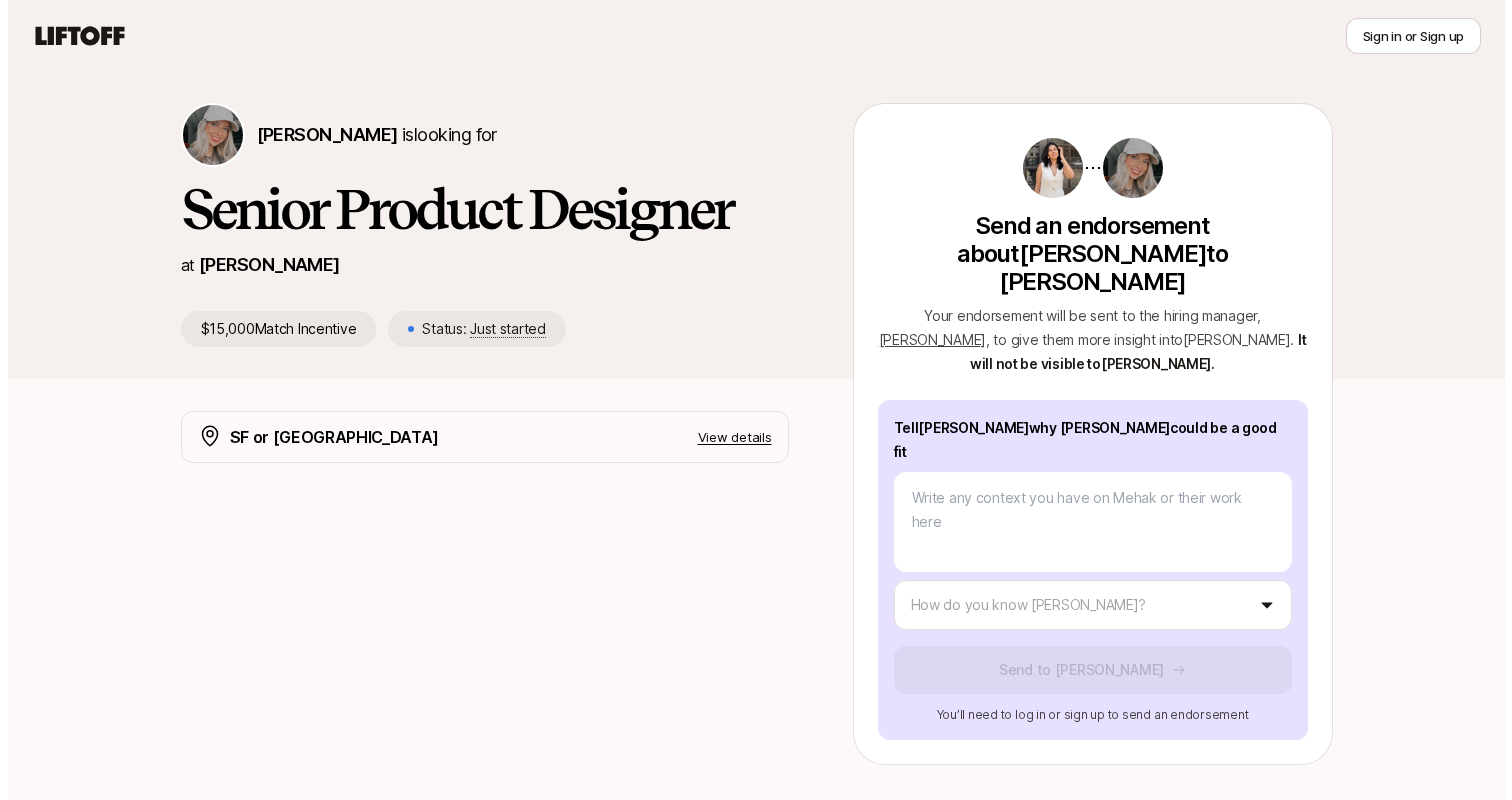 scroll, scrollTop: 50, scrollLeft: 0, axis: vertical 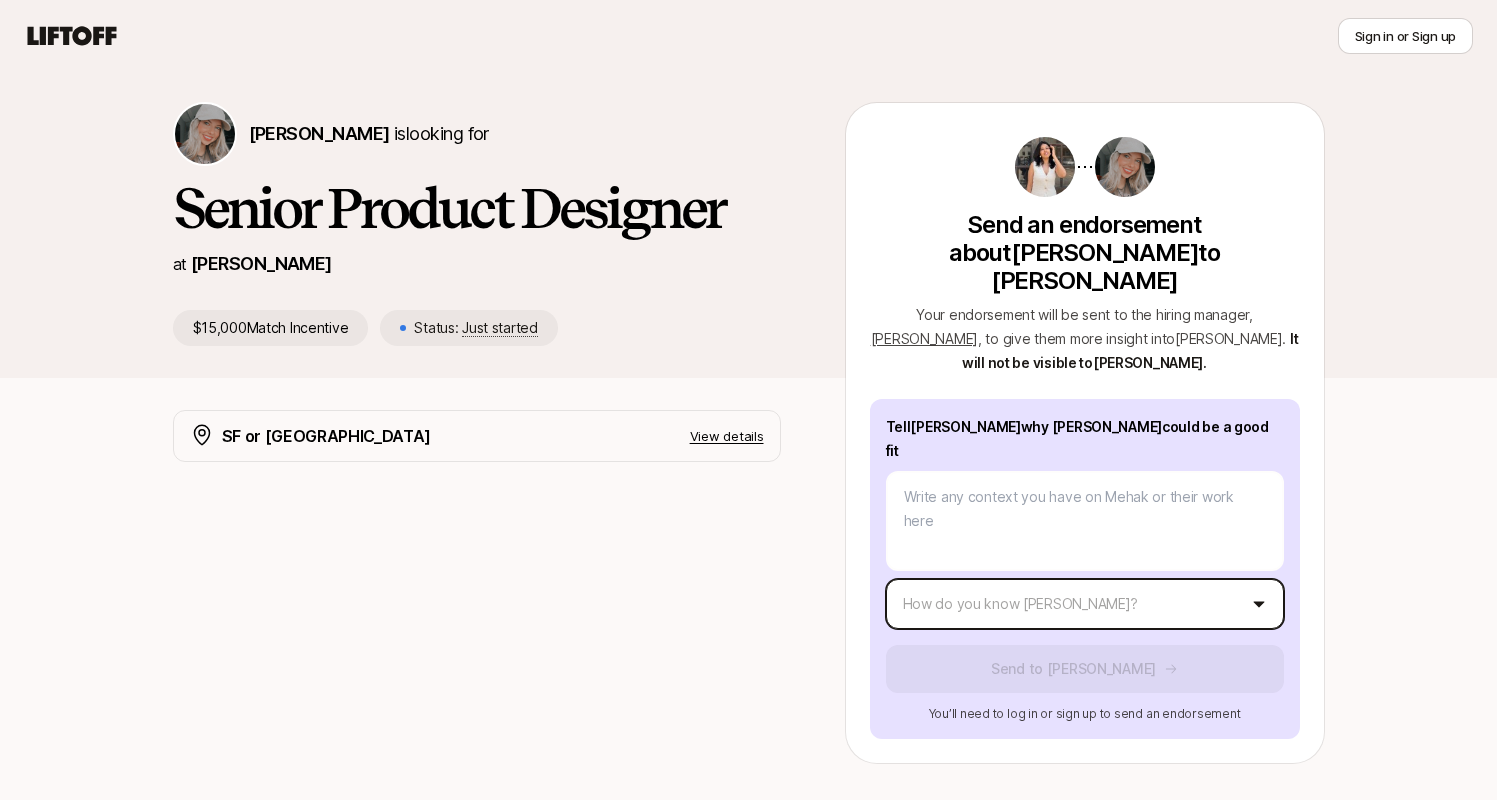 type on "x" 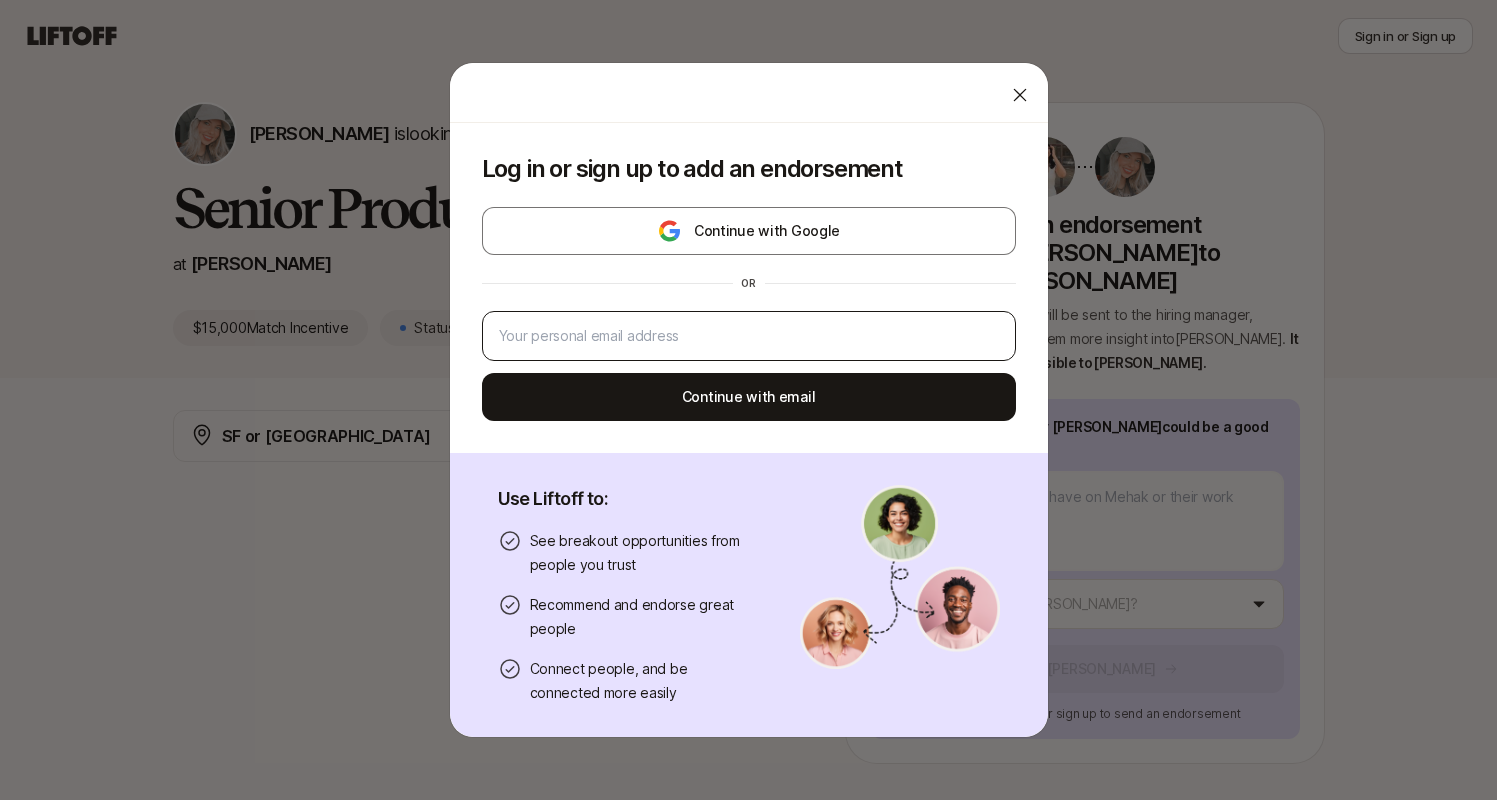 click at bounding box center (749, 336) 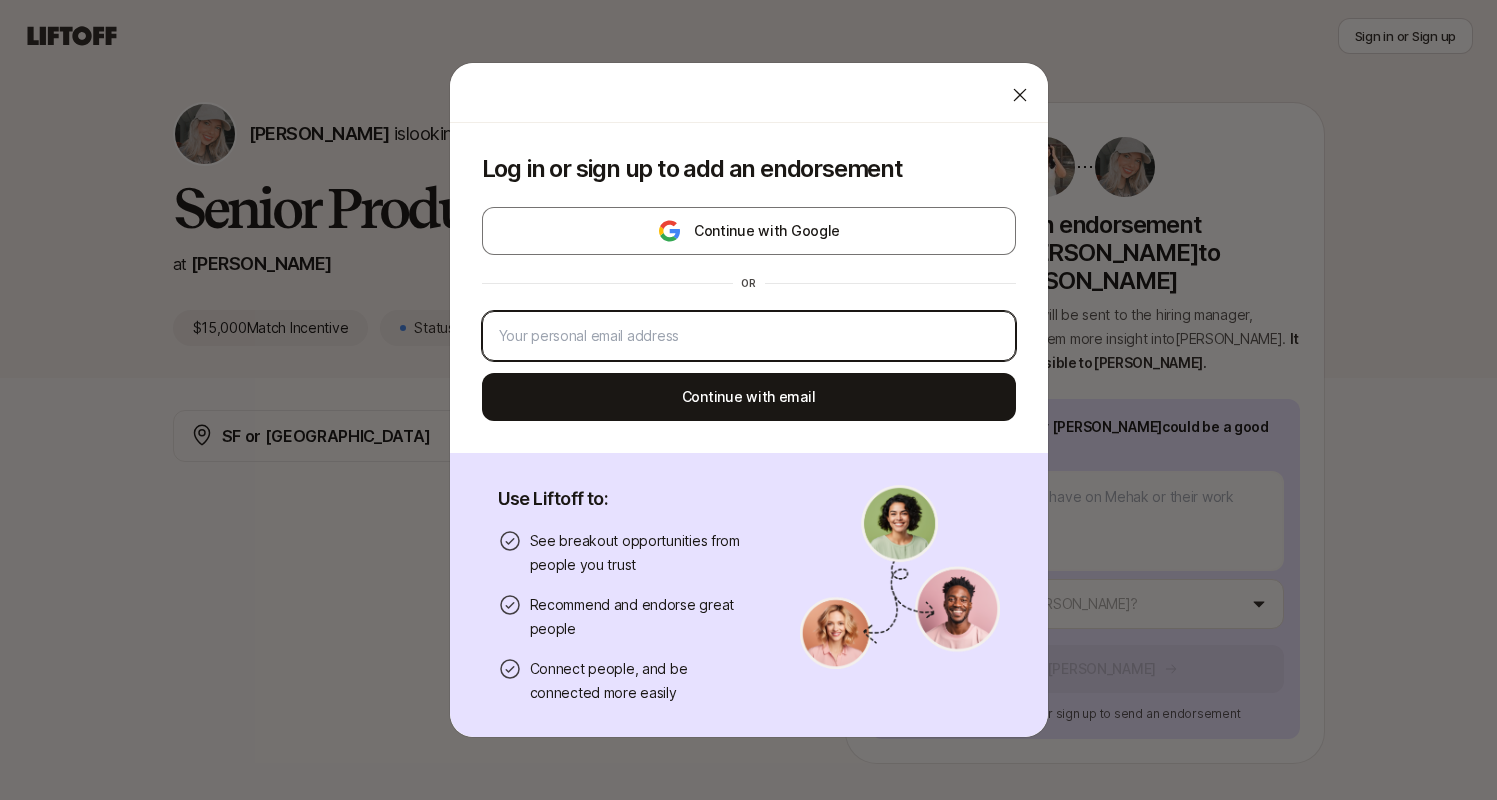 click at bounding box center [749, 336] 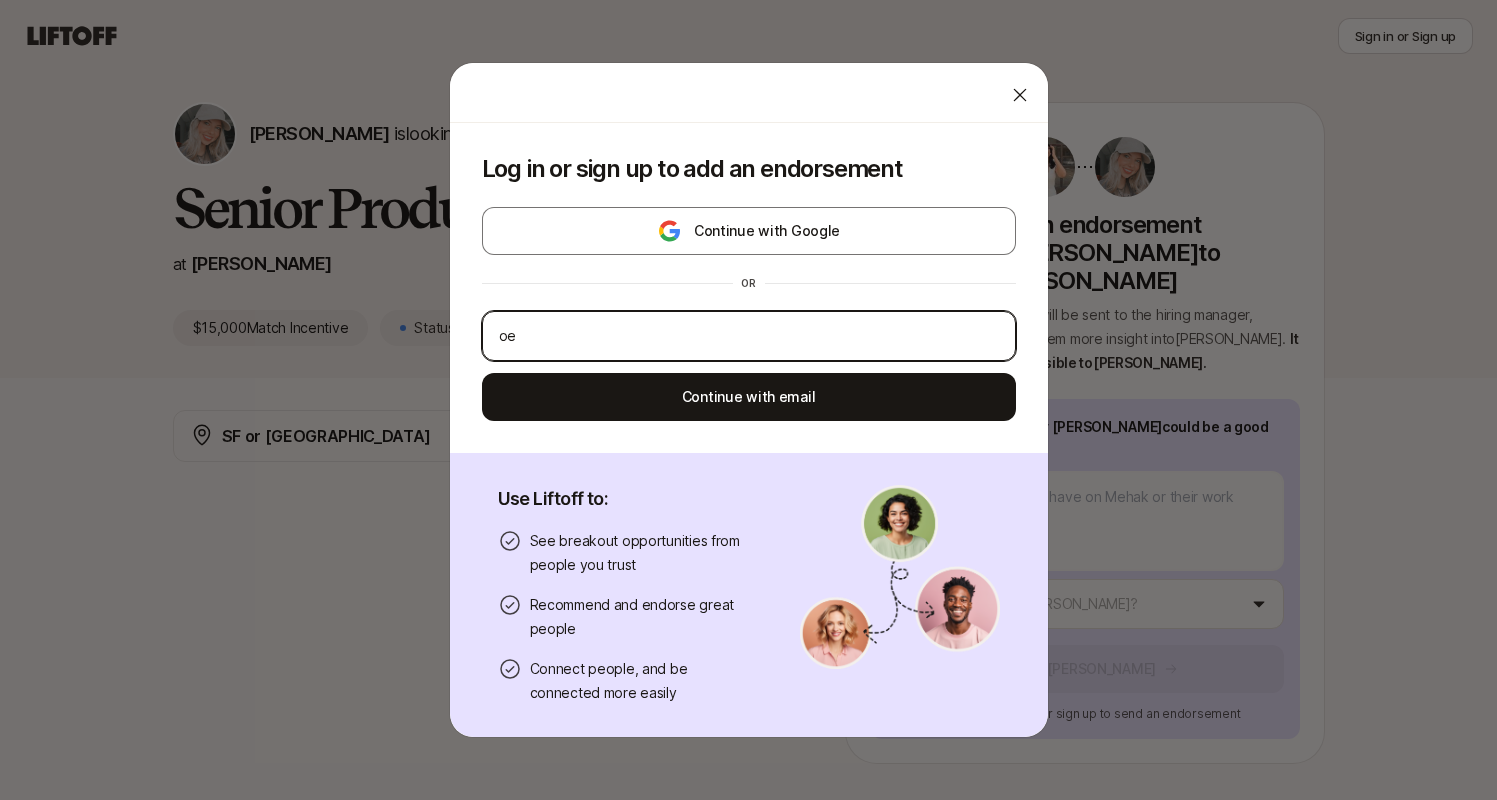 type on "o" 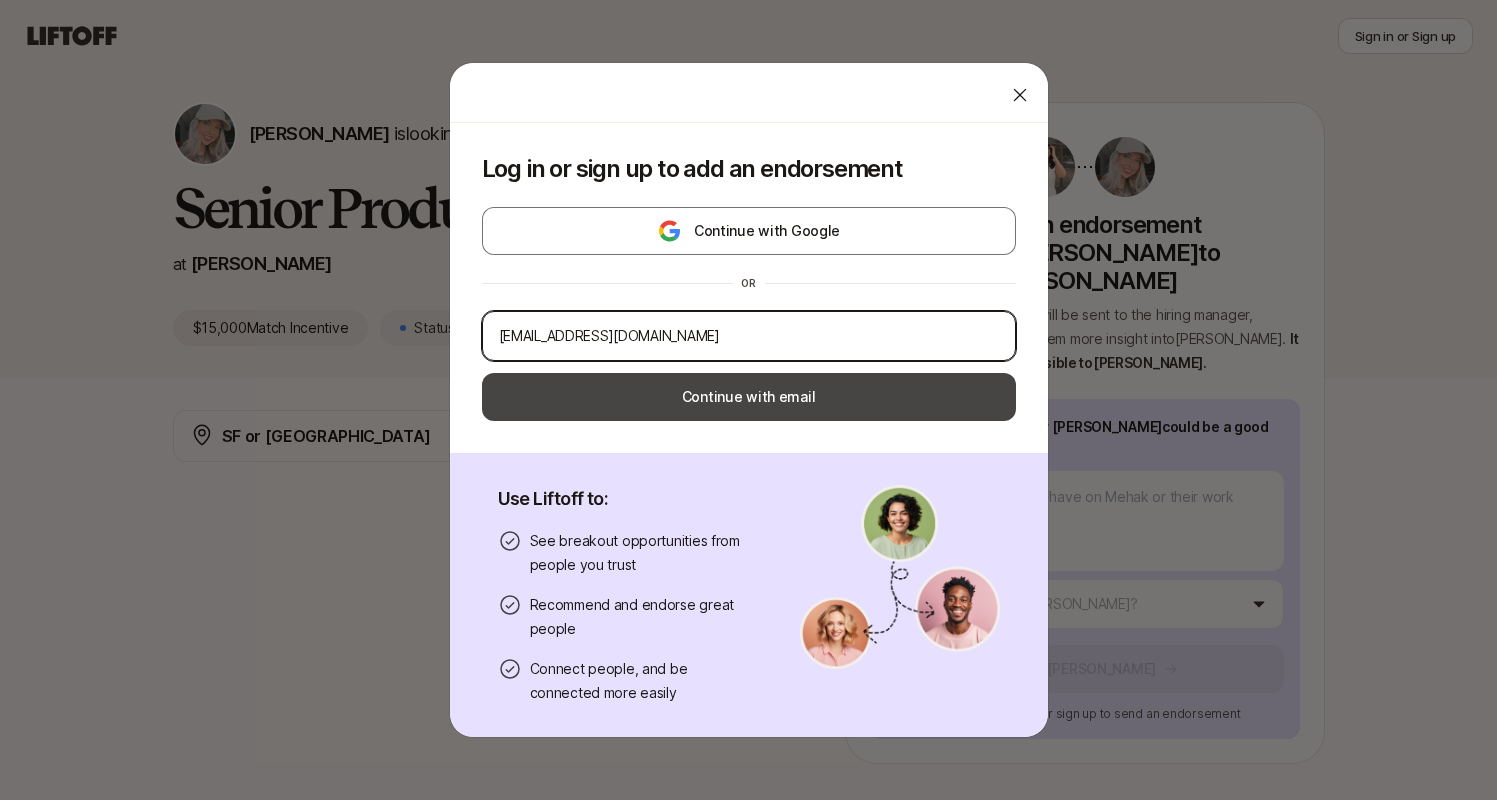 type on "[EMAIL_ADDRESS][DOMAIN_NAME]" 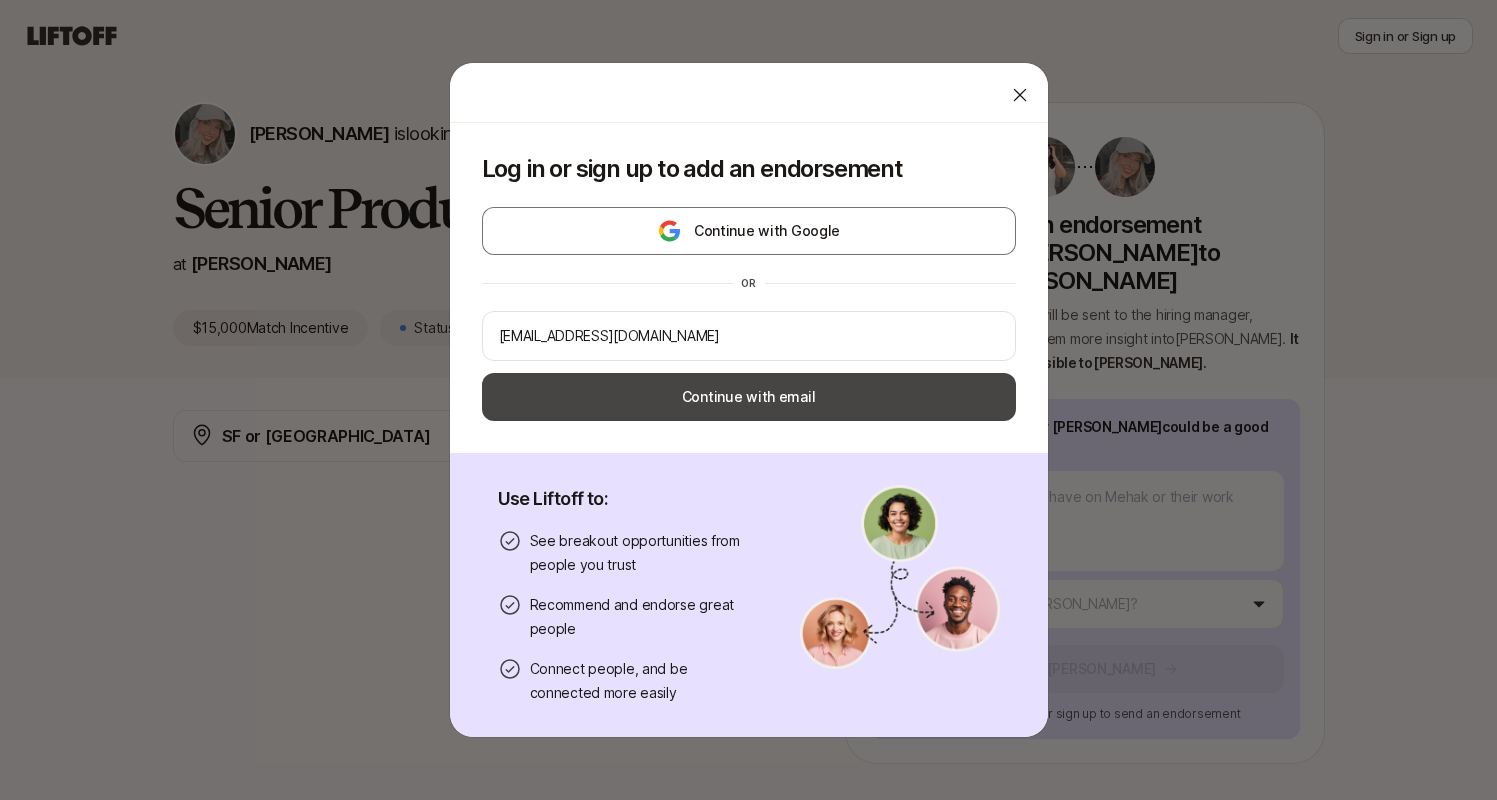click on "Continue with email" at bounding box center [749, 397] 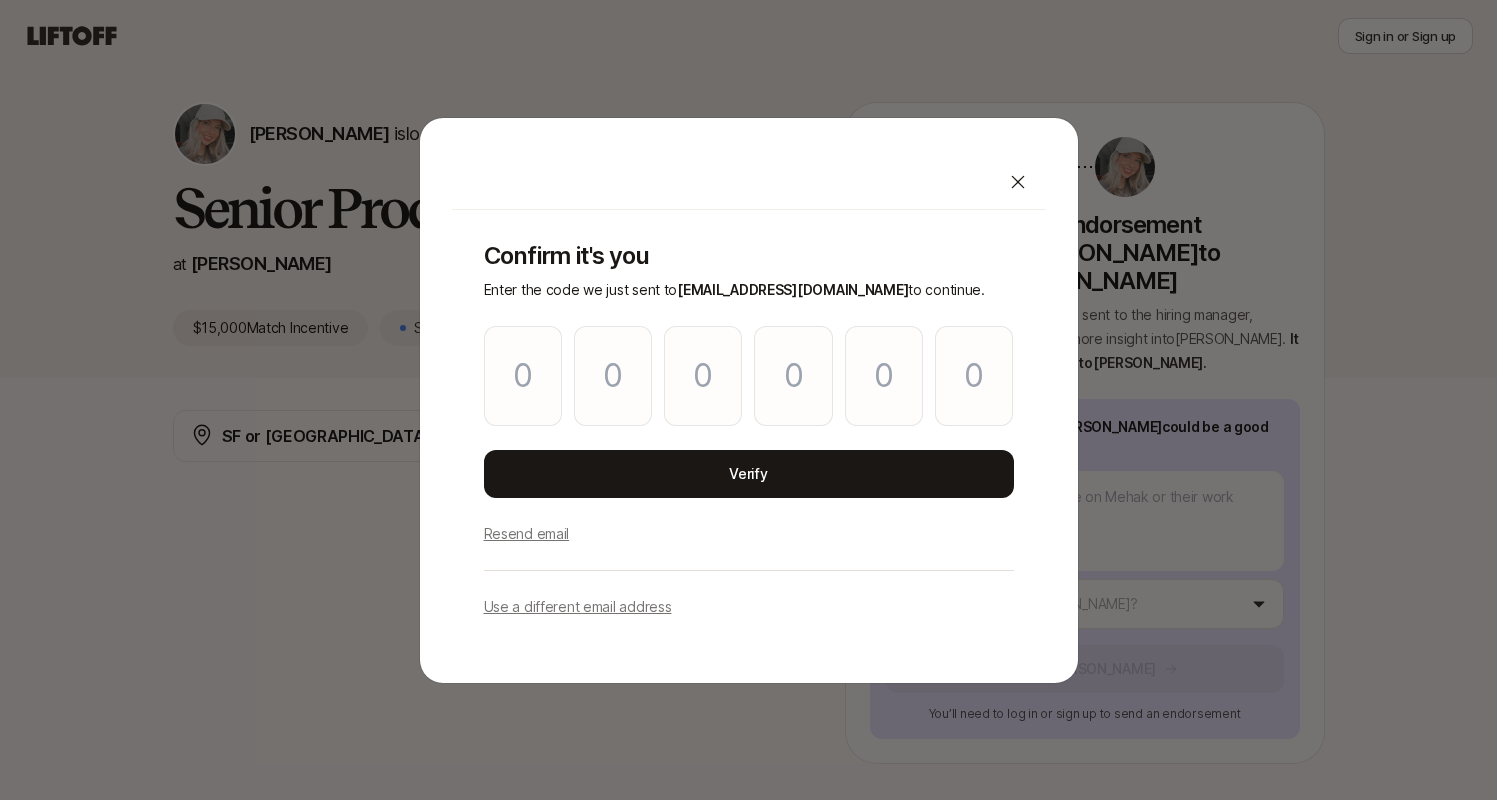 type on "9" 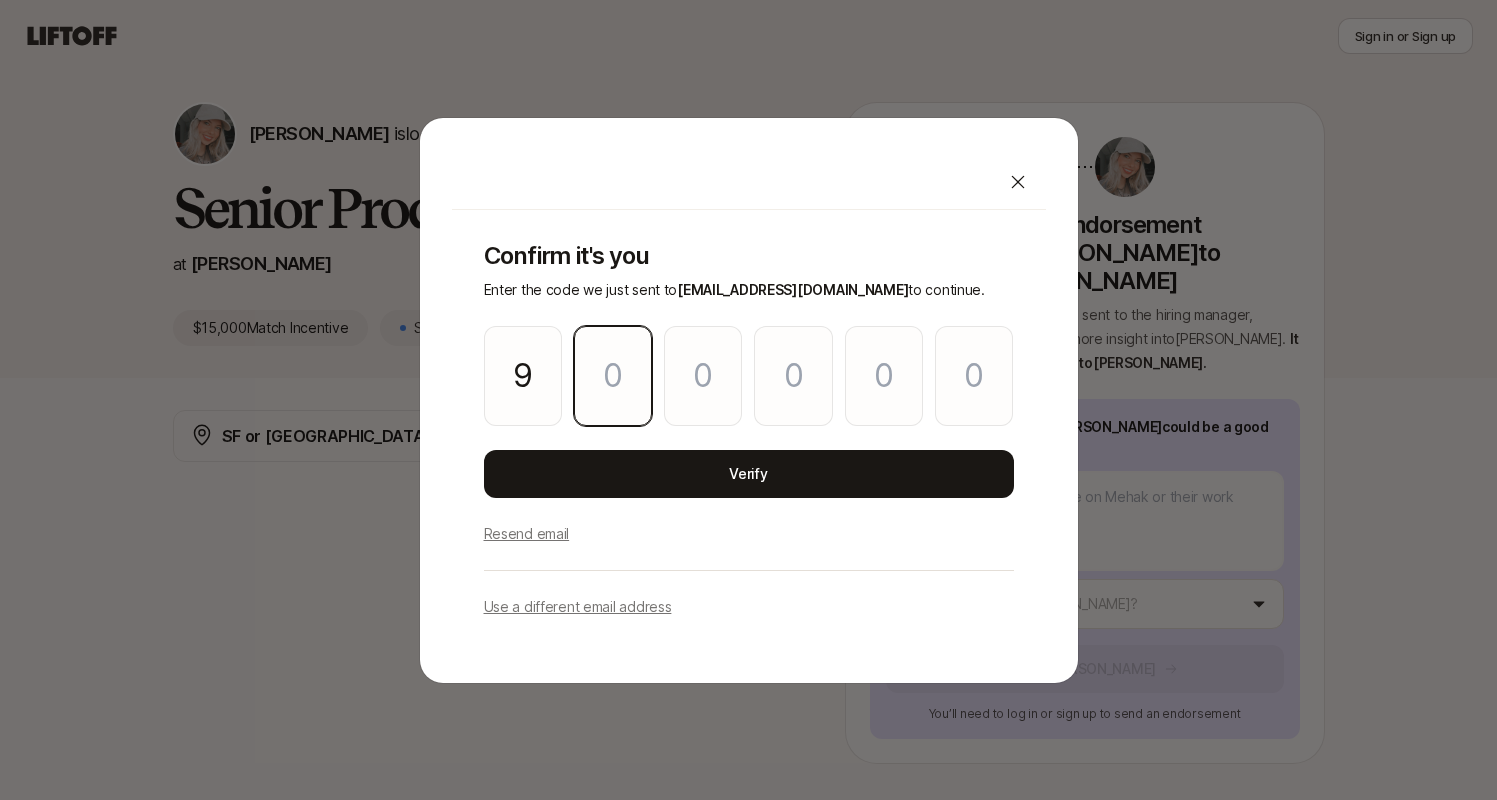type on "5" 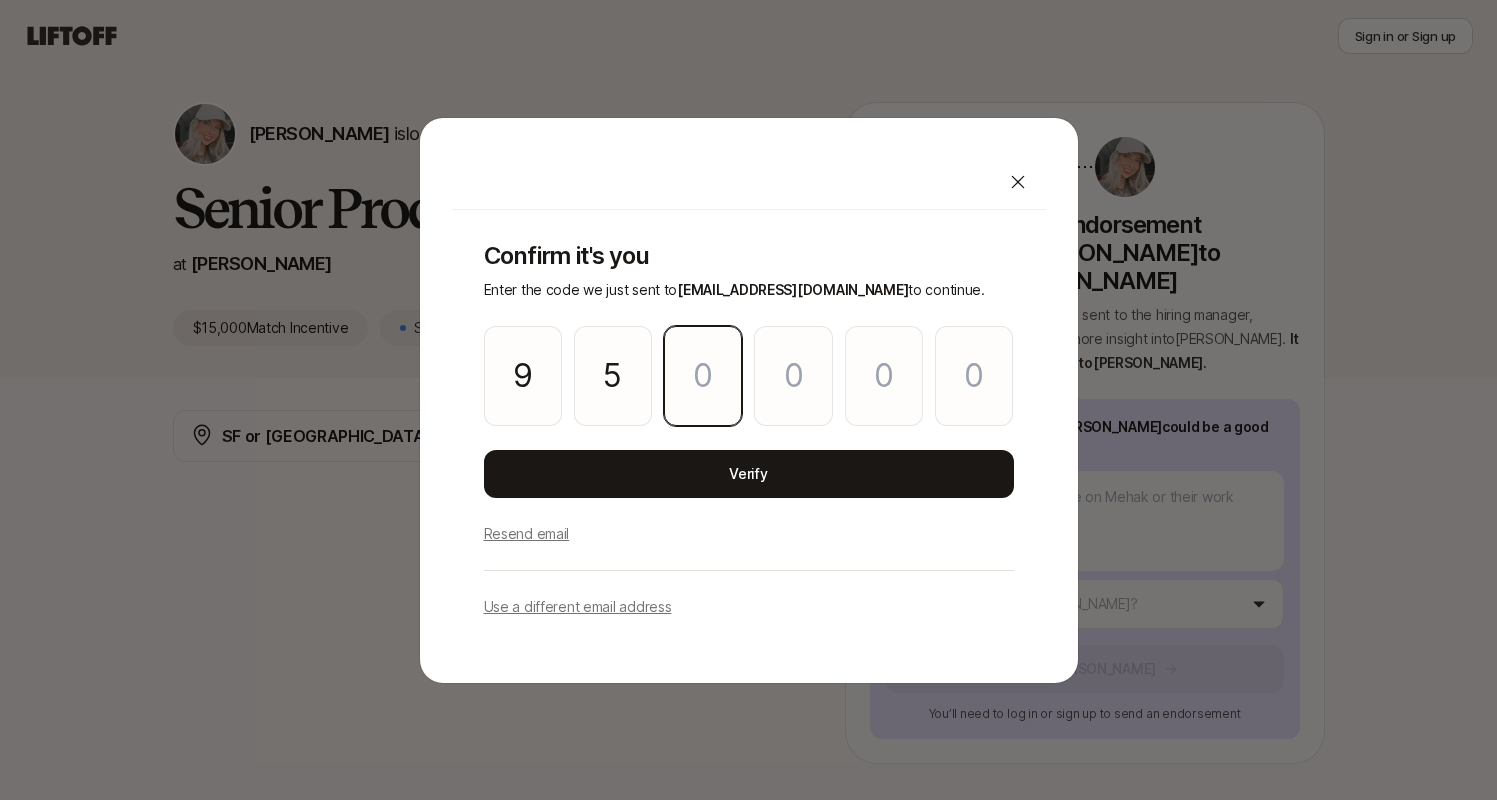 type on "9" 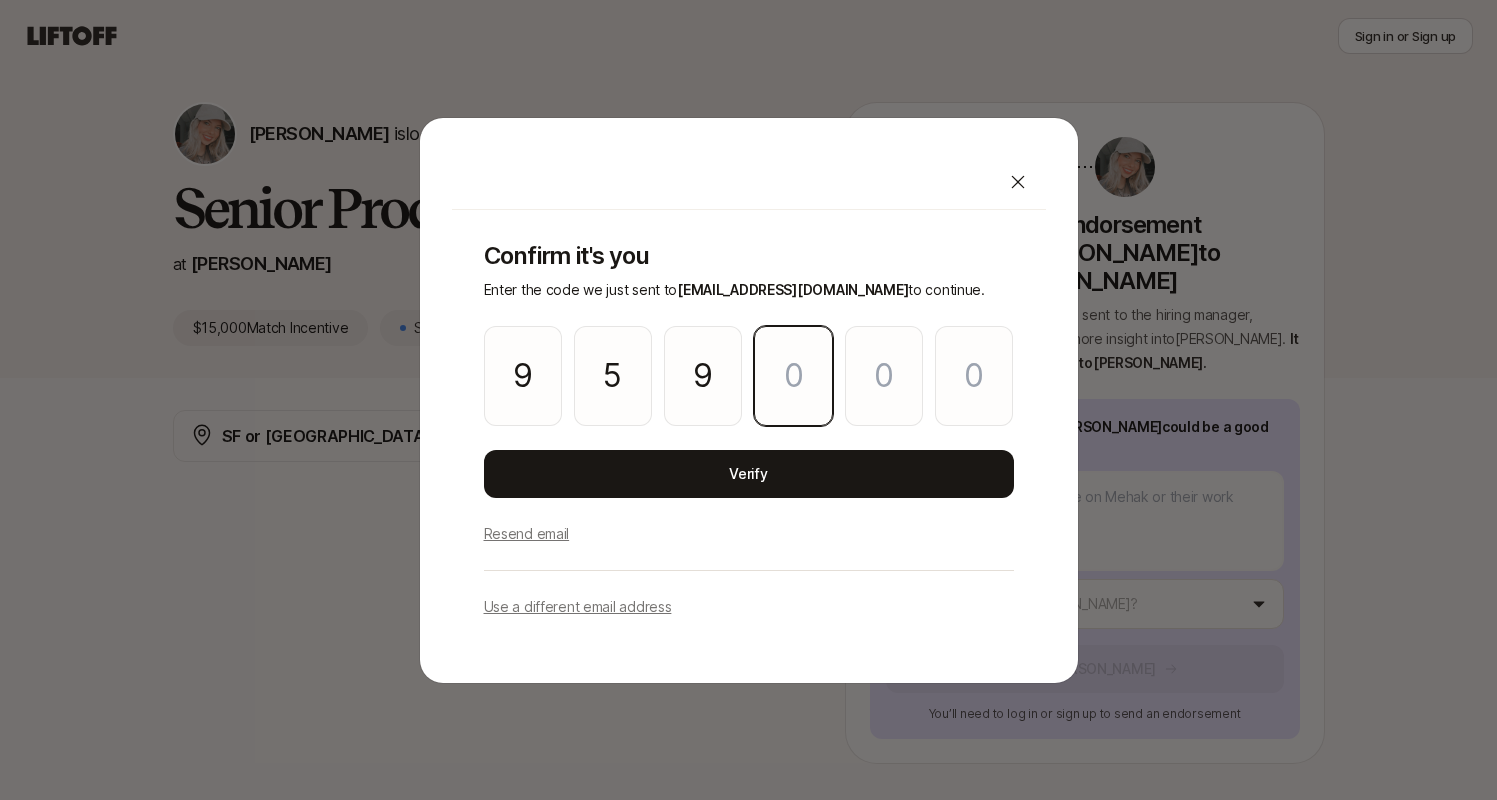 type on "9" 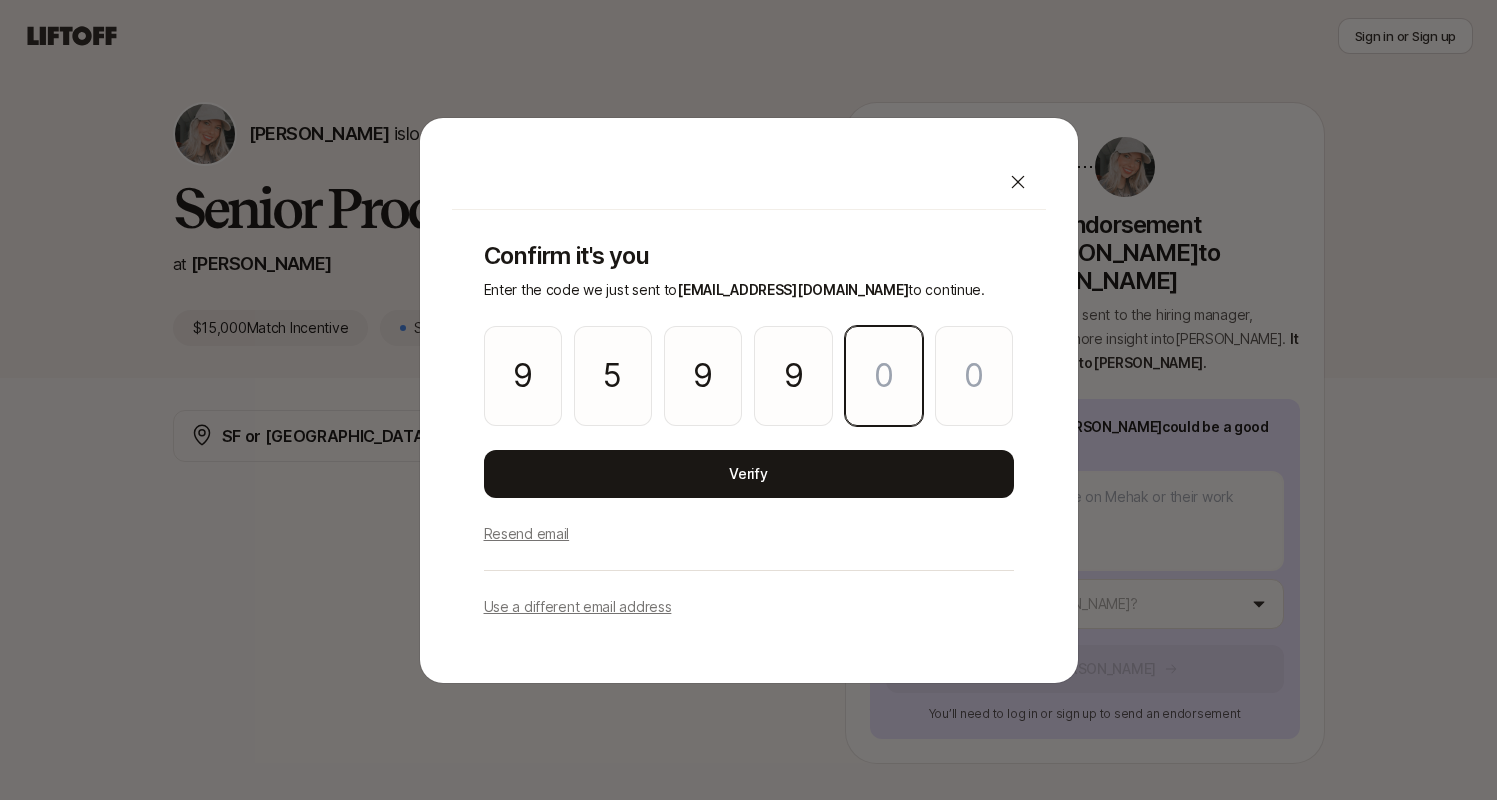 type on "9" 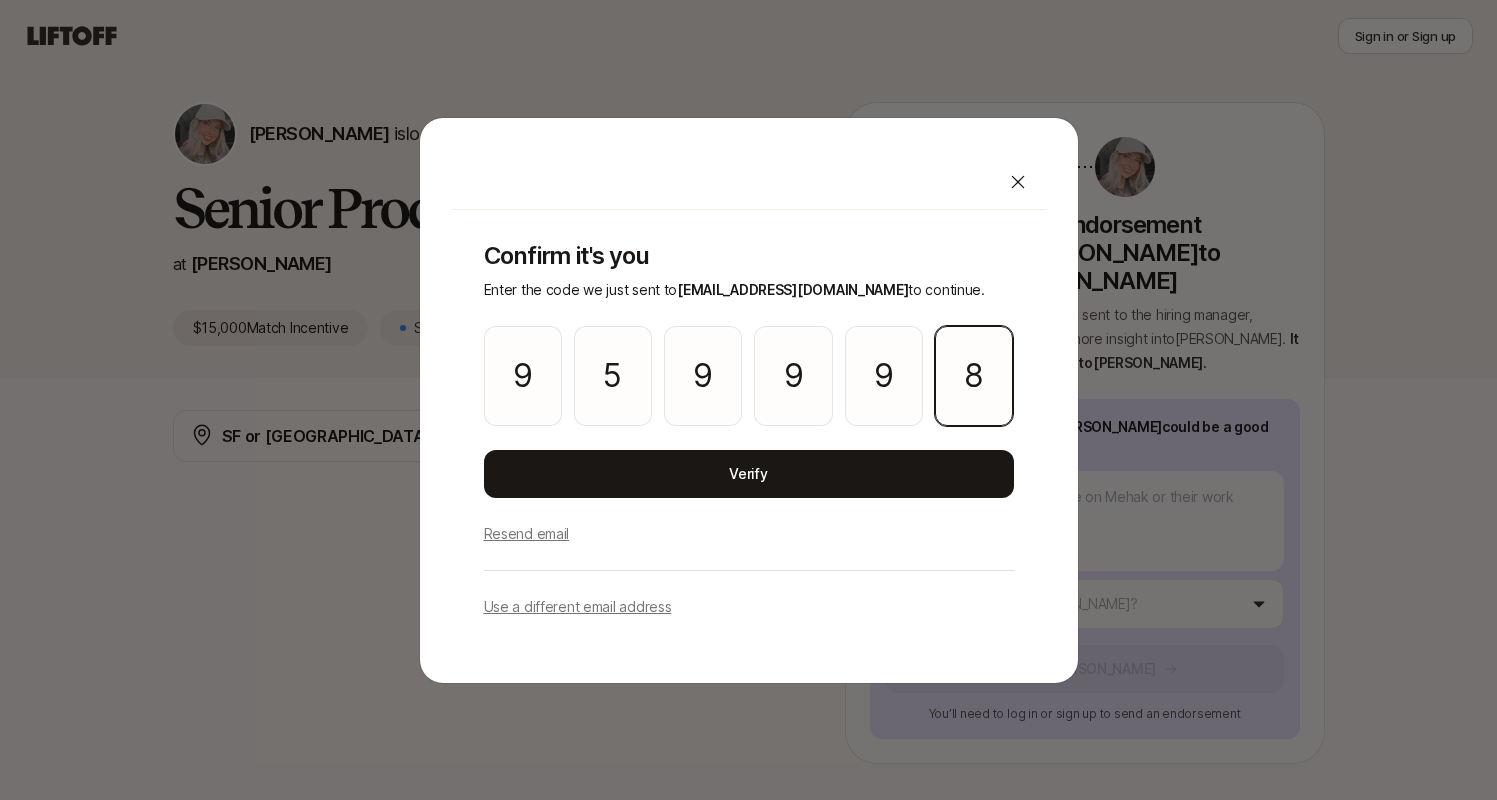 type on "8" 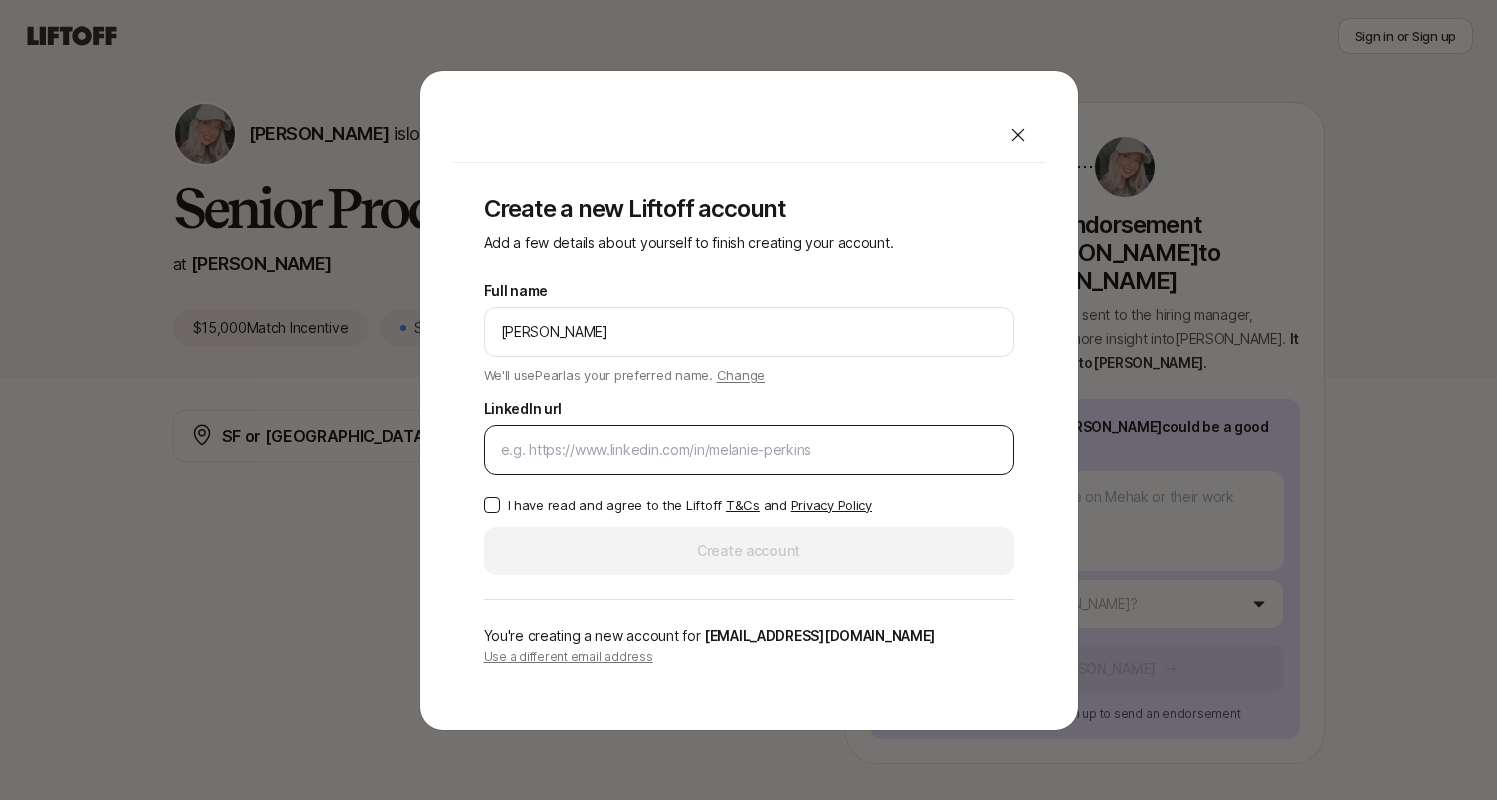 type on "[PERSON_NAME]" 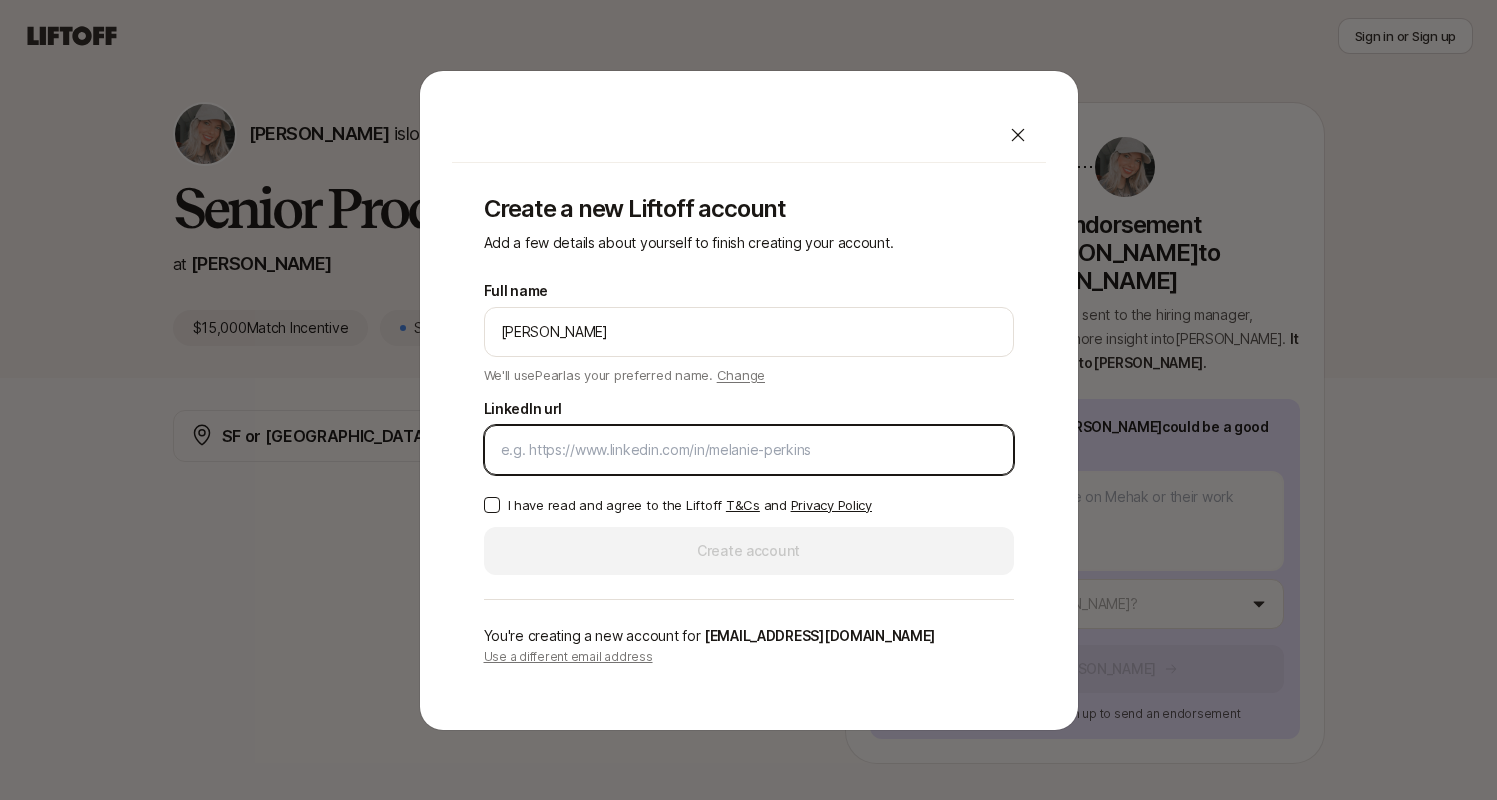 click on "LinkedIn url" at bounding box center (749, 450) 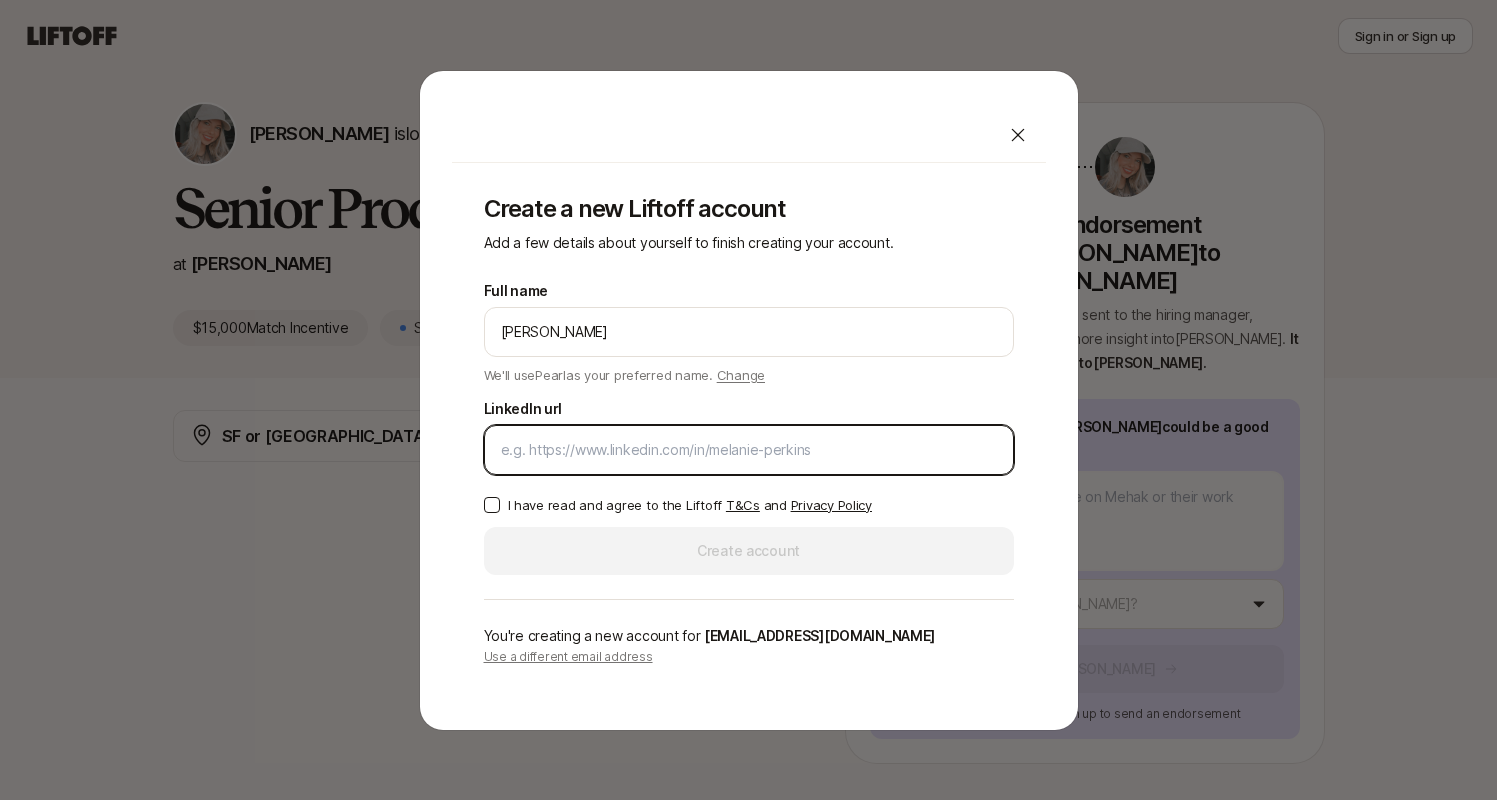 paste on "[URL][DOMAIN_NAME][PERSON_NAME]" 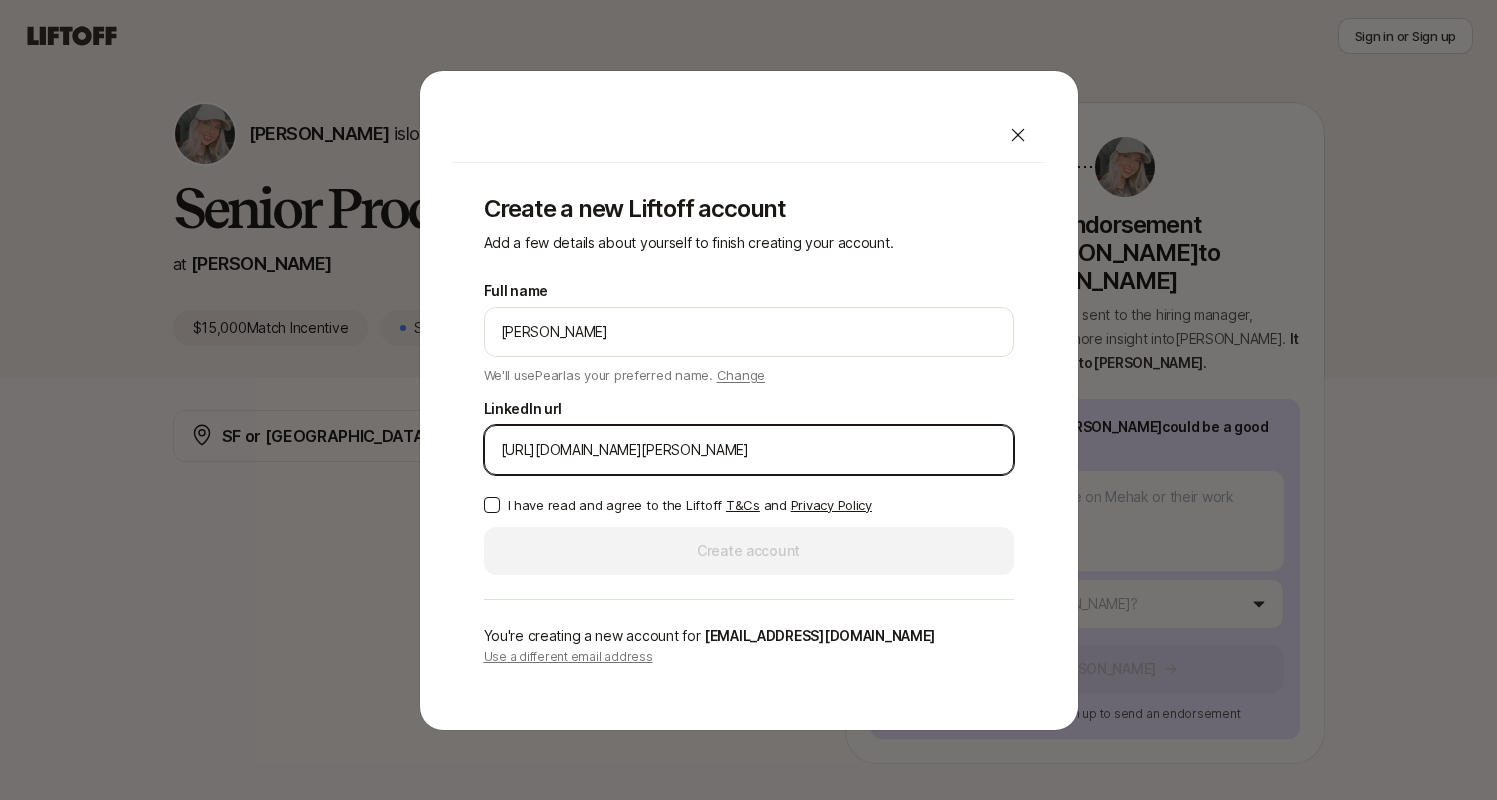 type on "[URL][DOMAIN_NAME][PERSON_NAME]" 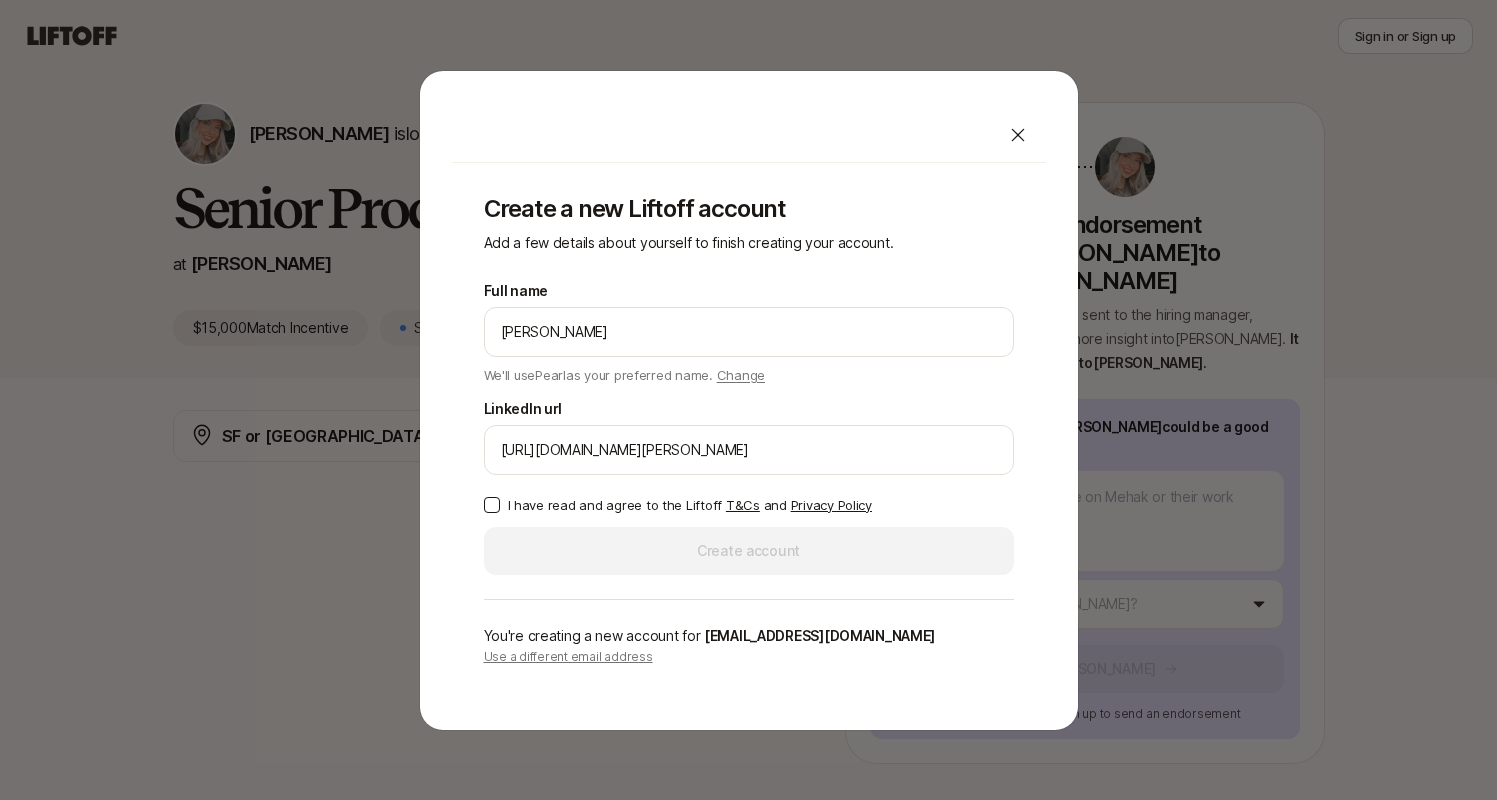 click on "I have read and agree to the Liftoff   T&Cs   and   Privacy Policy" at bounding box center [492, 505] 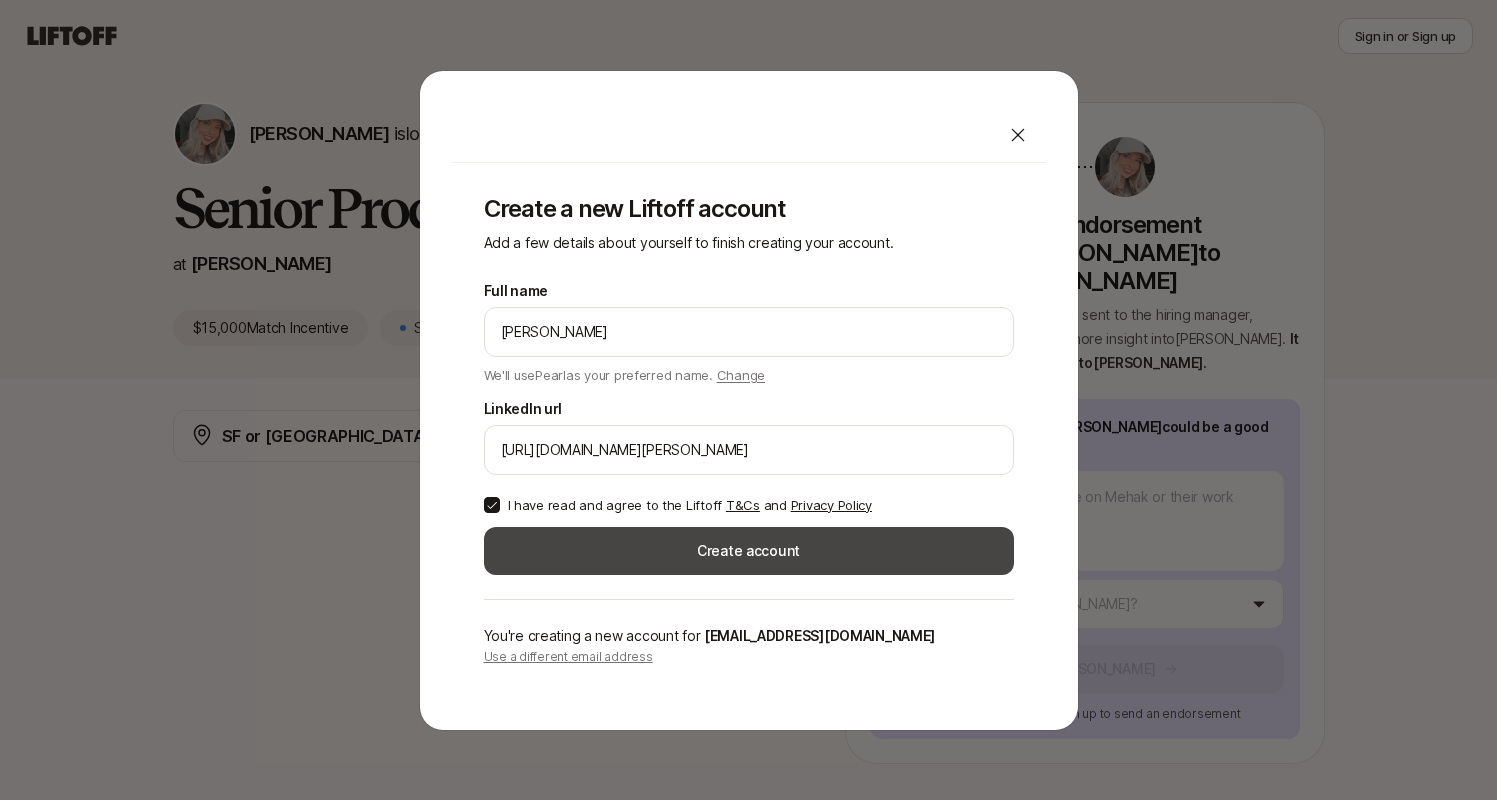 click on "Create account" at bounding box center [749, 551] 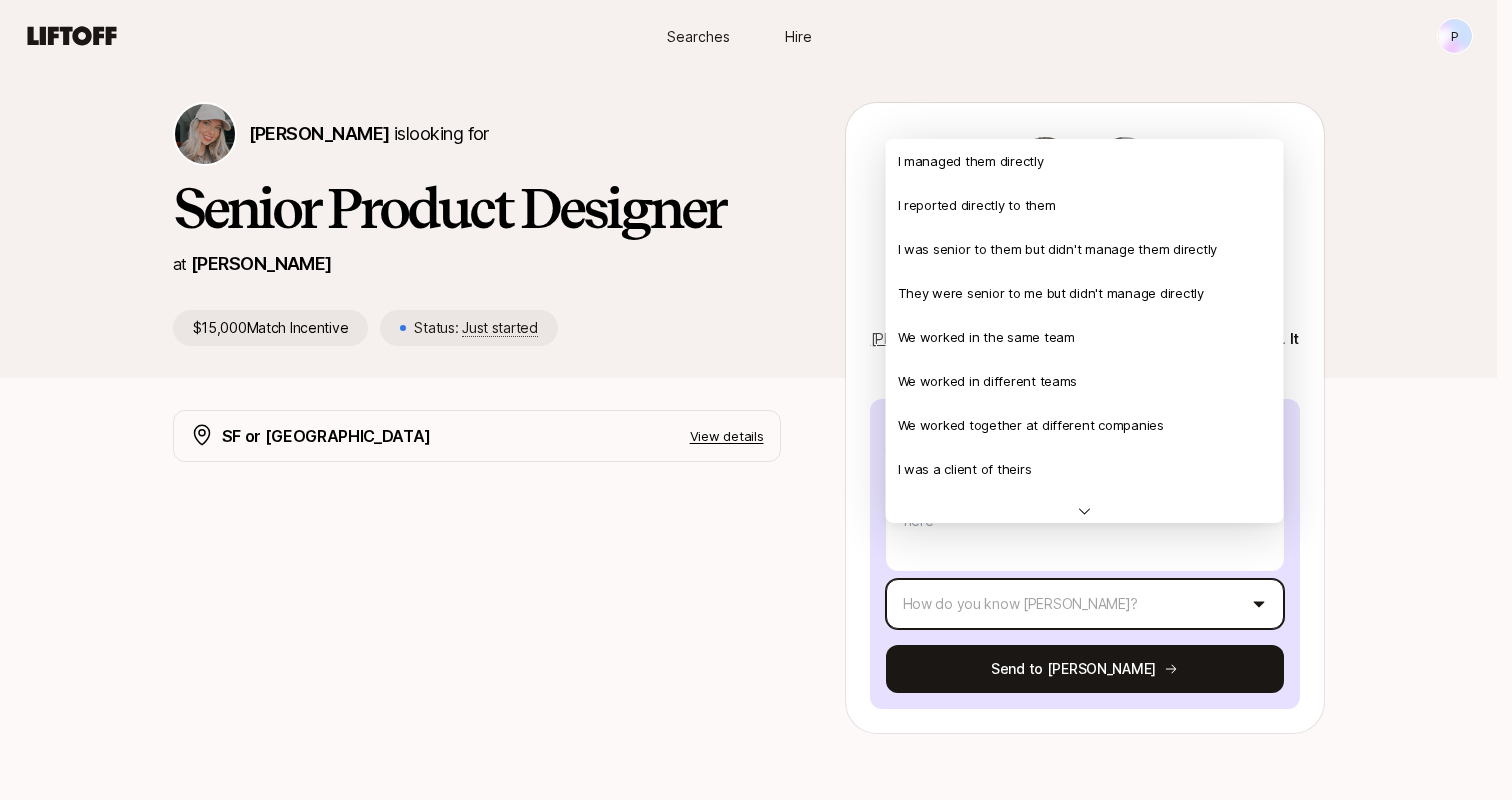 click on "New to Liftoff?   See how it works P Searches Hire Searches Hire P [PERSON_NAME]   is  looking for Senior Product Designer at [PERSON_NAME] $15,000  Match Incentive   Status:   Just started Send an endorsement about  [PERSON_NAME]  to   [PERSON_NAME] Your endorsement will be sent to the   hiring manager ,   [PERSON_NAME] , to give them more insight into  [PERSON_NAME] .   It will not be visible to  [GEOGRAPHIC_DATA] . Tell  [PERSON_NAME]  why   [PERSON_NAME]  could be a good fit How do you know [PERSON_NAME]? Send to [PERSON_NAME] SF or [GEOGRAPHIC_DATA] View details We're looking for an exceptional  Senior Product Designer  to join our team at [PERSON_NAME], a fast-growing startup on a mission to help people eat better and live better. We’re entering an exciting new chapter after a $50m Series B, and growing our design team.
The ideal candidate
Has 4+ years of experience designing consumer-facing products, and a portfolio that showcases an ability to solve complex problems with beautiful, intuitive interfaces
Power-ups we admire Full job description [PERSON_NAME]" at bounding box center (756, 350) 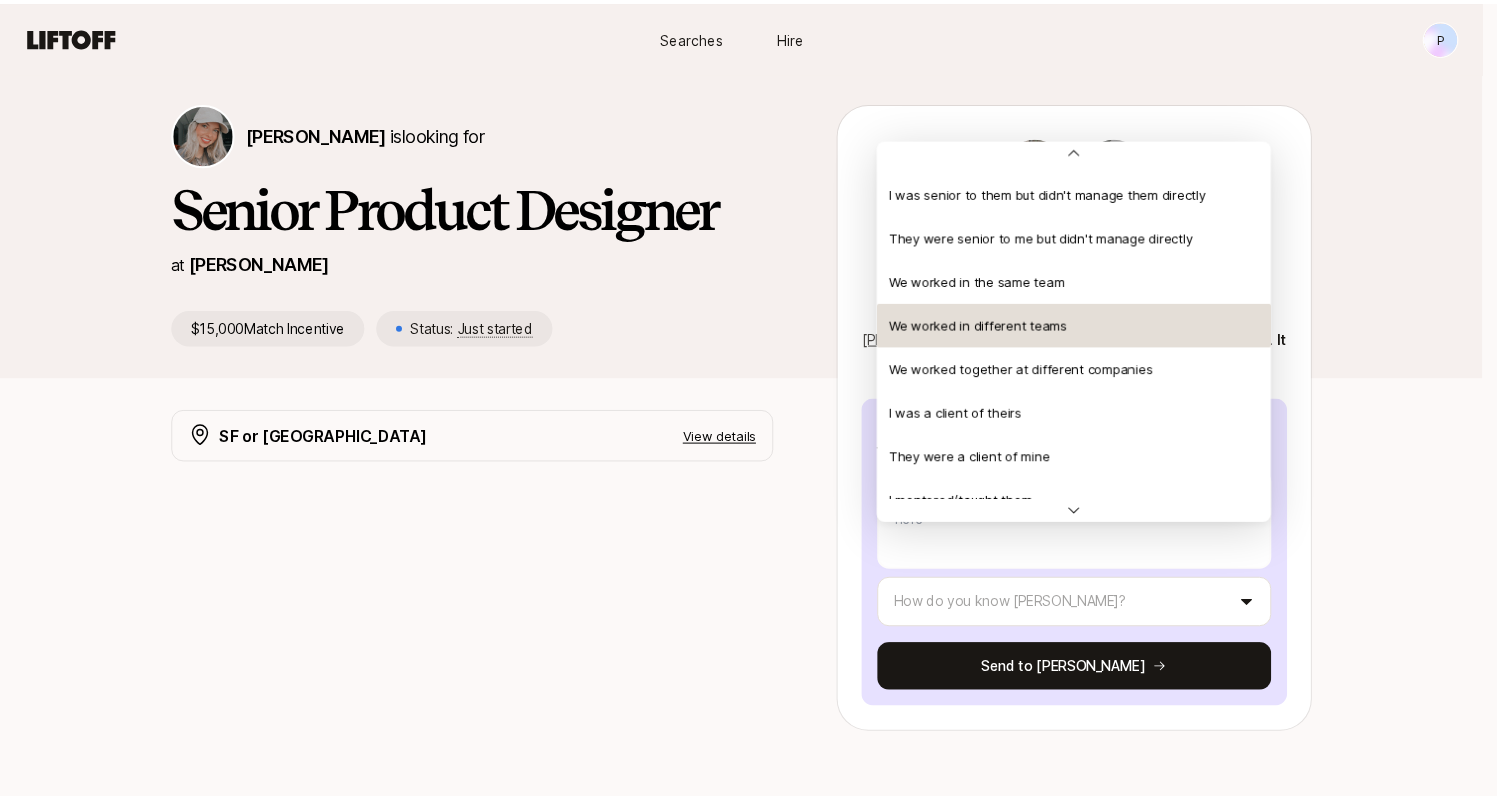 scroll, scrollTop: 0, scrollLeft: 0, axis: both 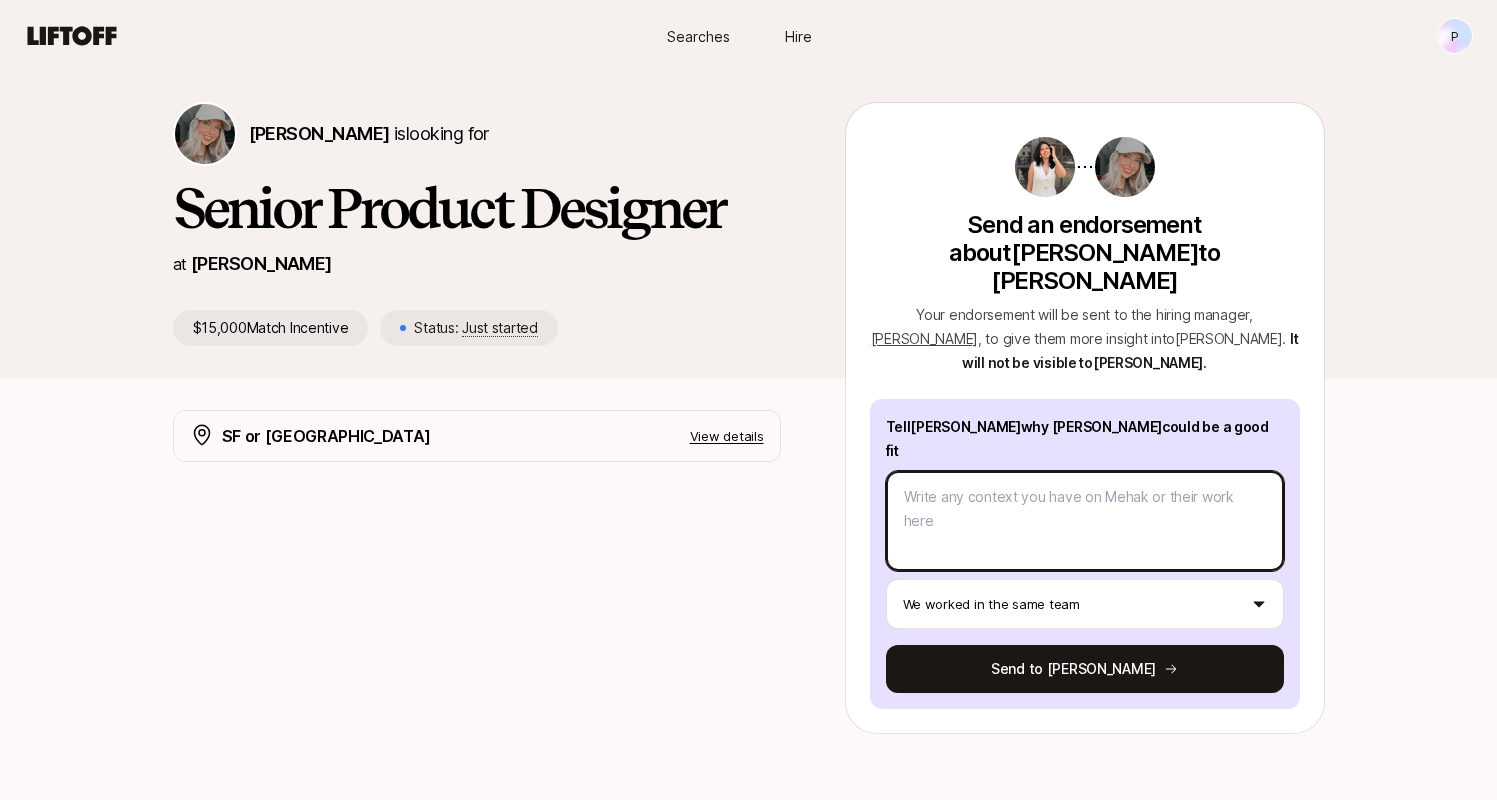 click at bounding box center (1085, 521) 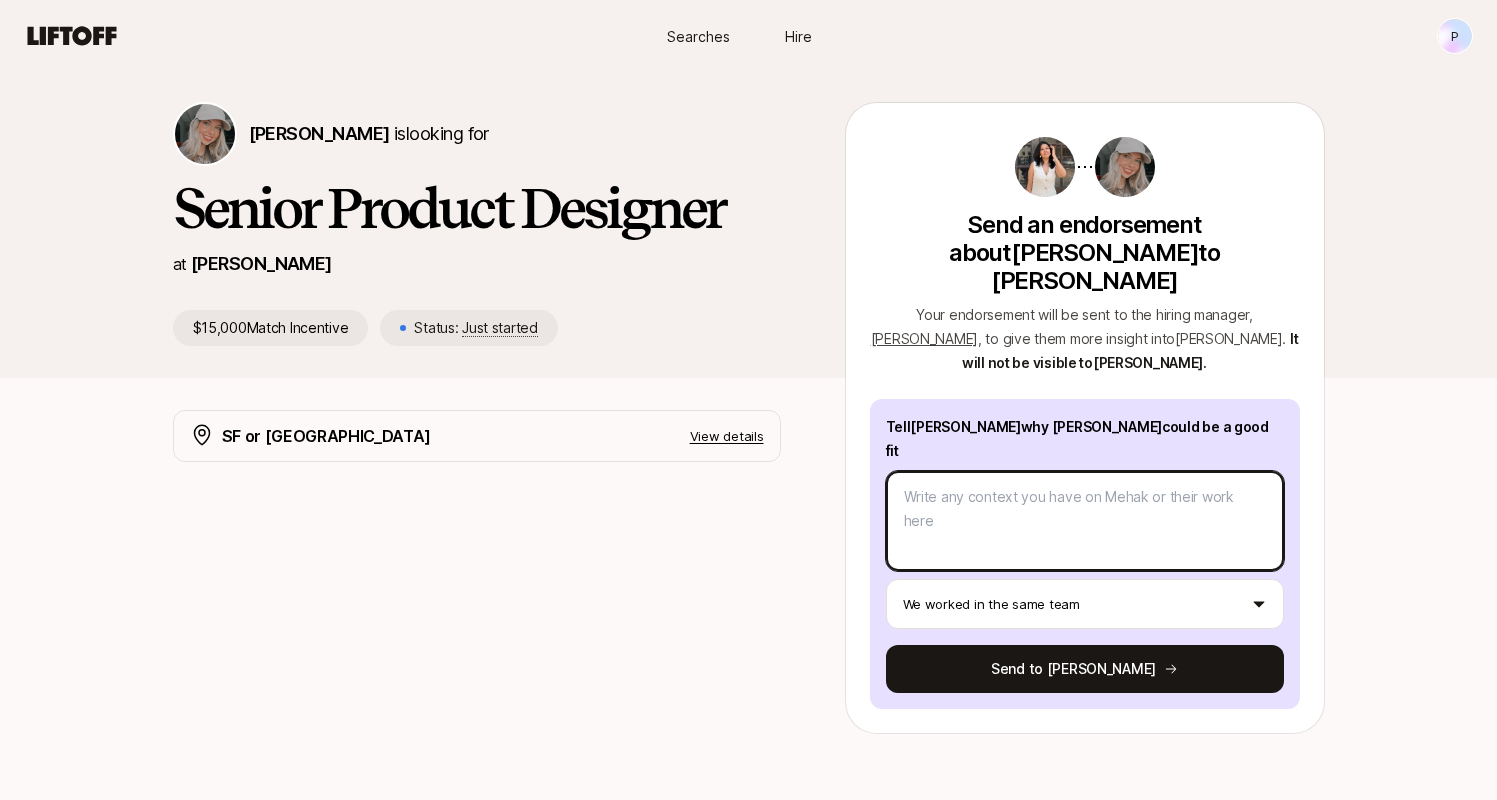 paste on "I worked shoulder-to-shoulder with [PERSON_NAME]" 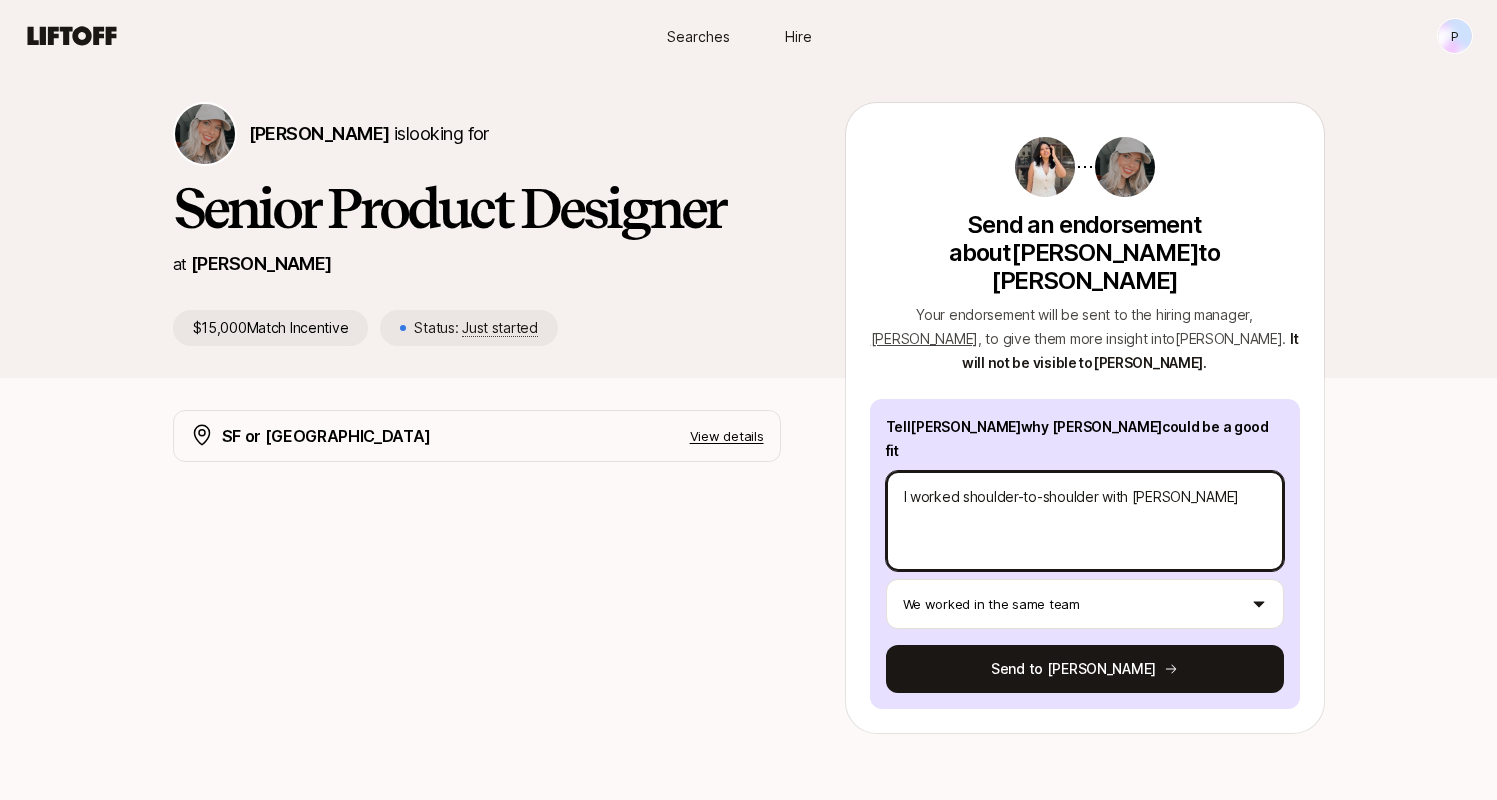click on "I worked shoulder-to-shoulder with [PERSON_NAME]" at bounding box center [1085, 521] 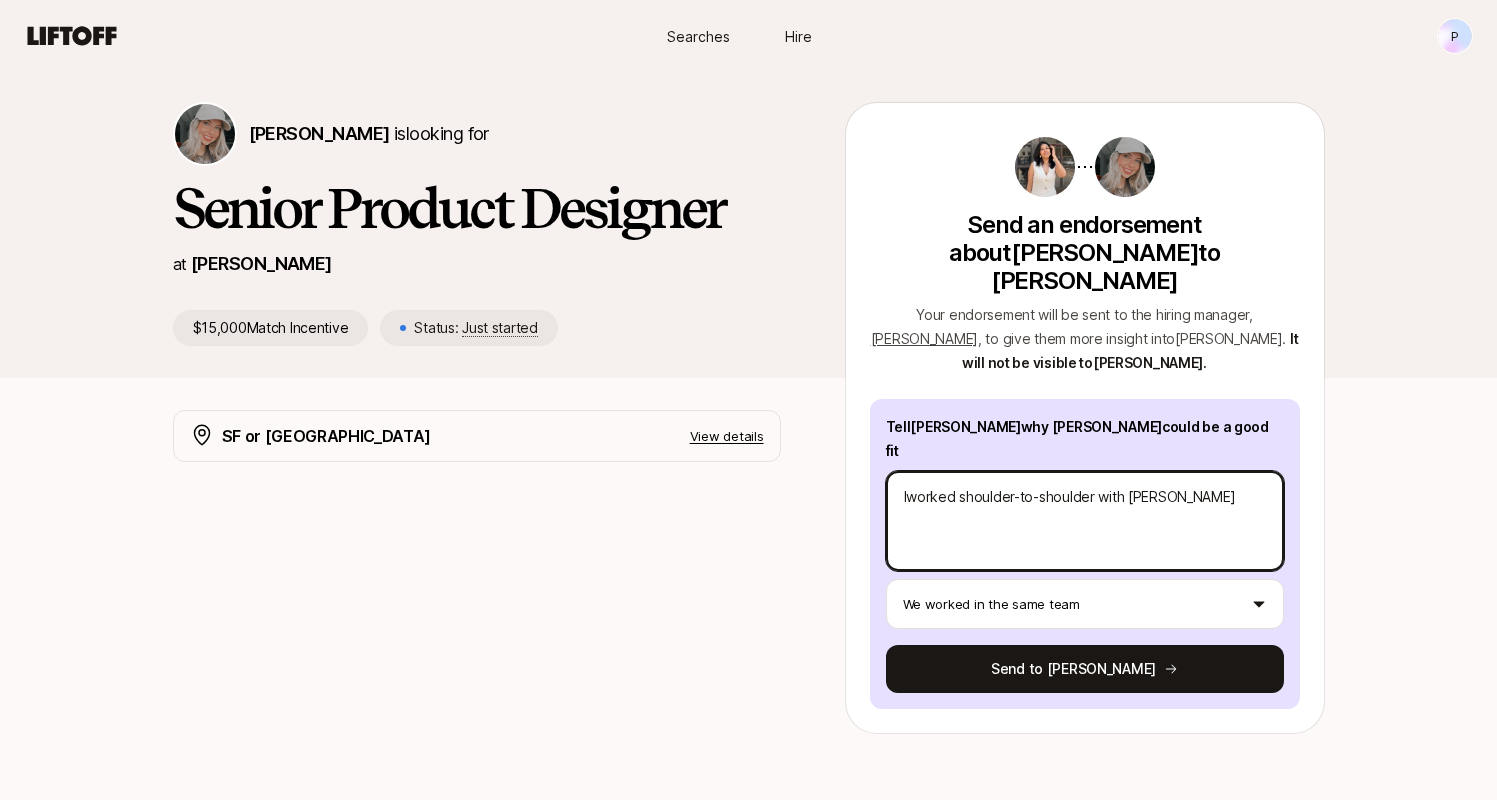 type on "x" 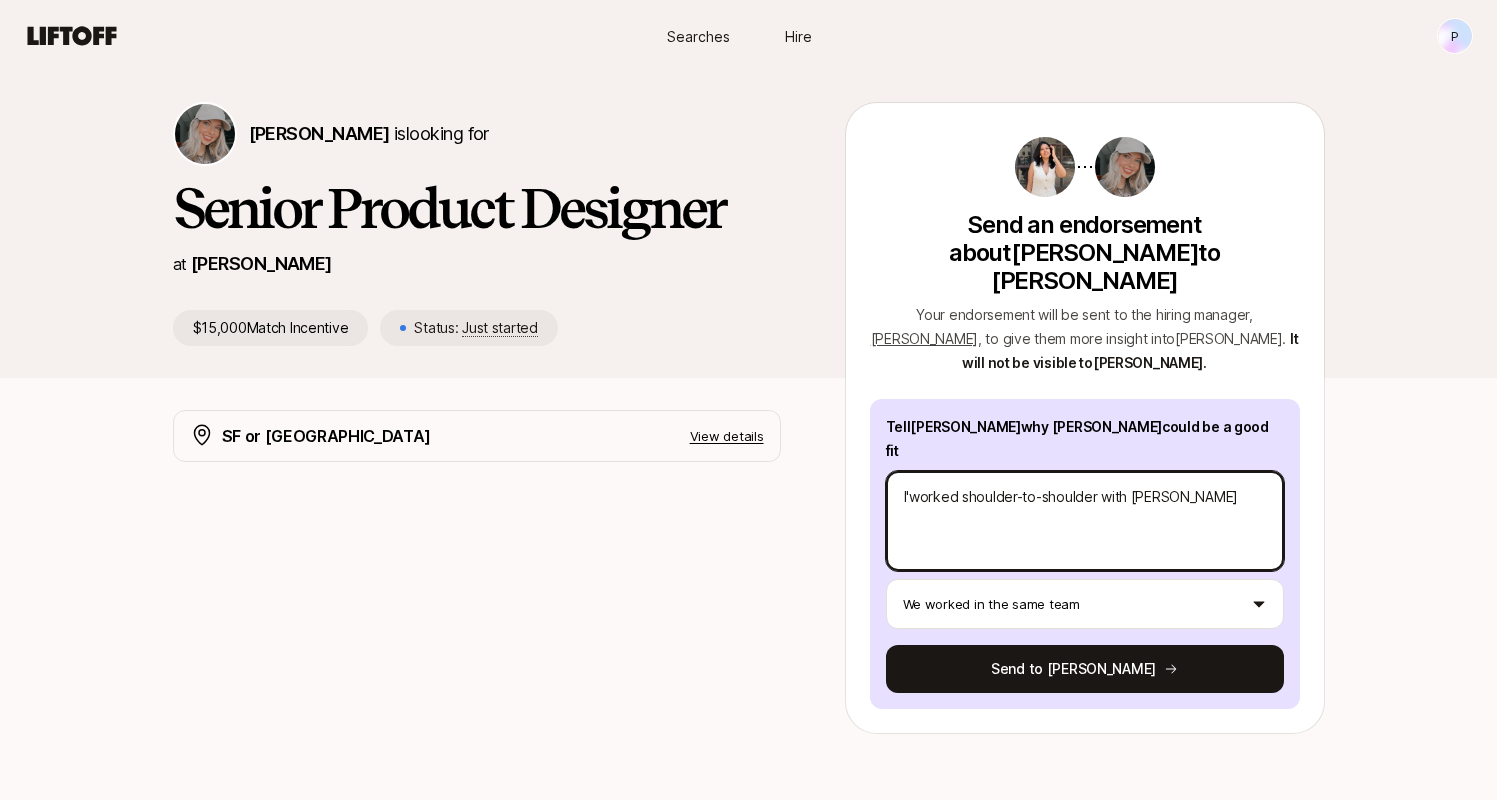 type on "x" 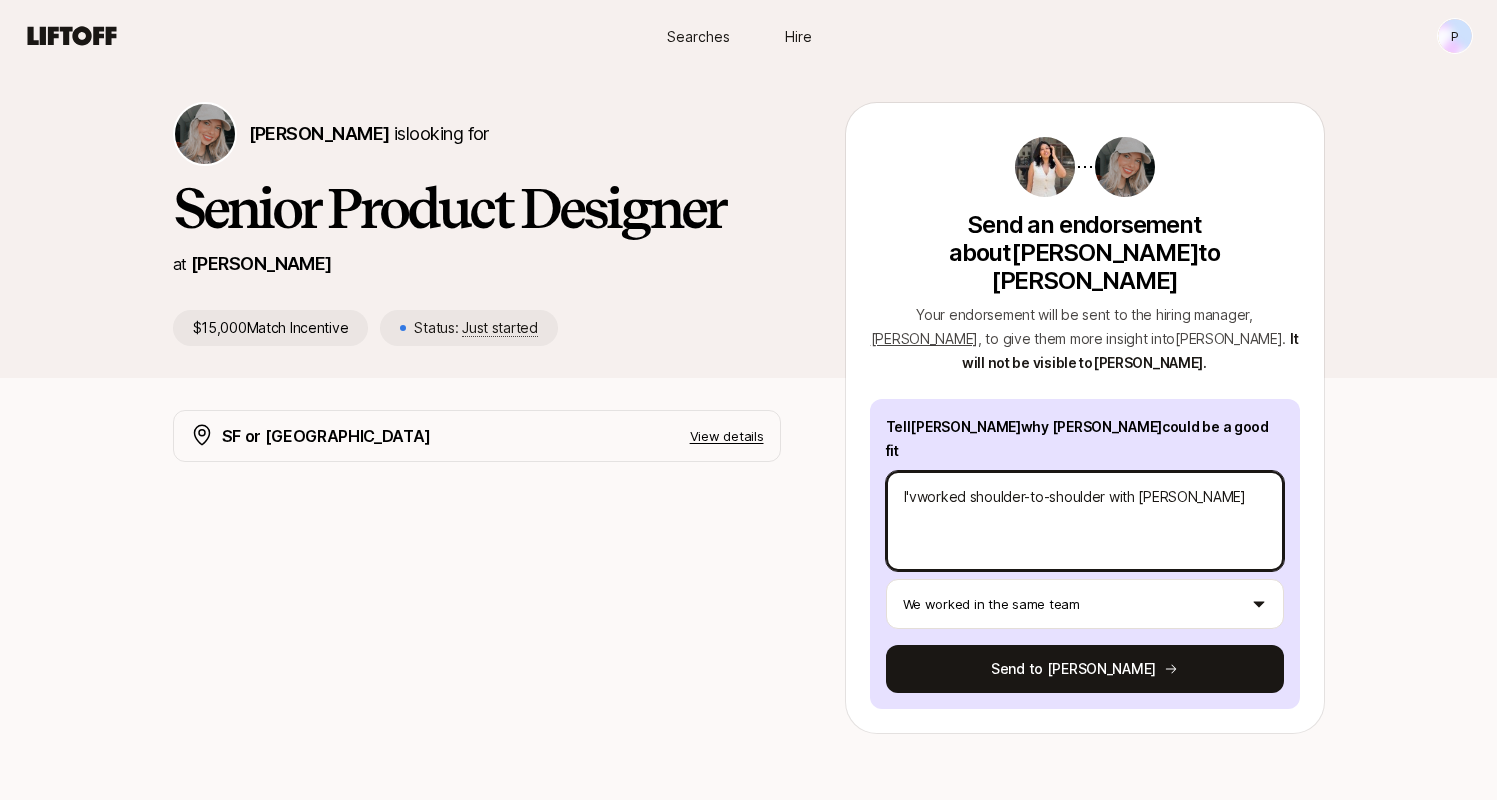 type on "x" 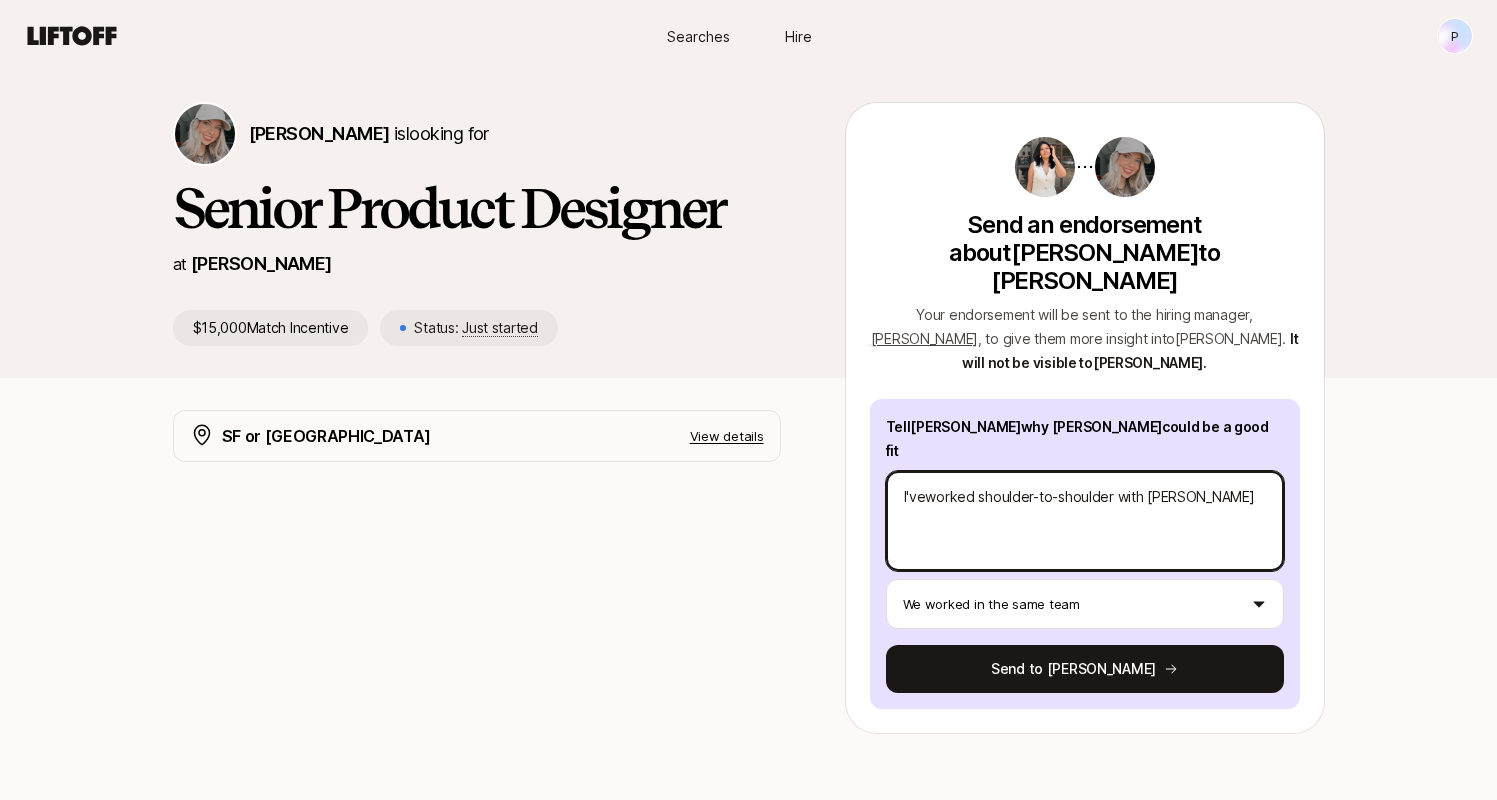 type on "x" 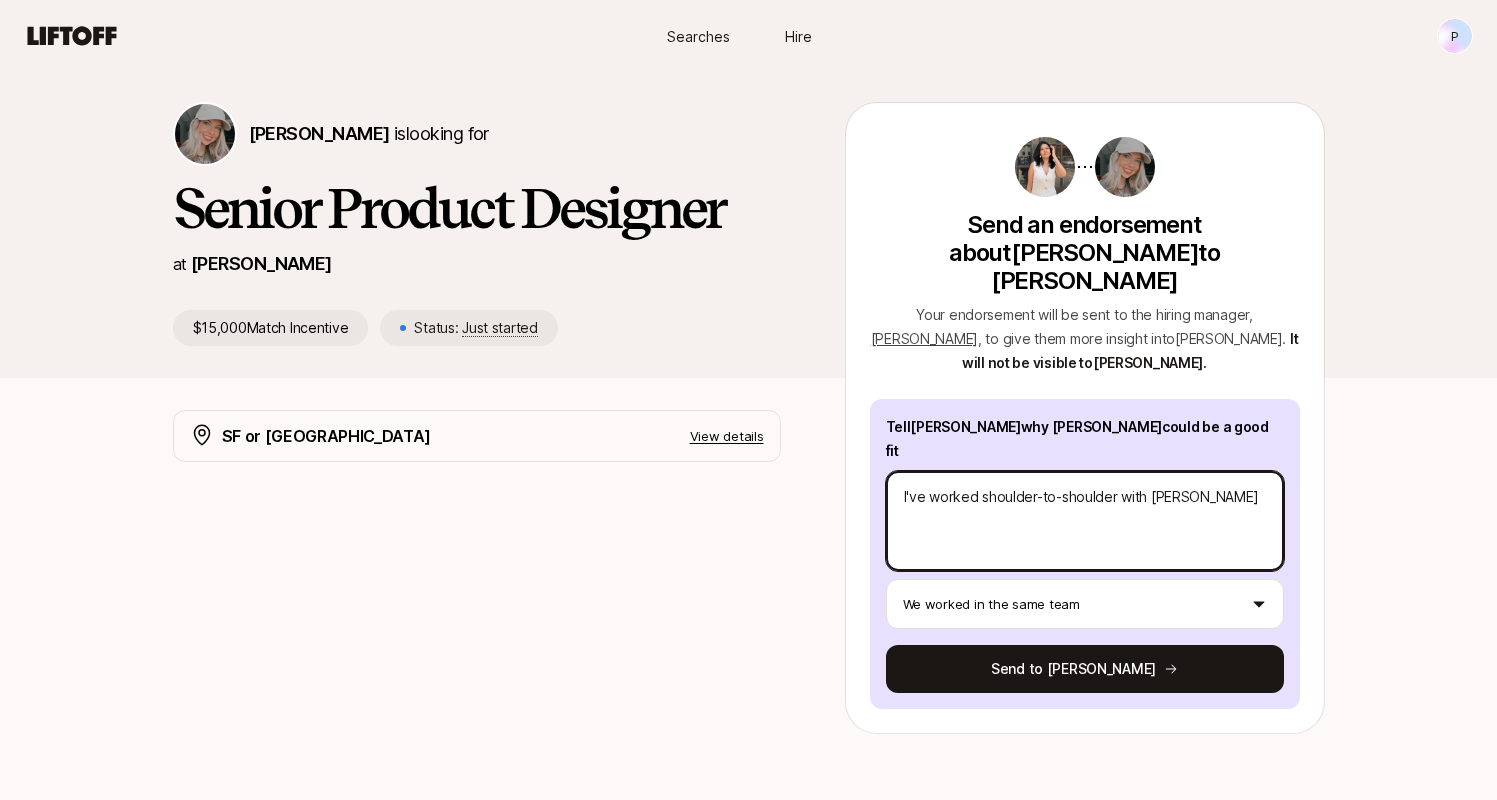type on "x" 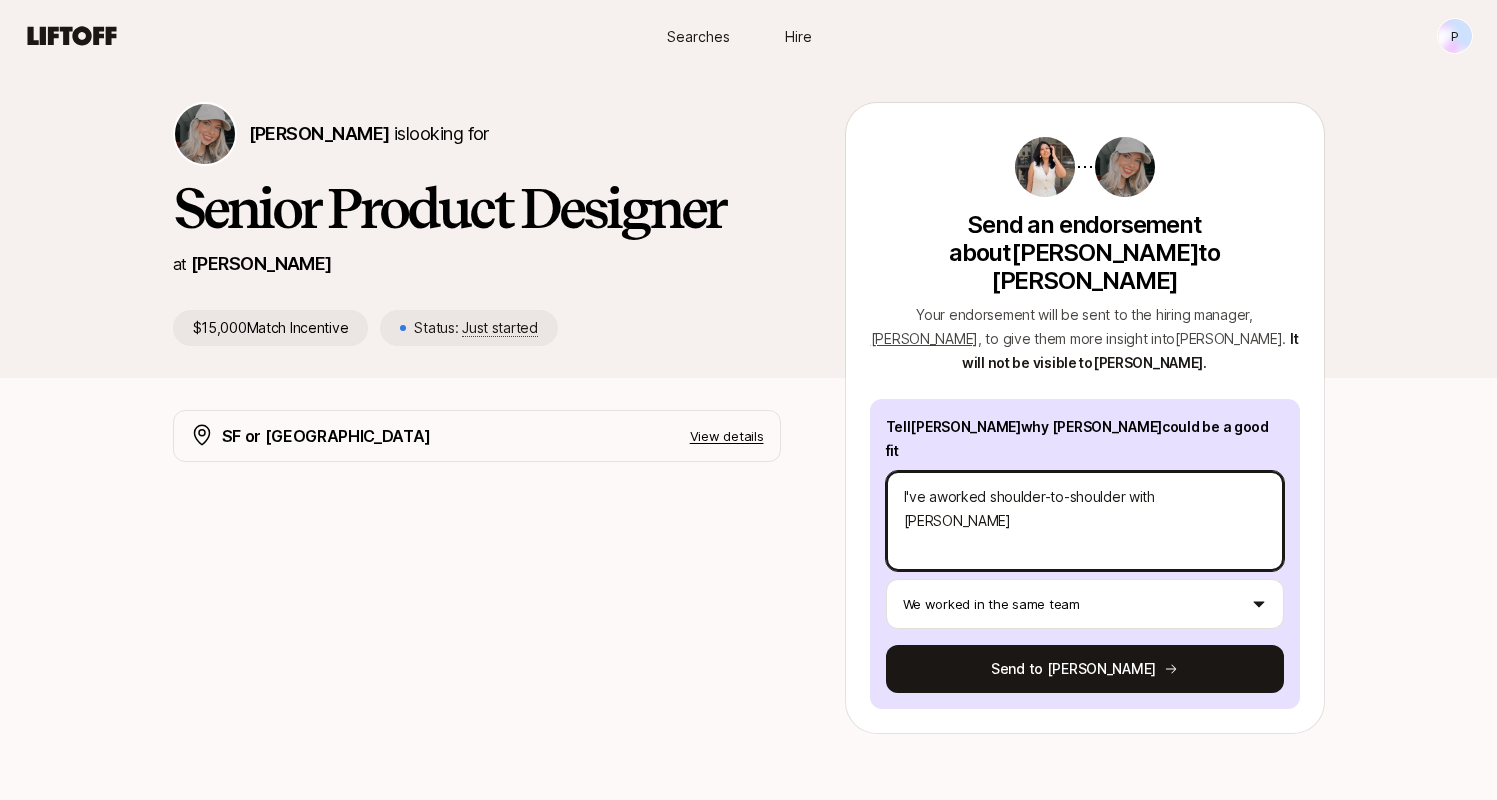 type on "x" 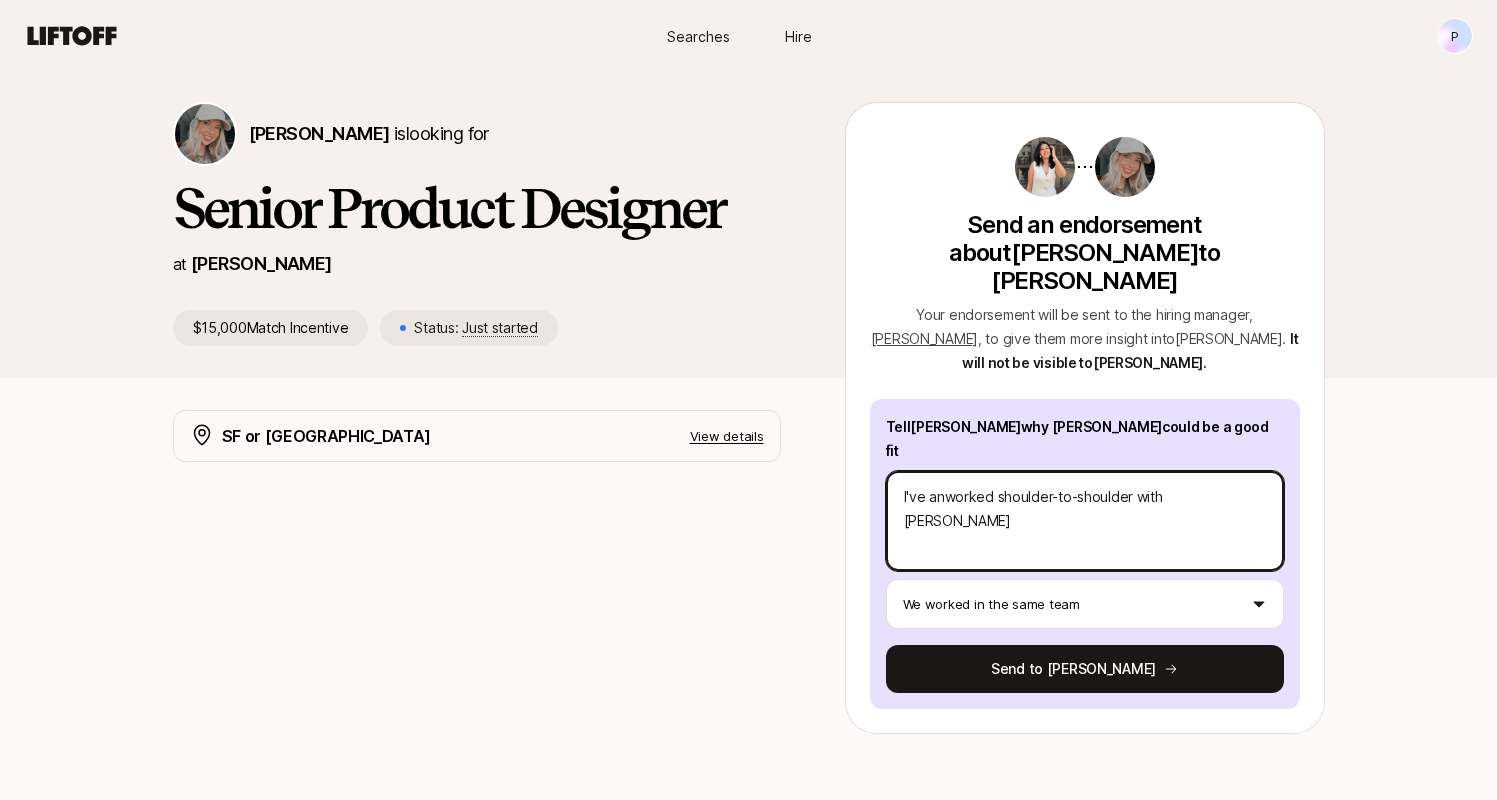 type on "x" 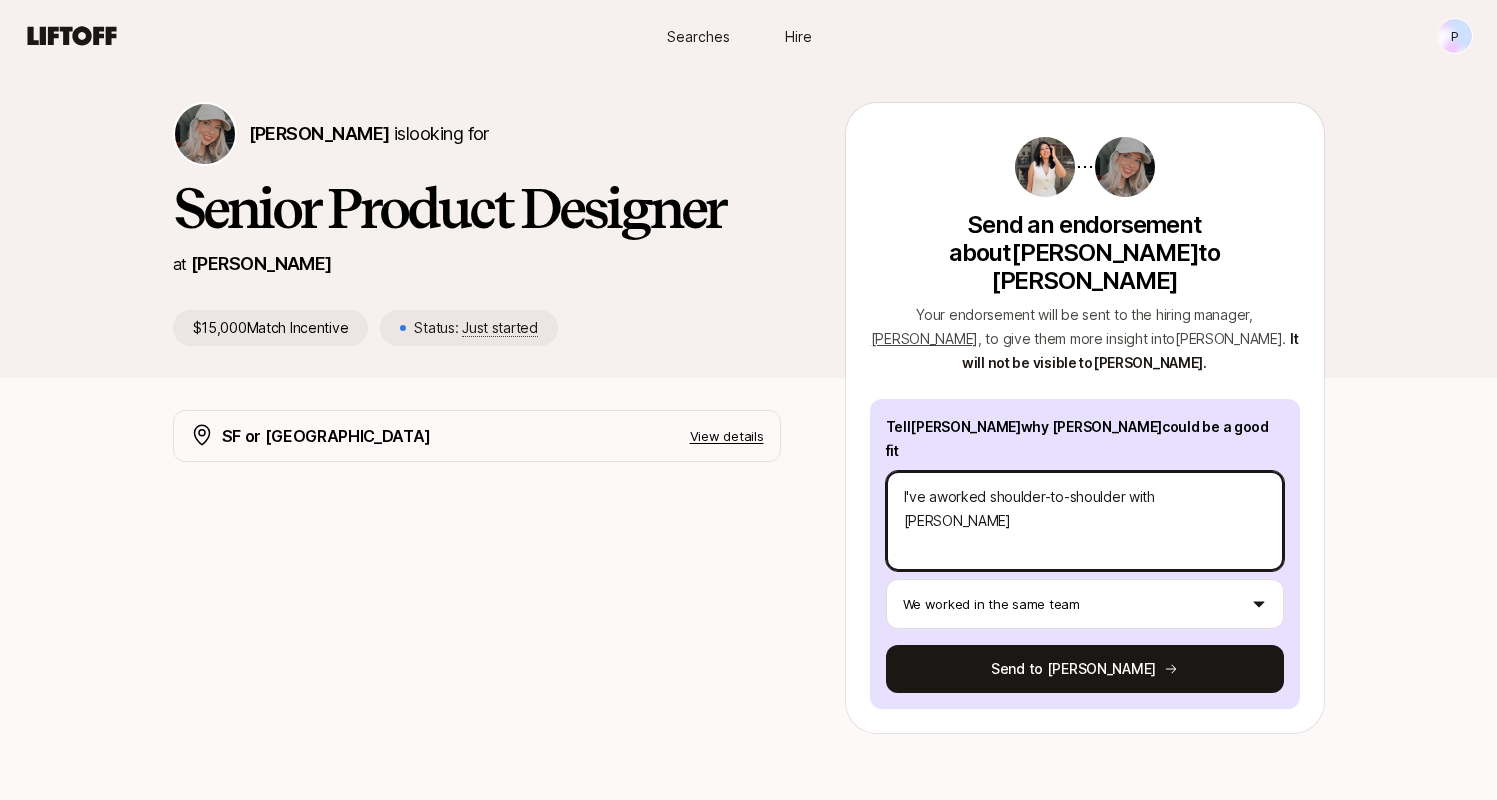 type on "x" 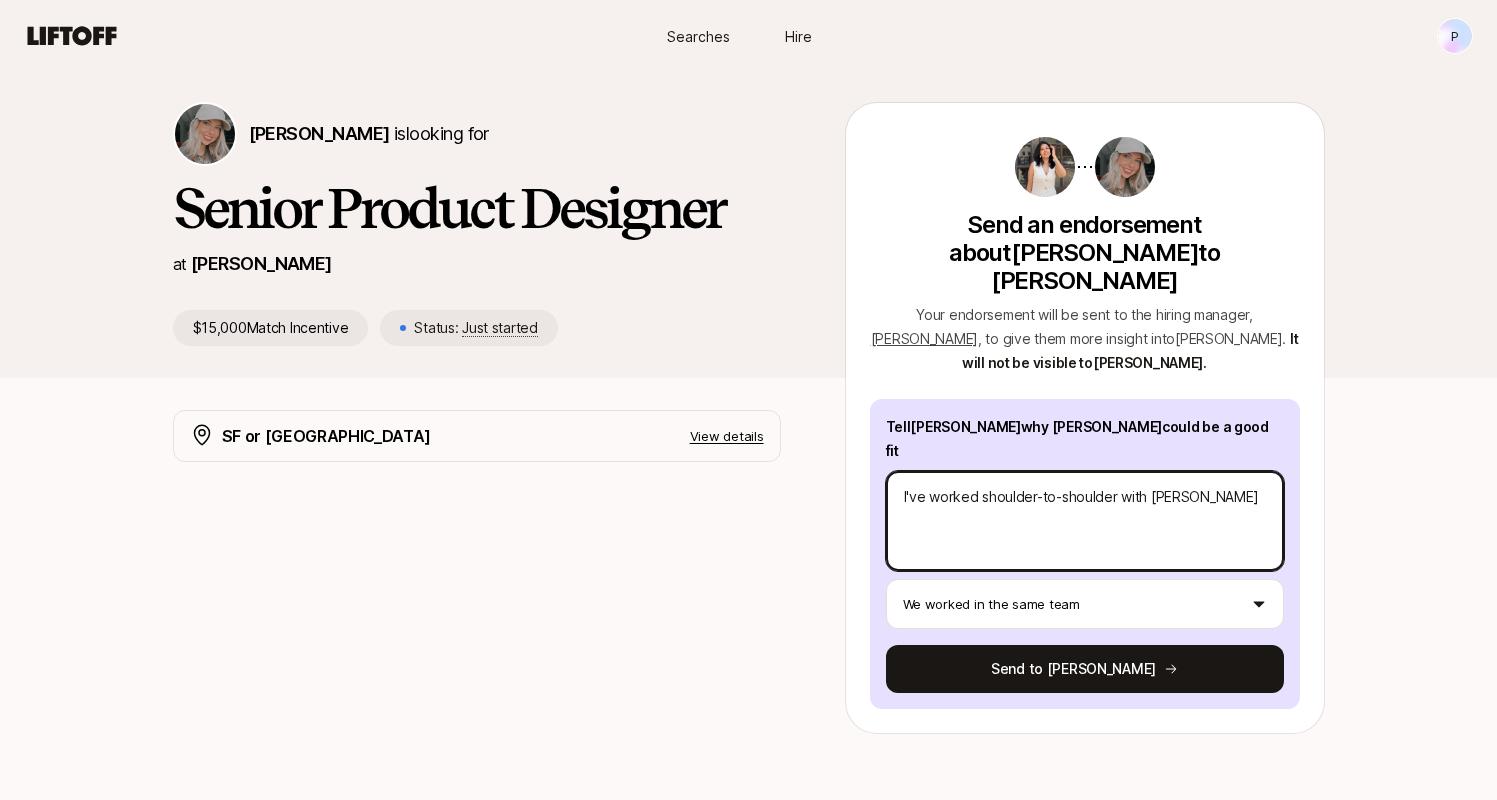 click on "I've worked shoulder-to-shoulder with [PERSON_NAME]" at bounding box center (1085, 521) 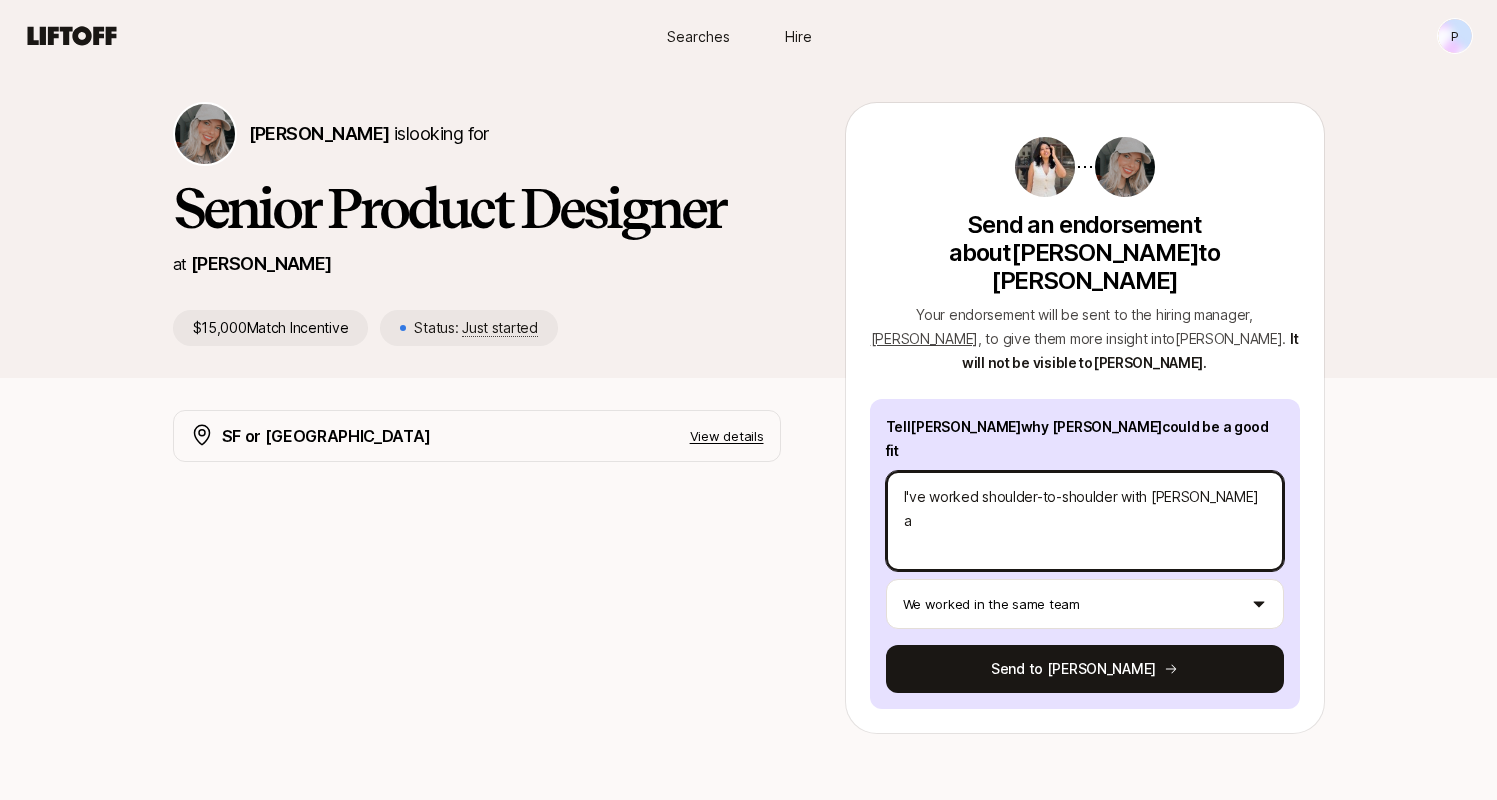 type on "x" 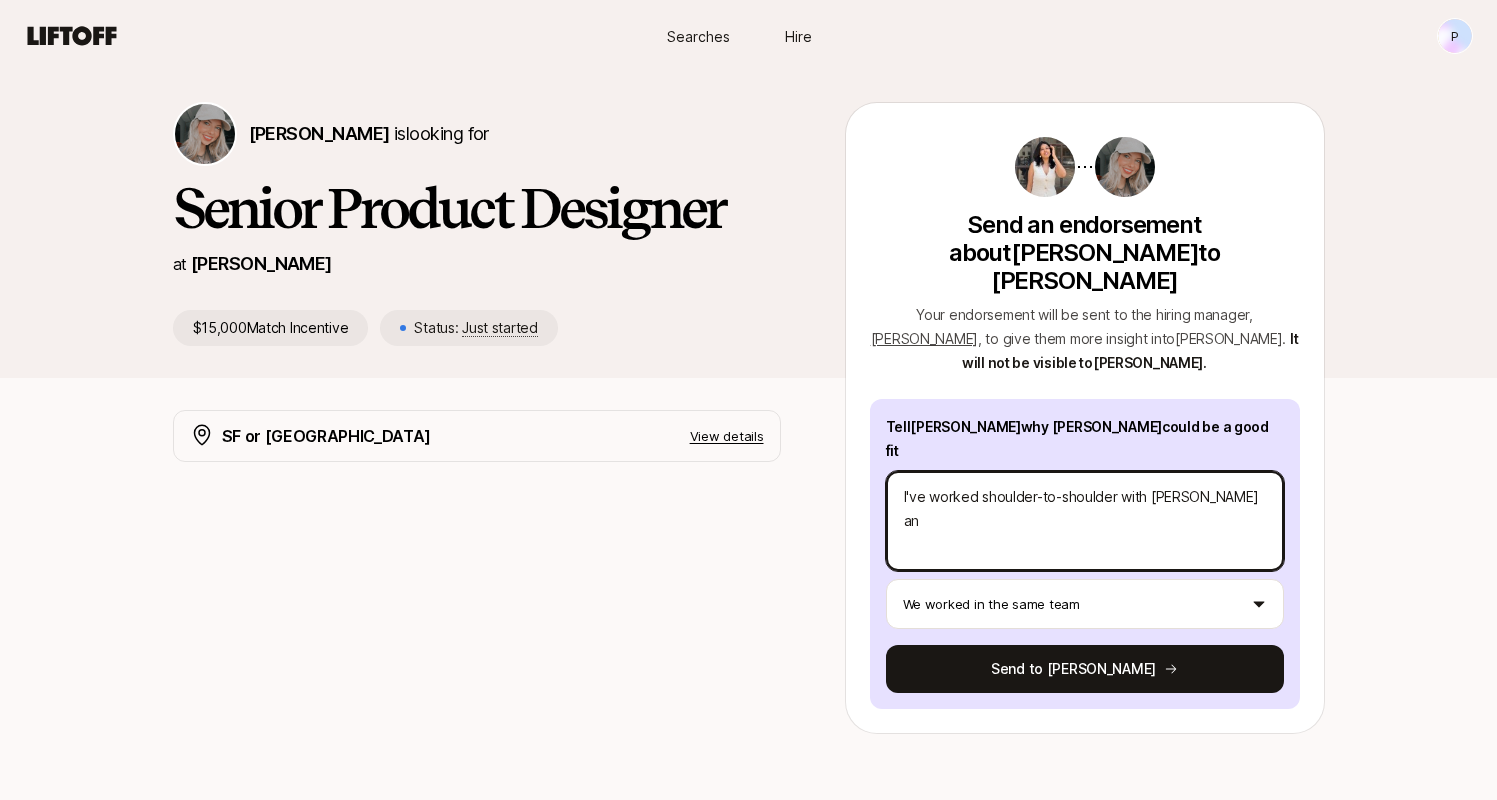 type on "x" 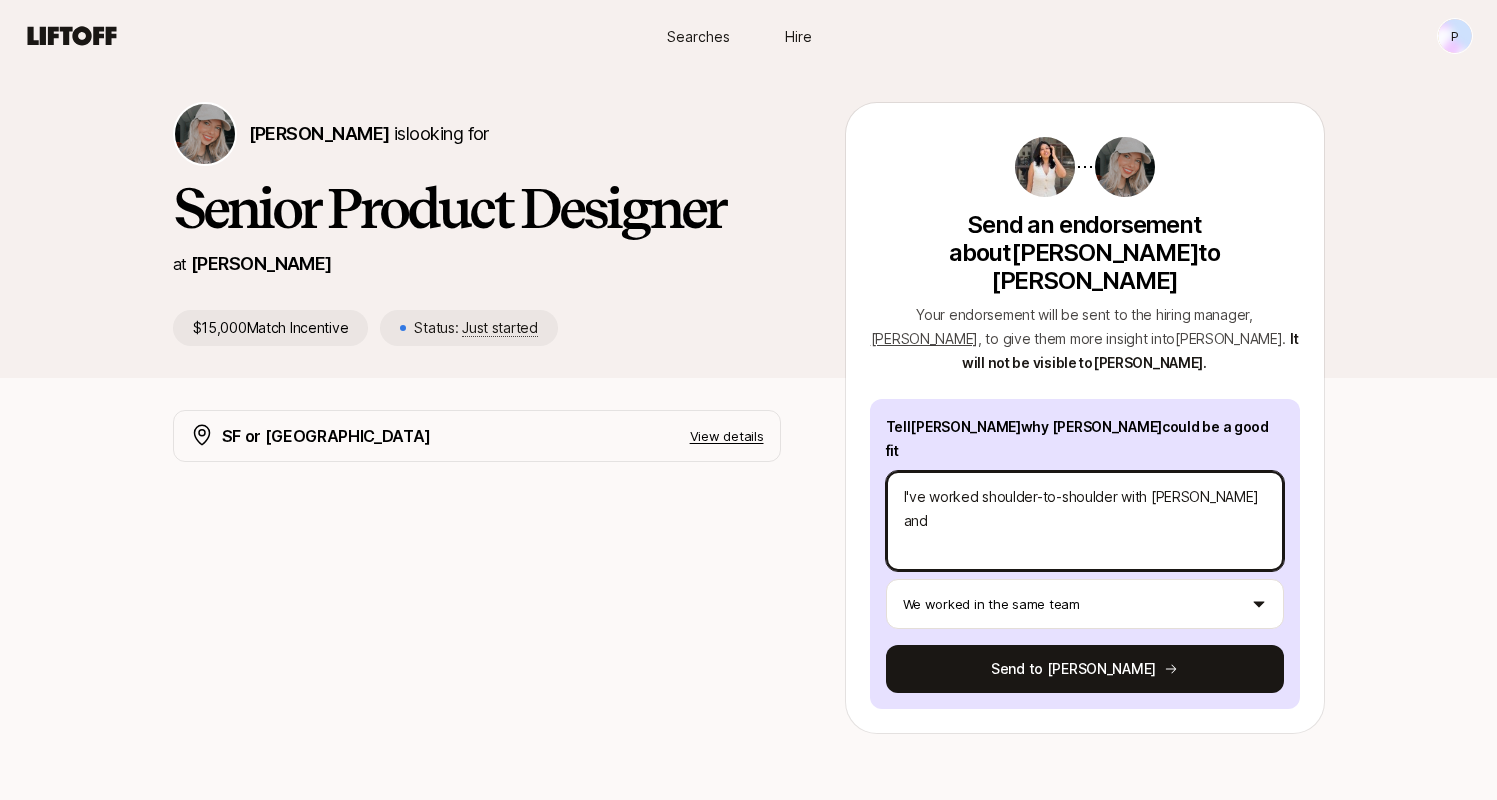 type on "x" 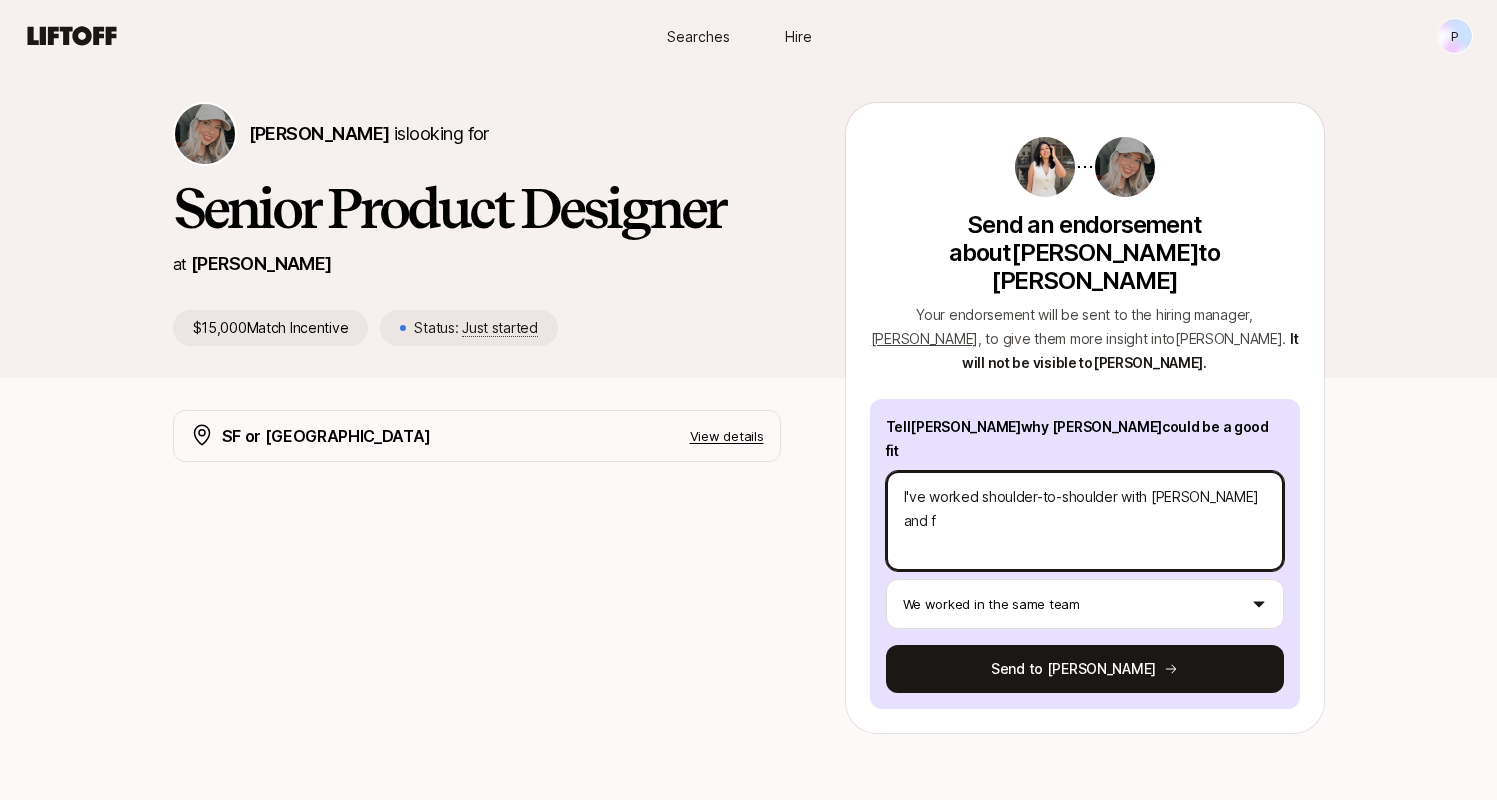type on "x" 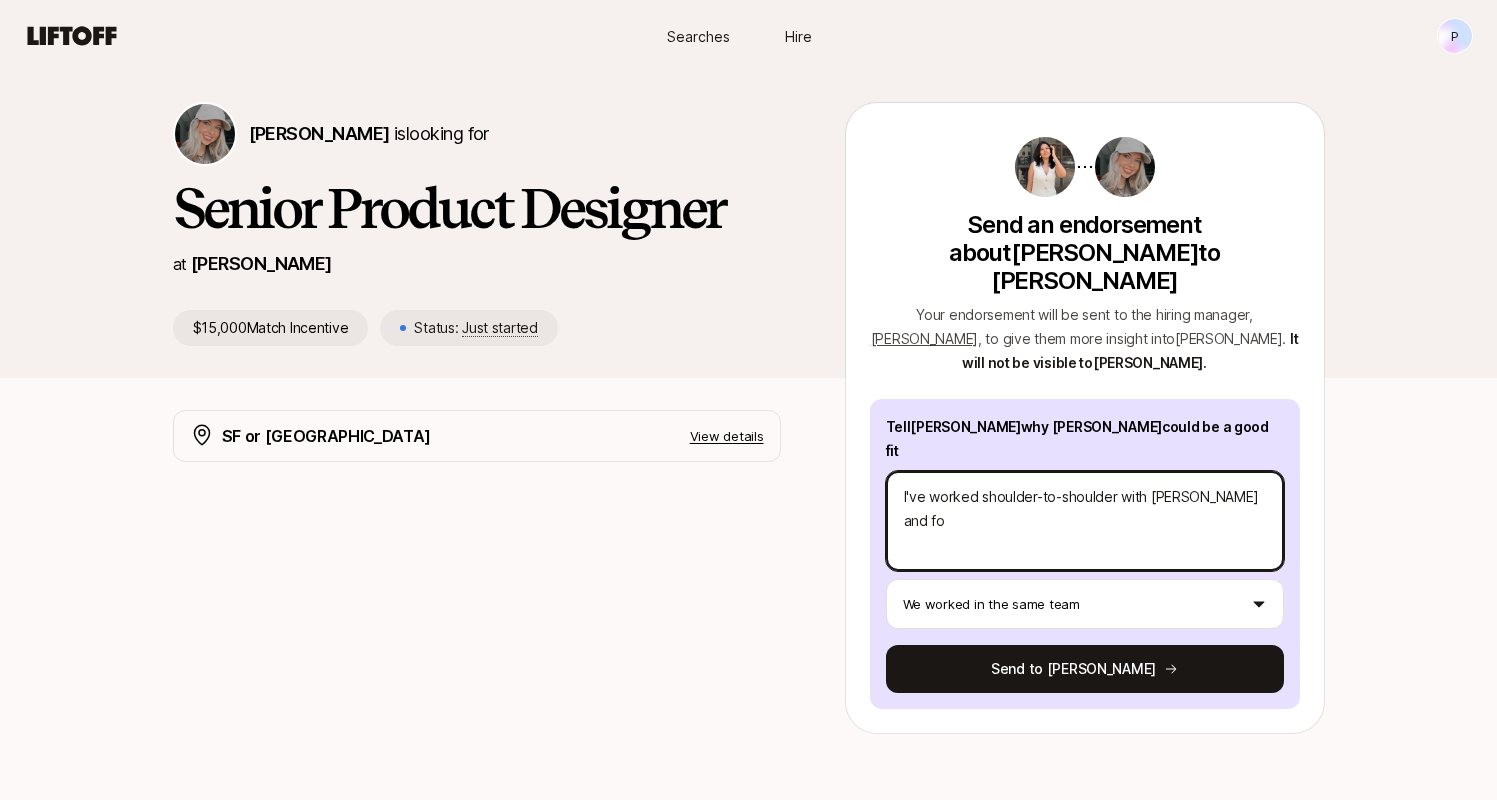 type on "x" 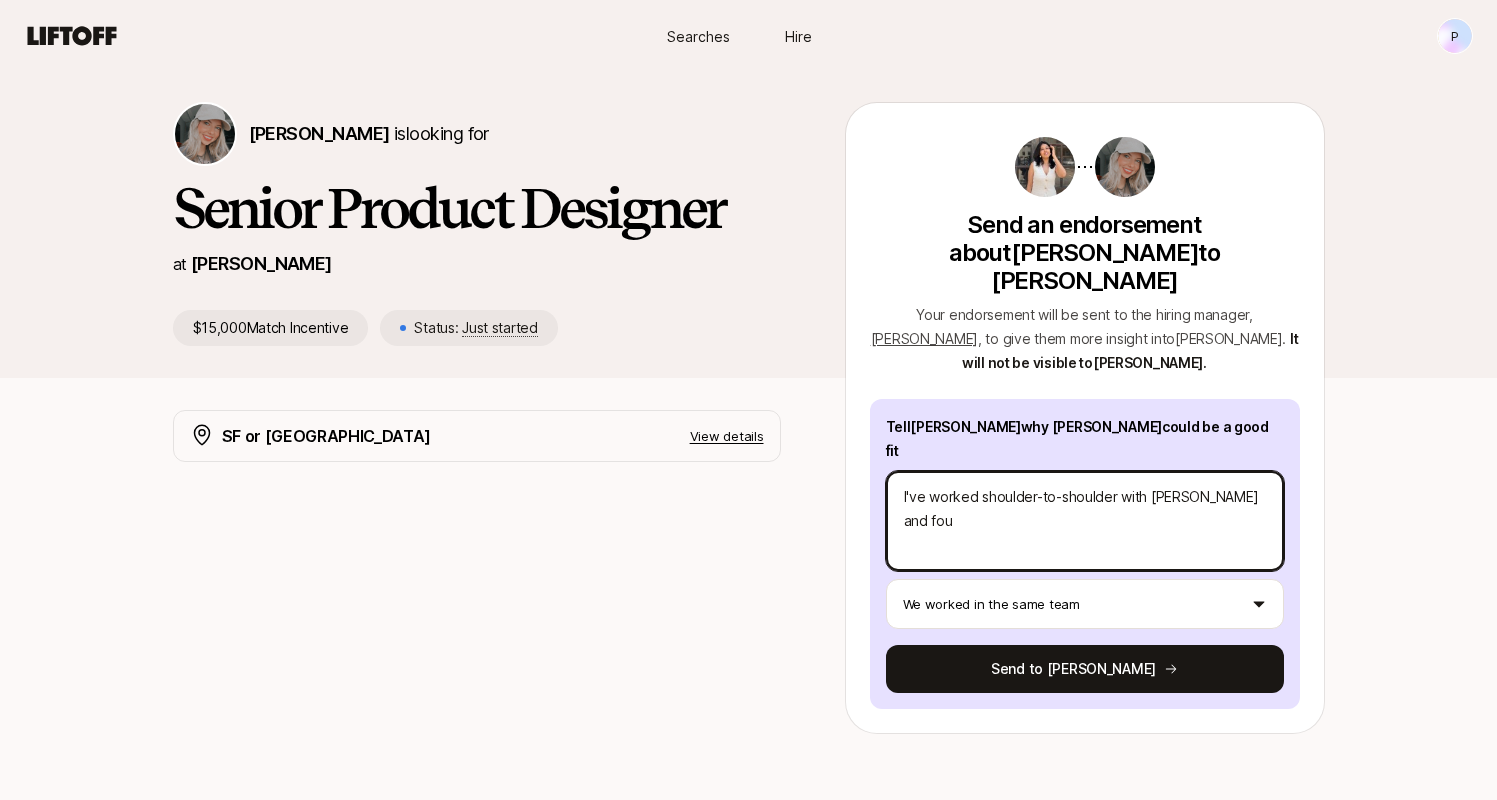 type on "x" 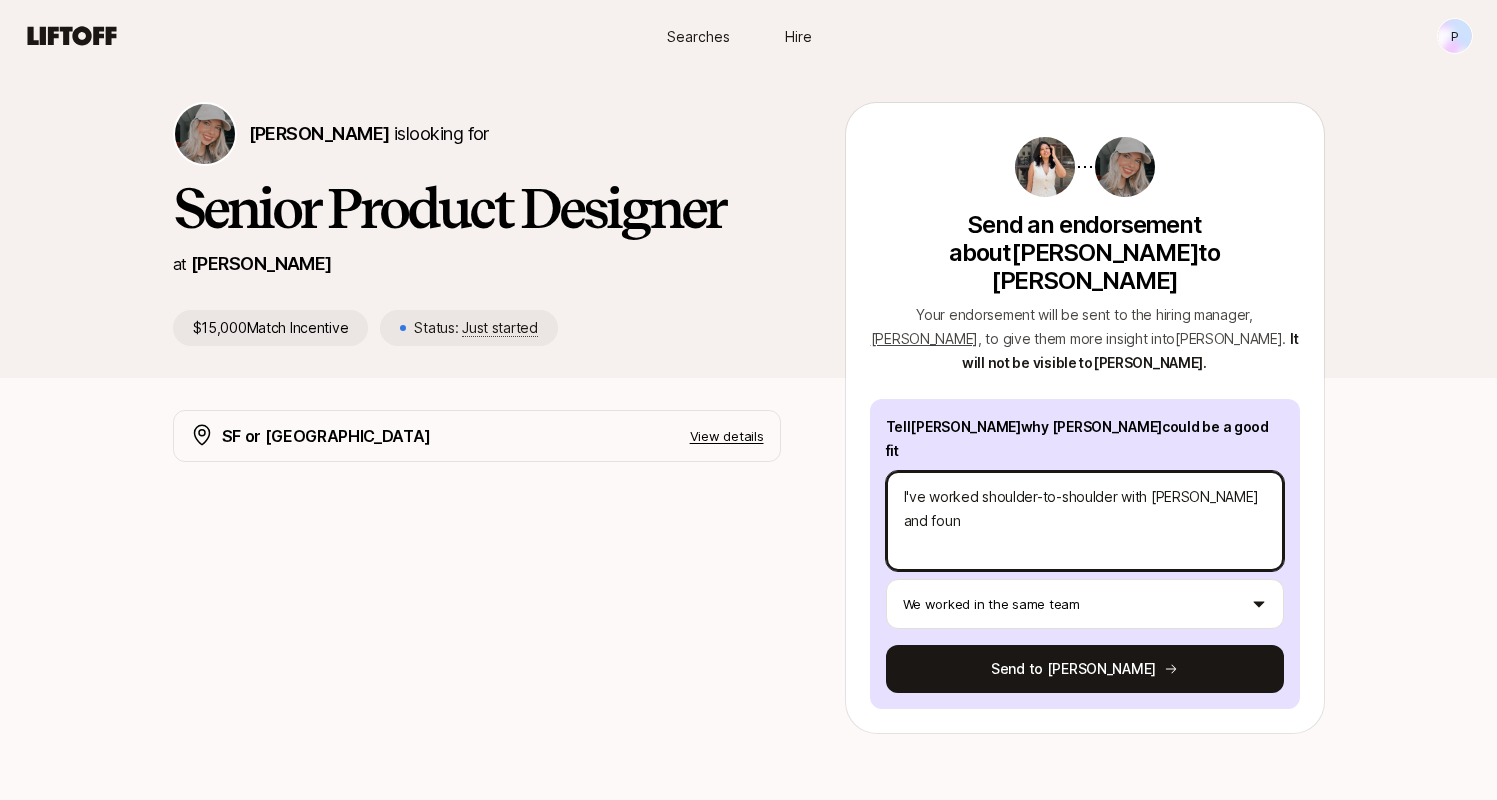 type on "x" 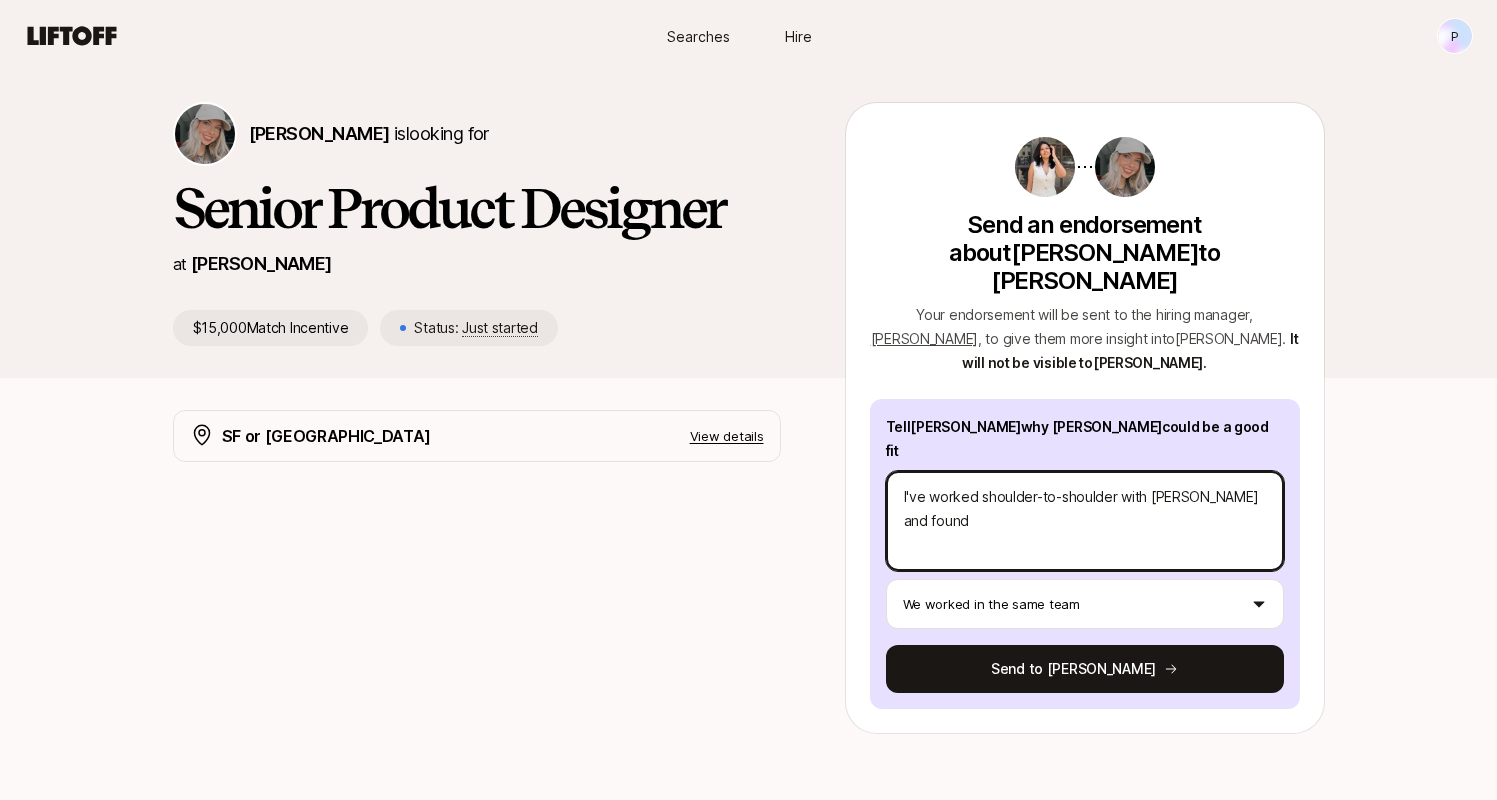 type on "x" 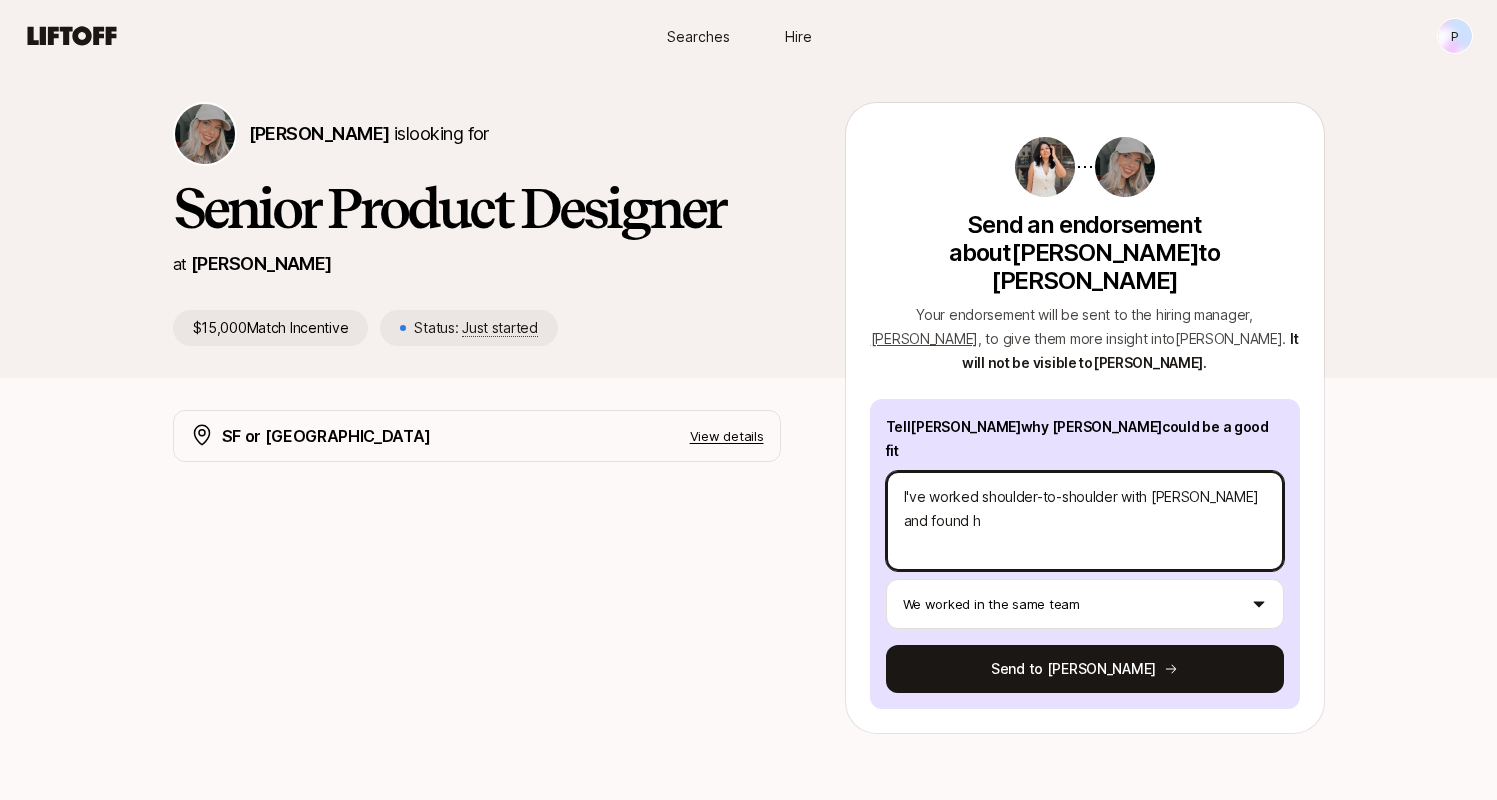 type on "x" 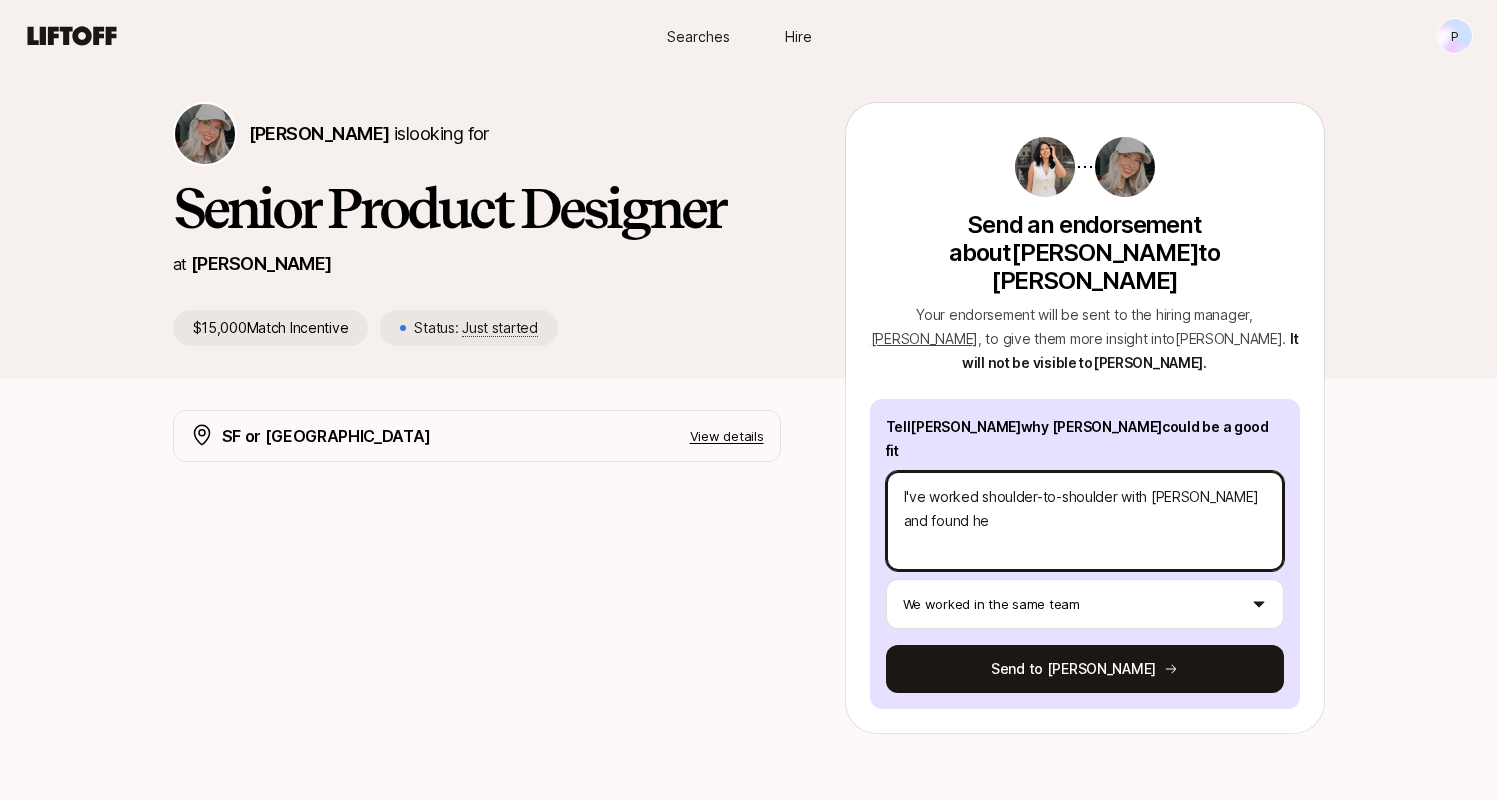 type on "x" 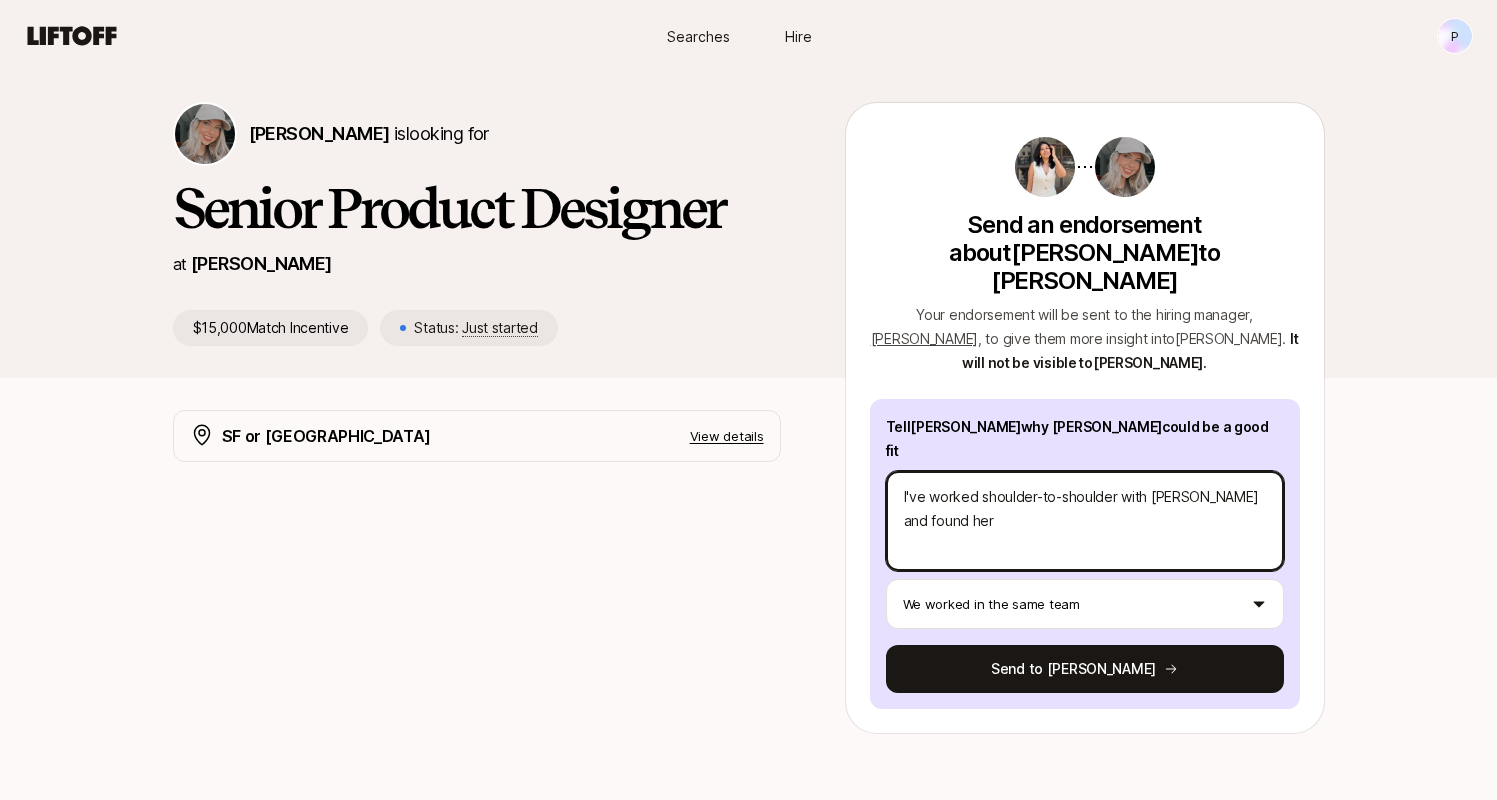 type on "x" 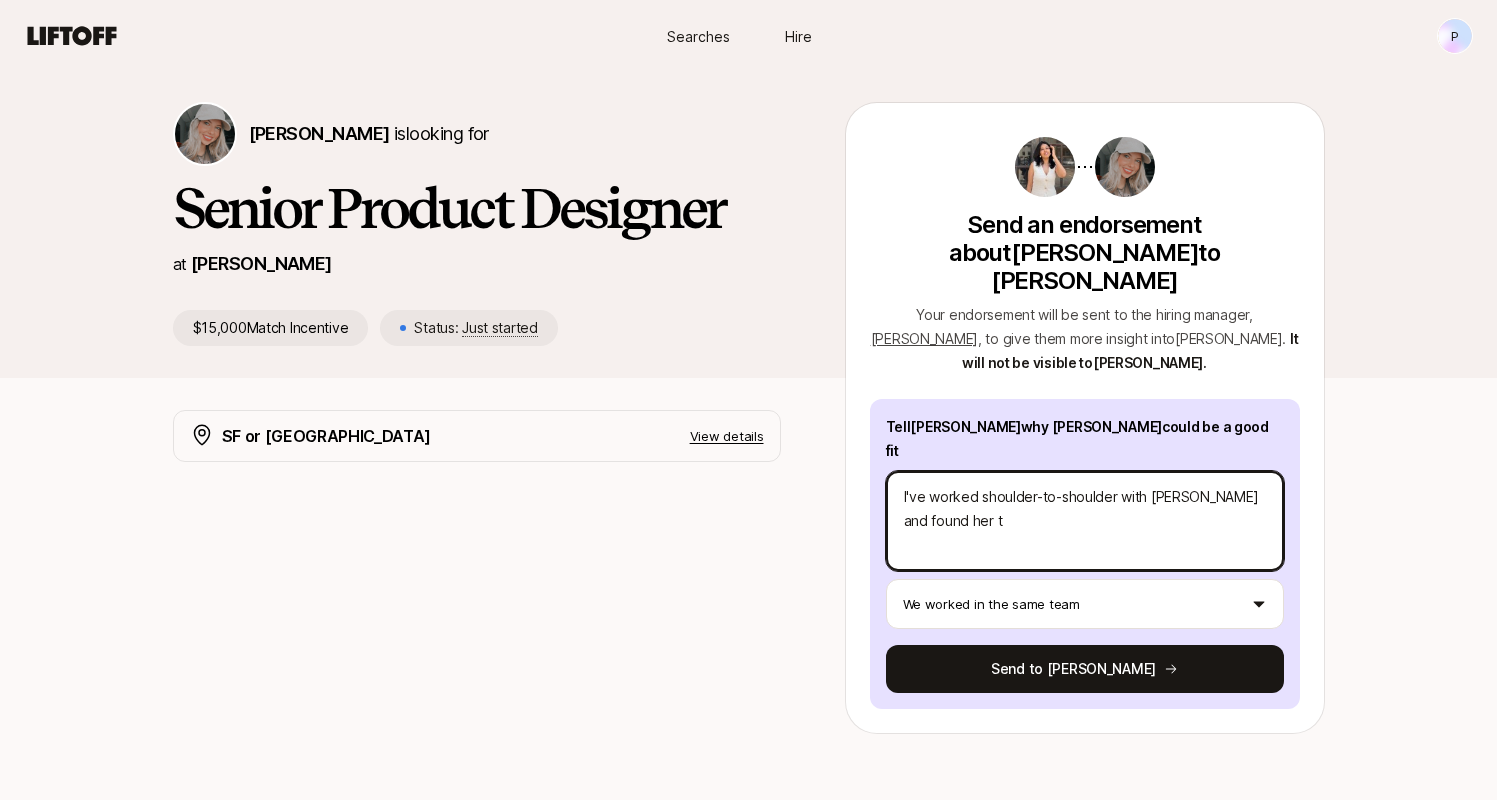 type on "x" 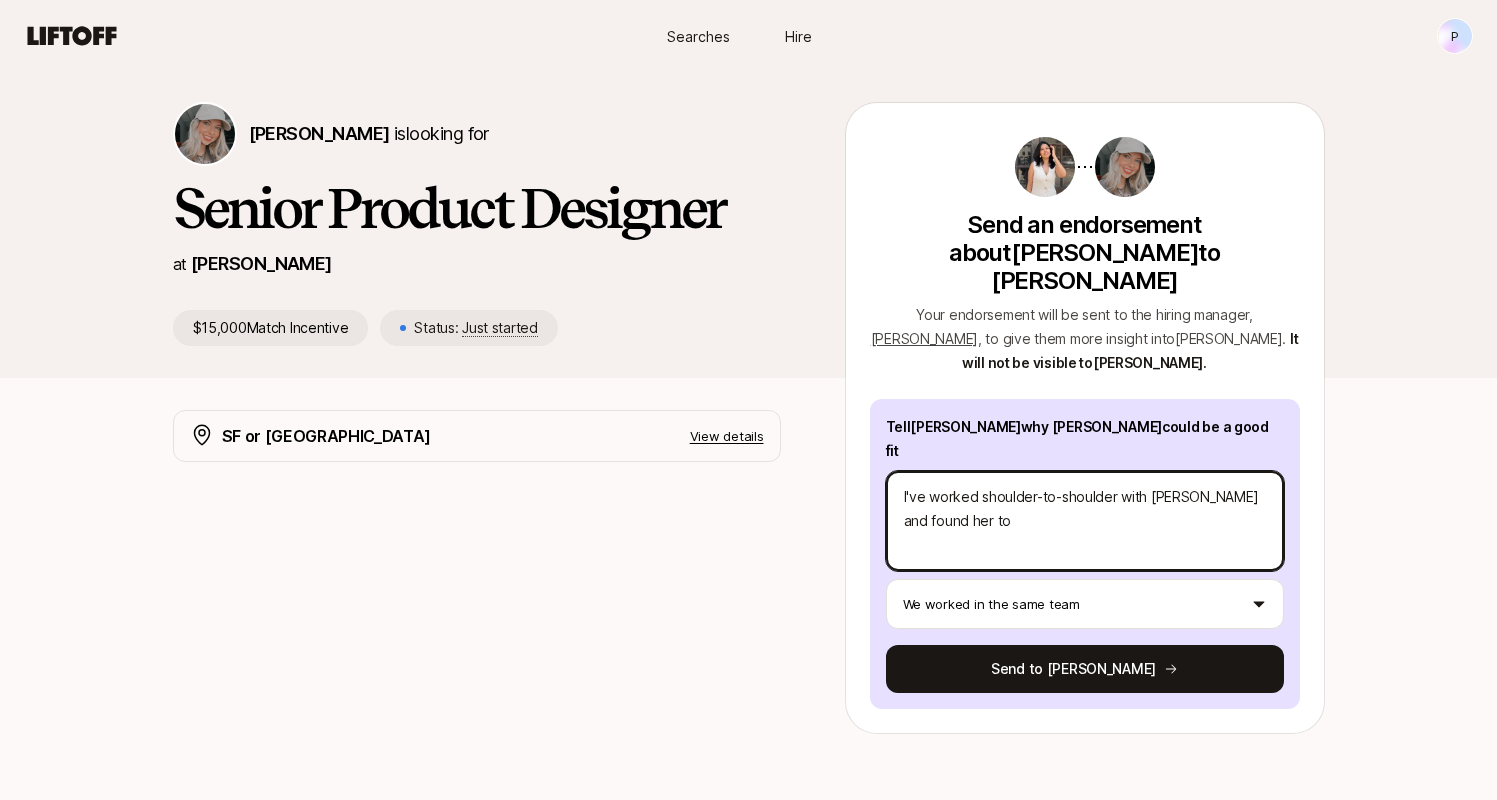 type on "x" 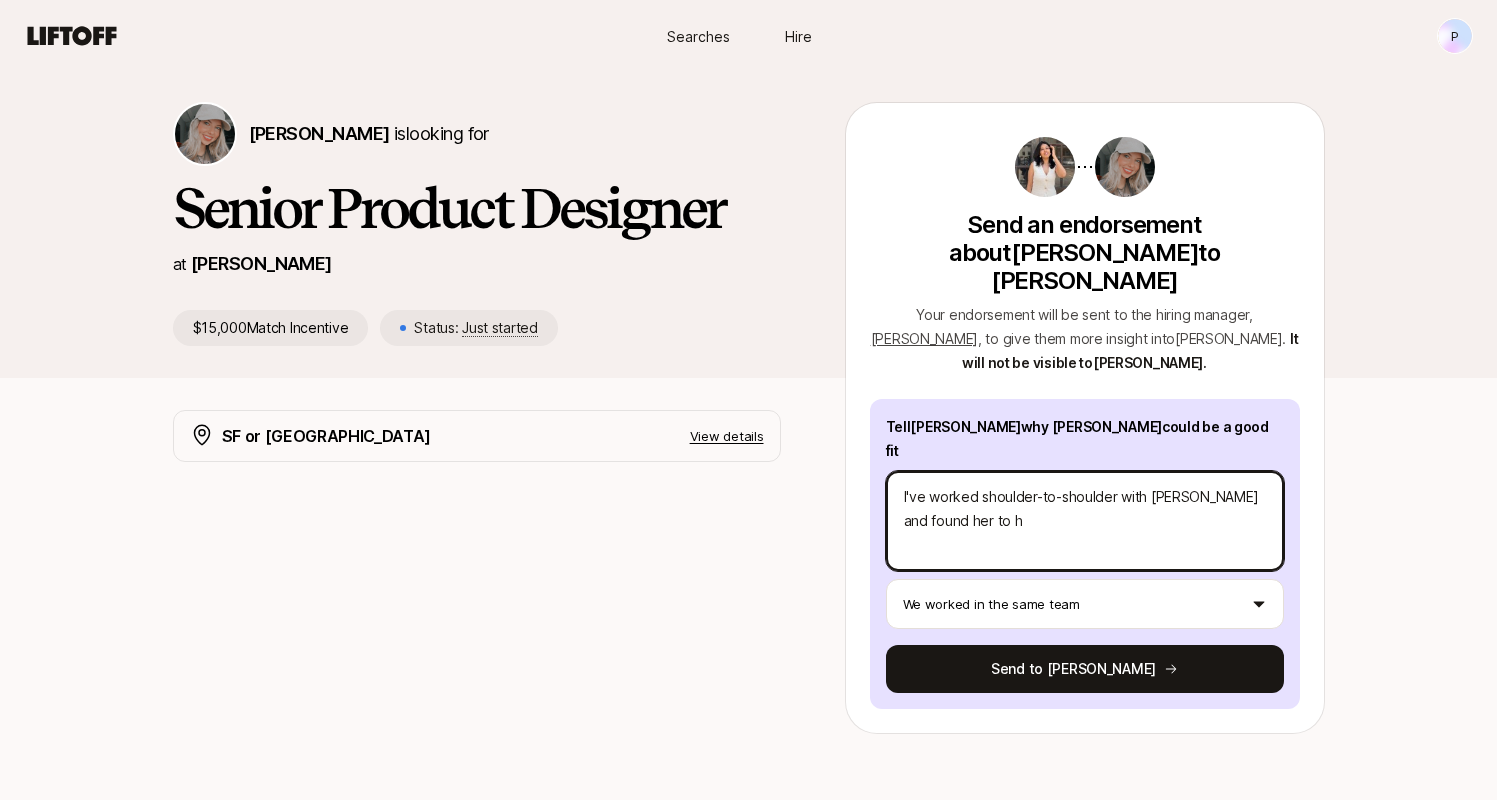 type on "x" 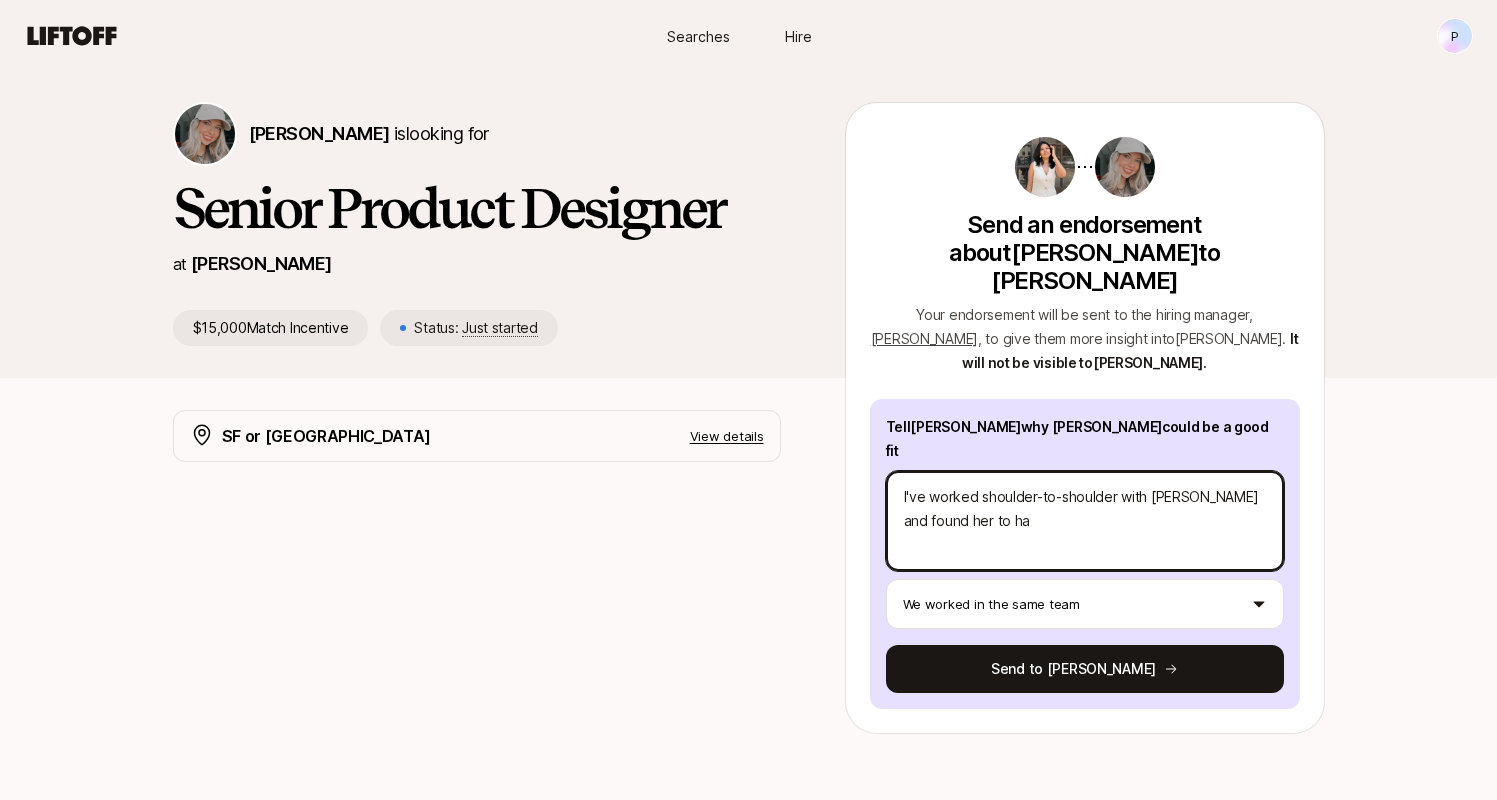 type on "x" 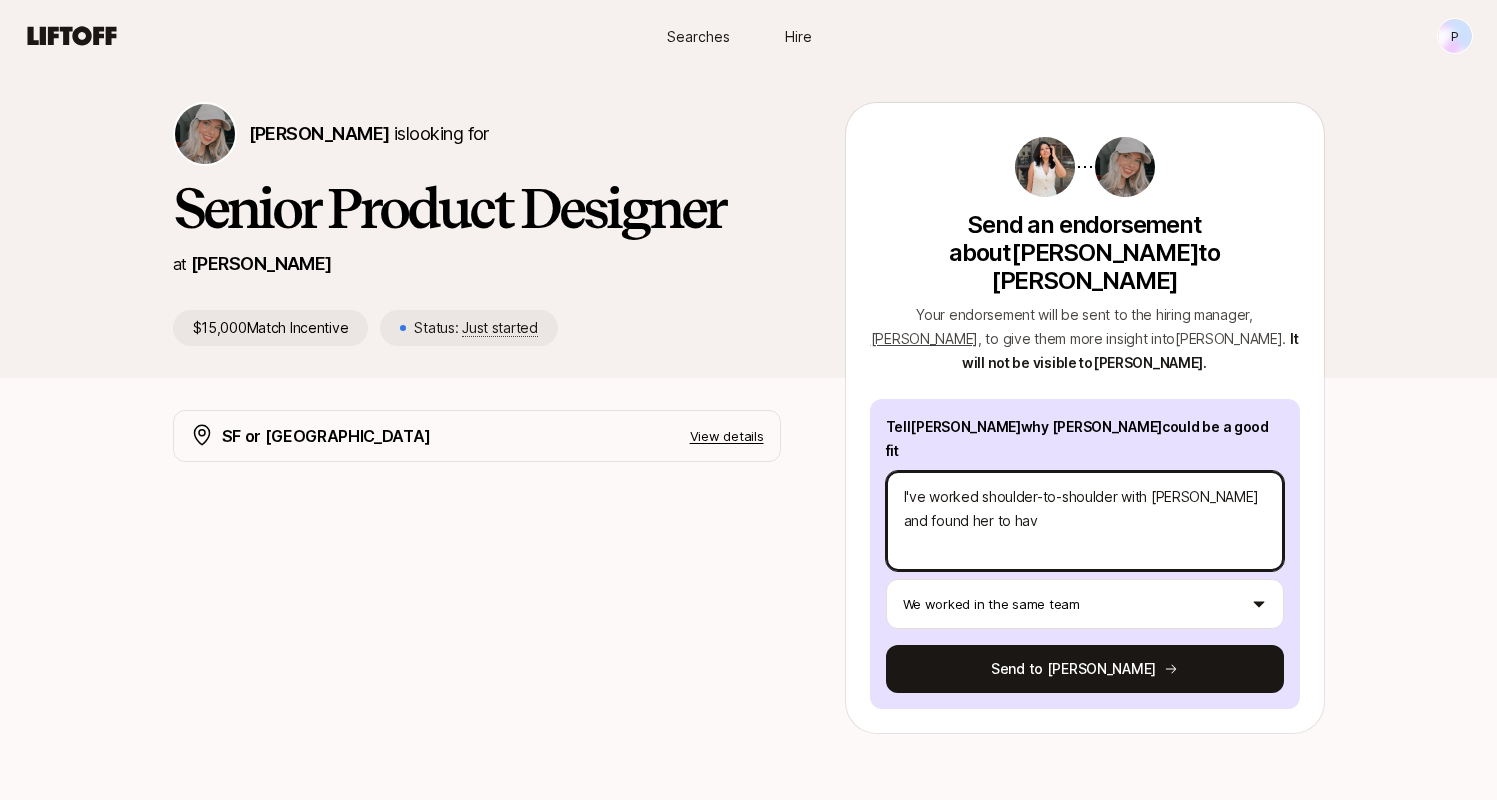 type on "x" 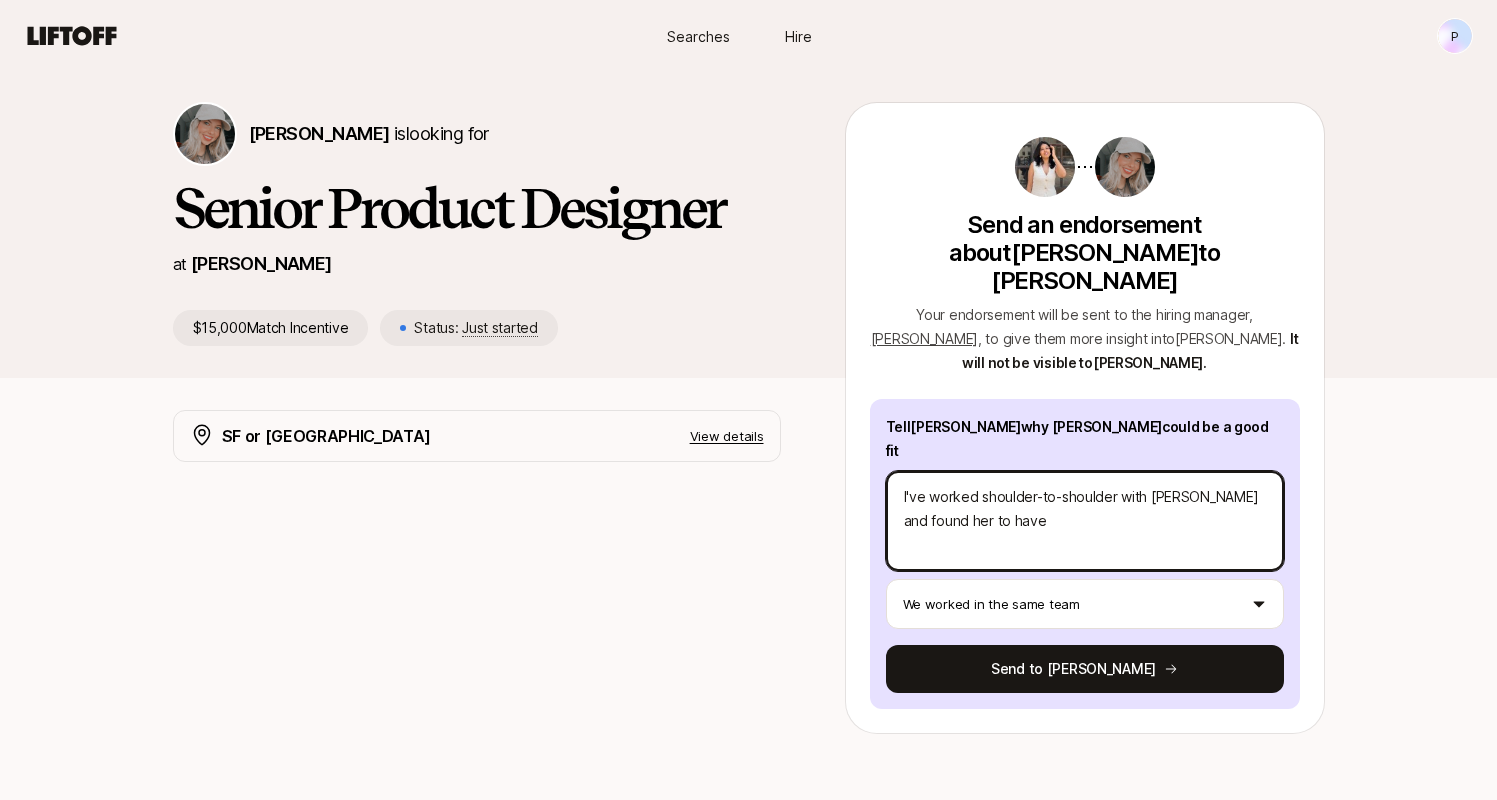 type on "x" 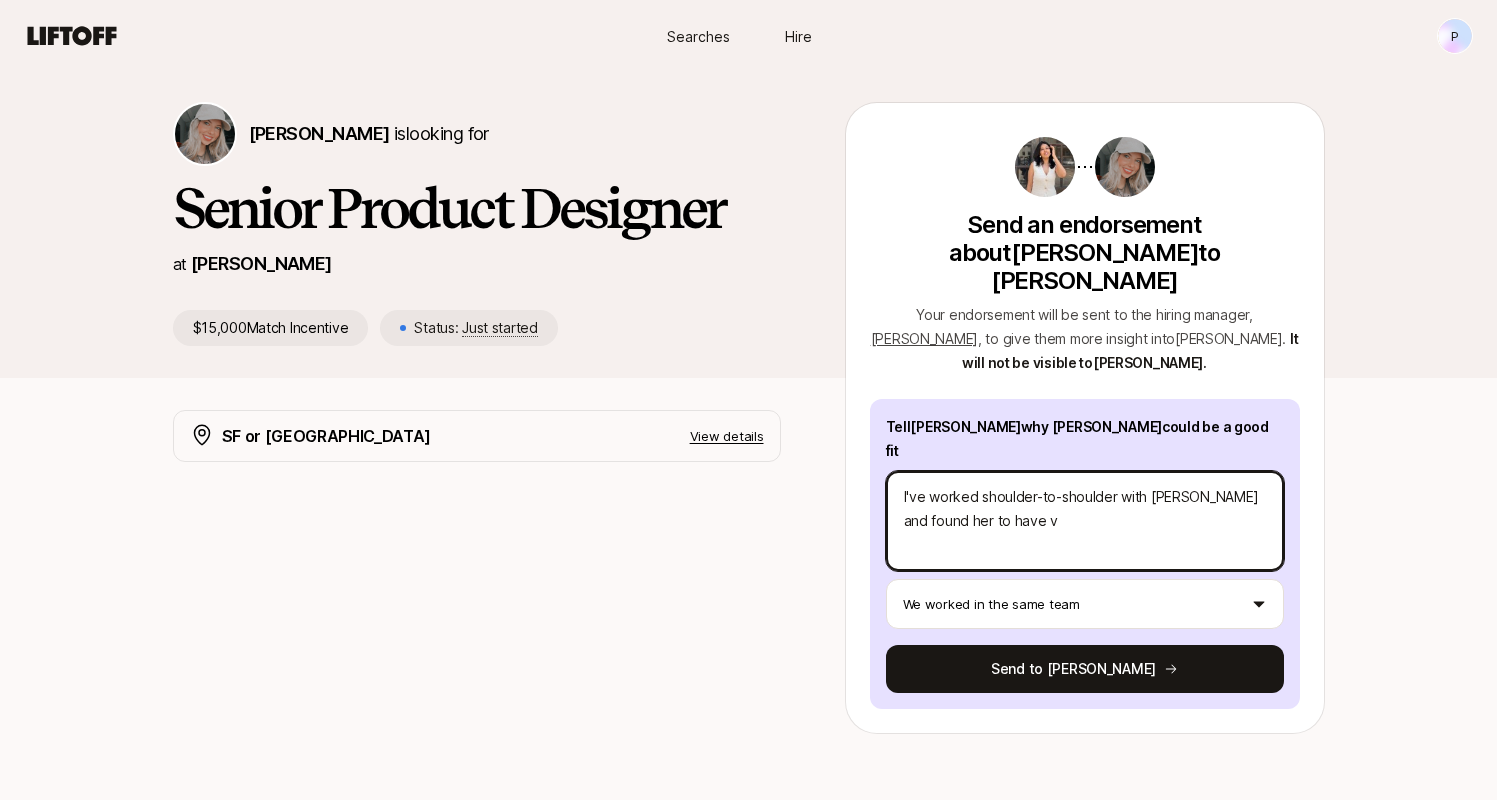 type on "x" 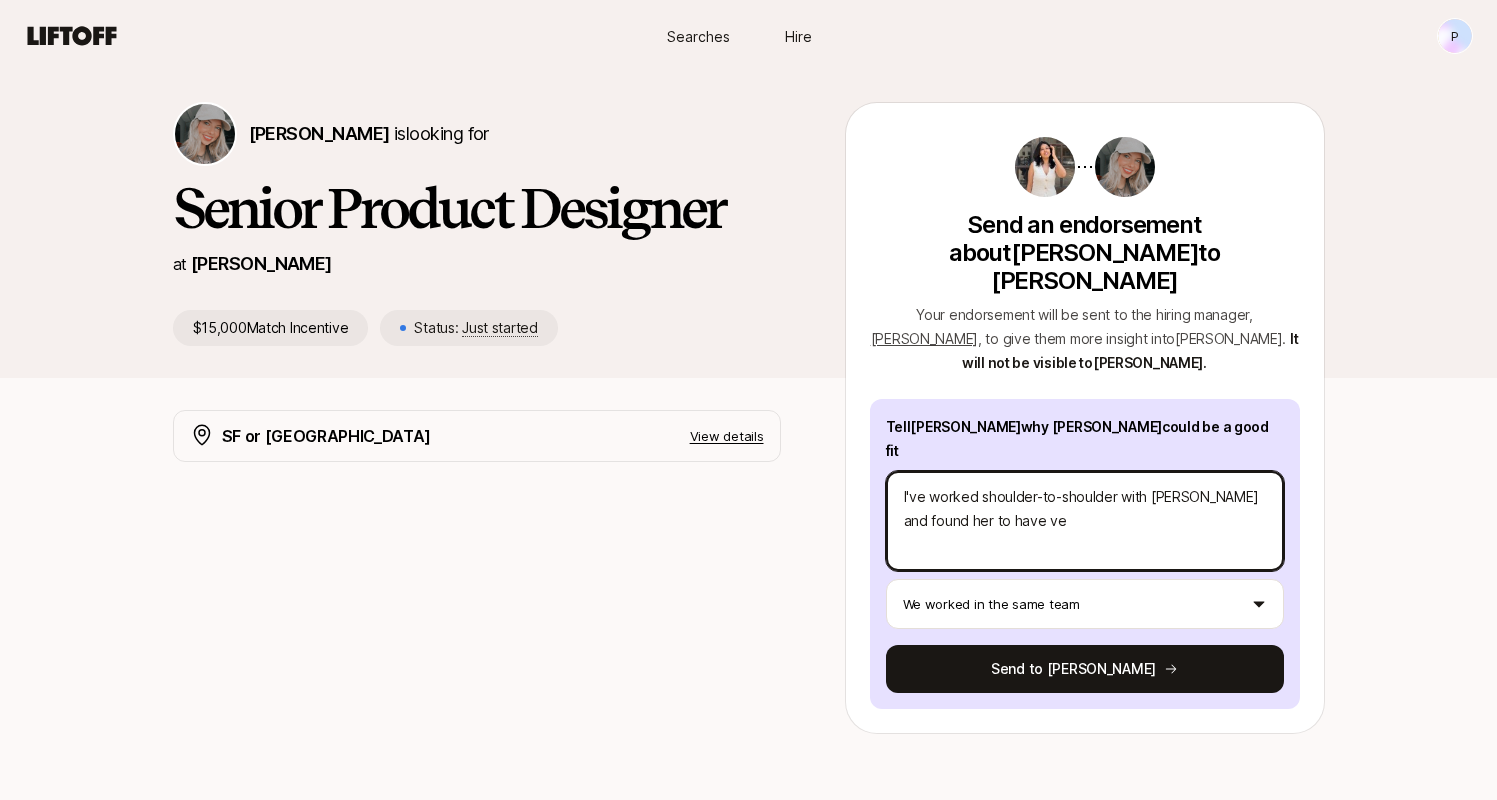 type on "x" 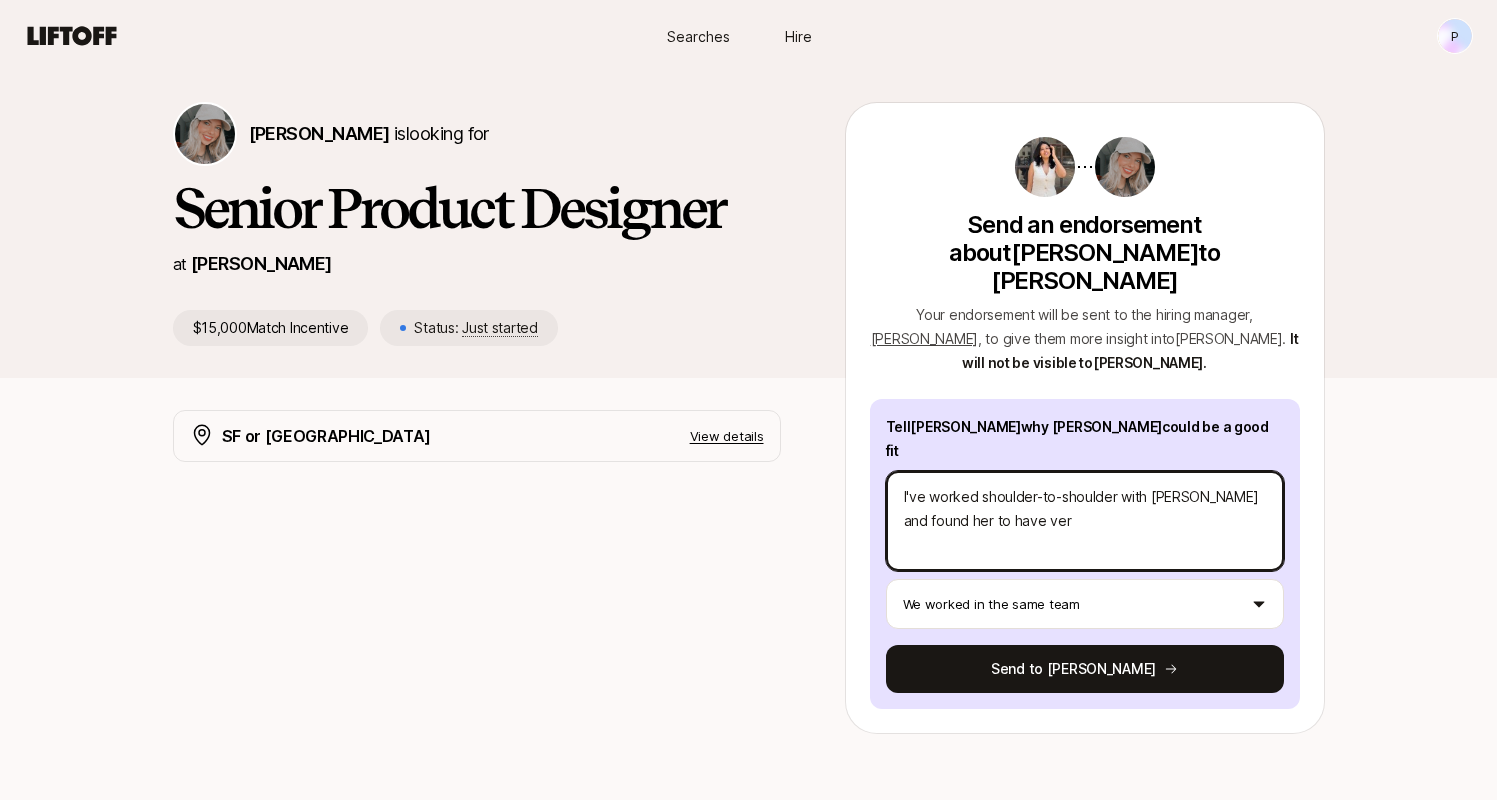 type on "x" 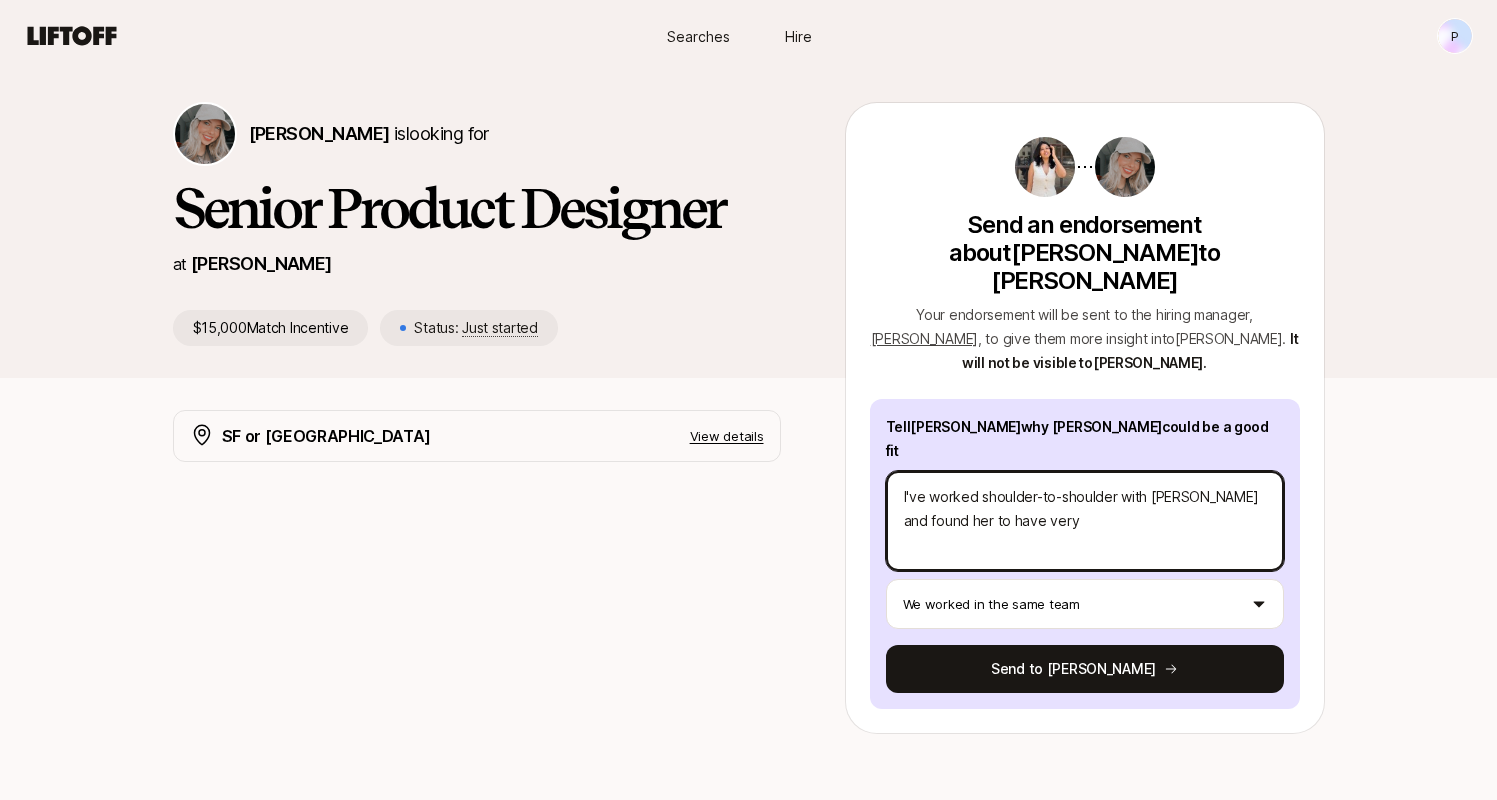 type on "x" 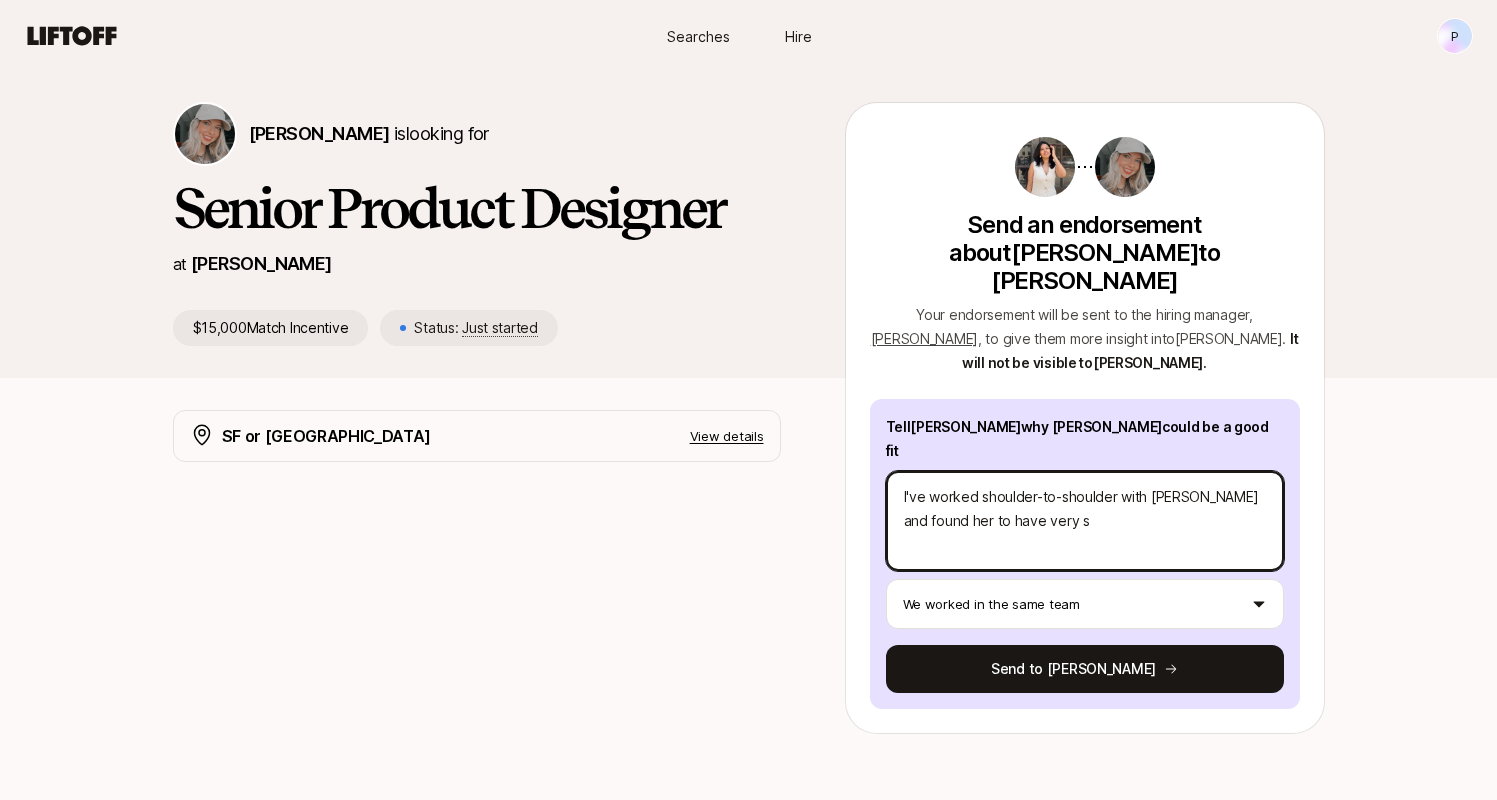 type on "x" 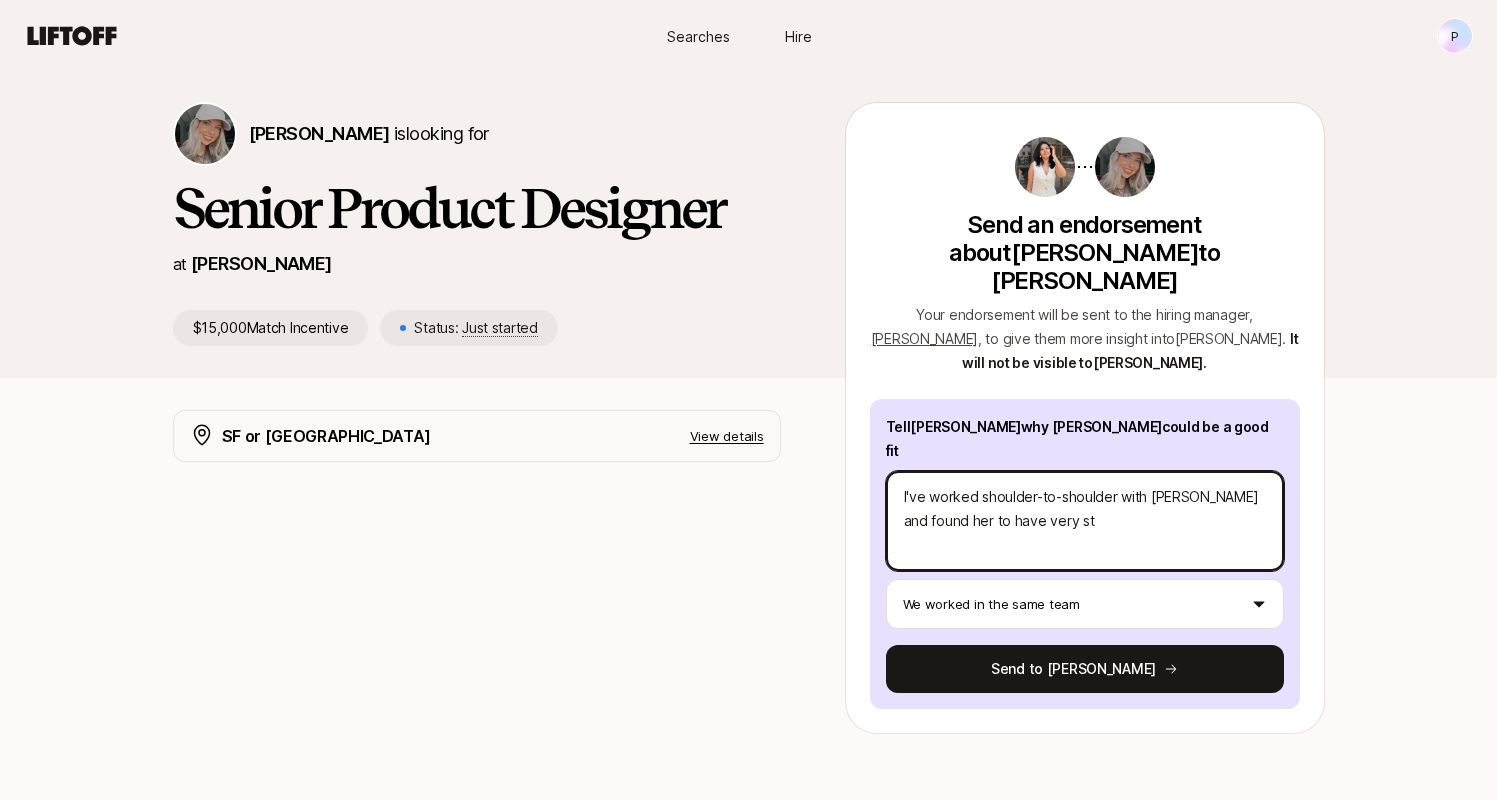 type on "x" 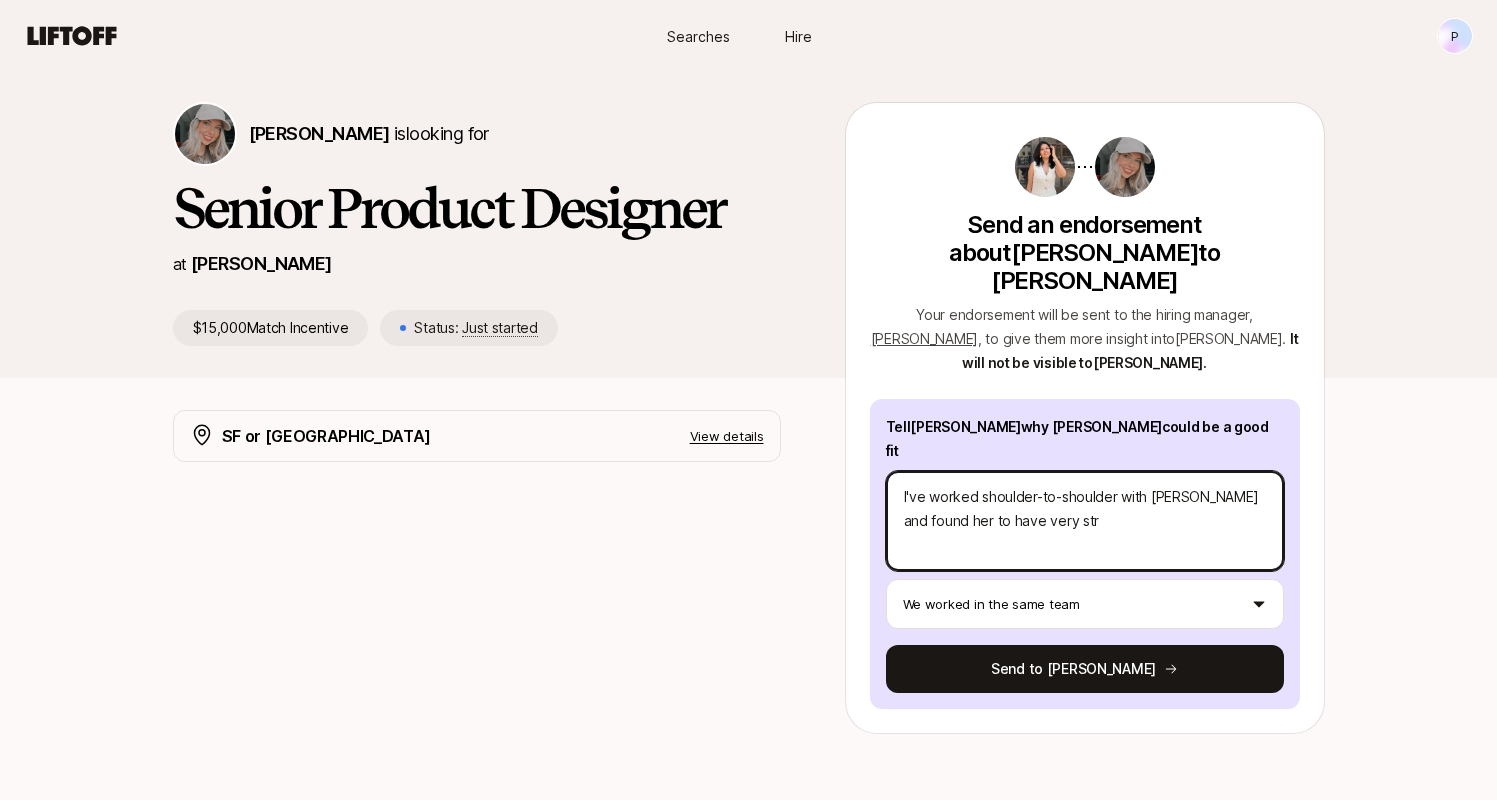 type on "x" 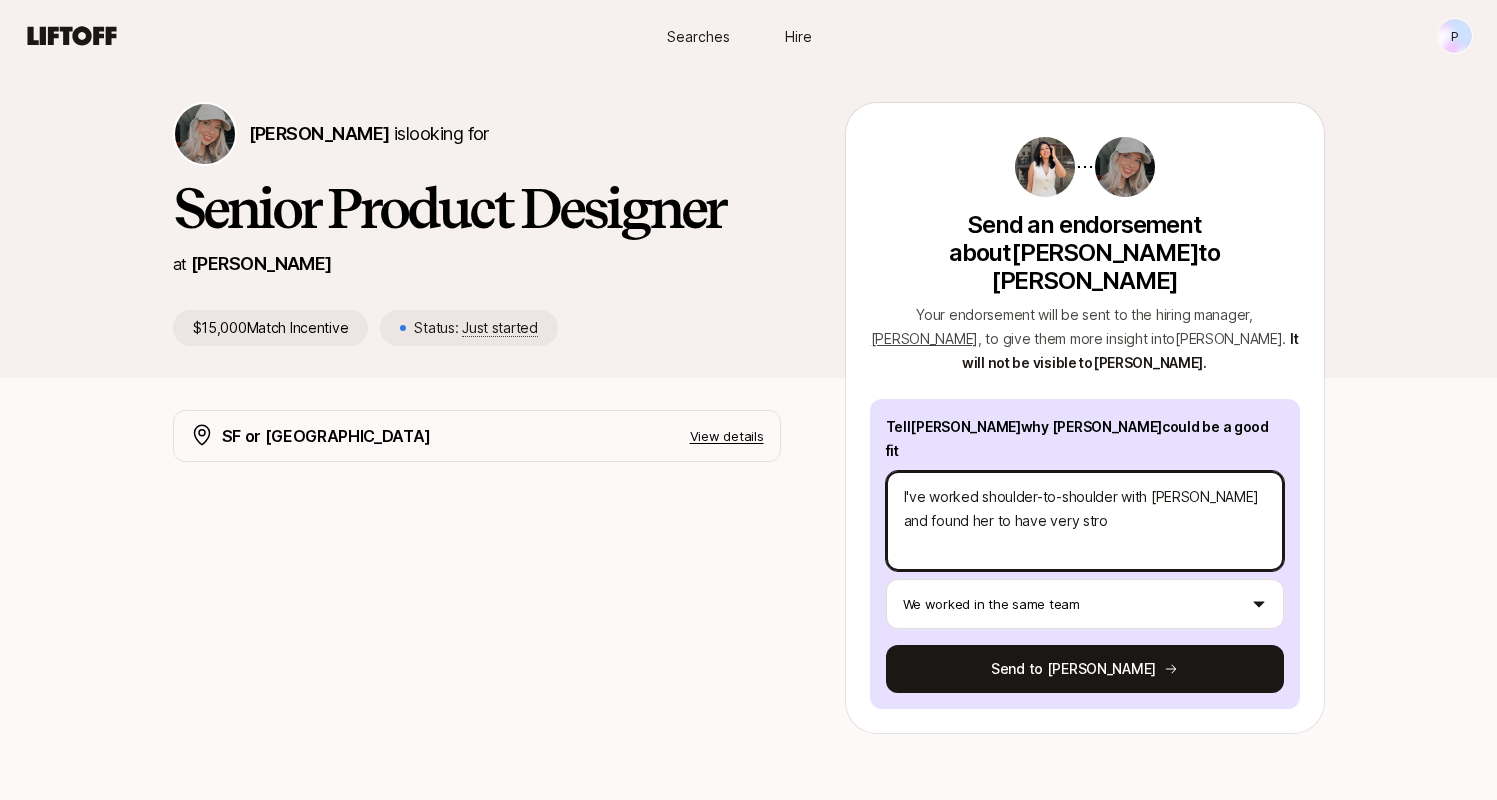 type on "x" 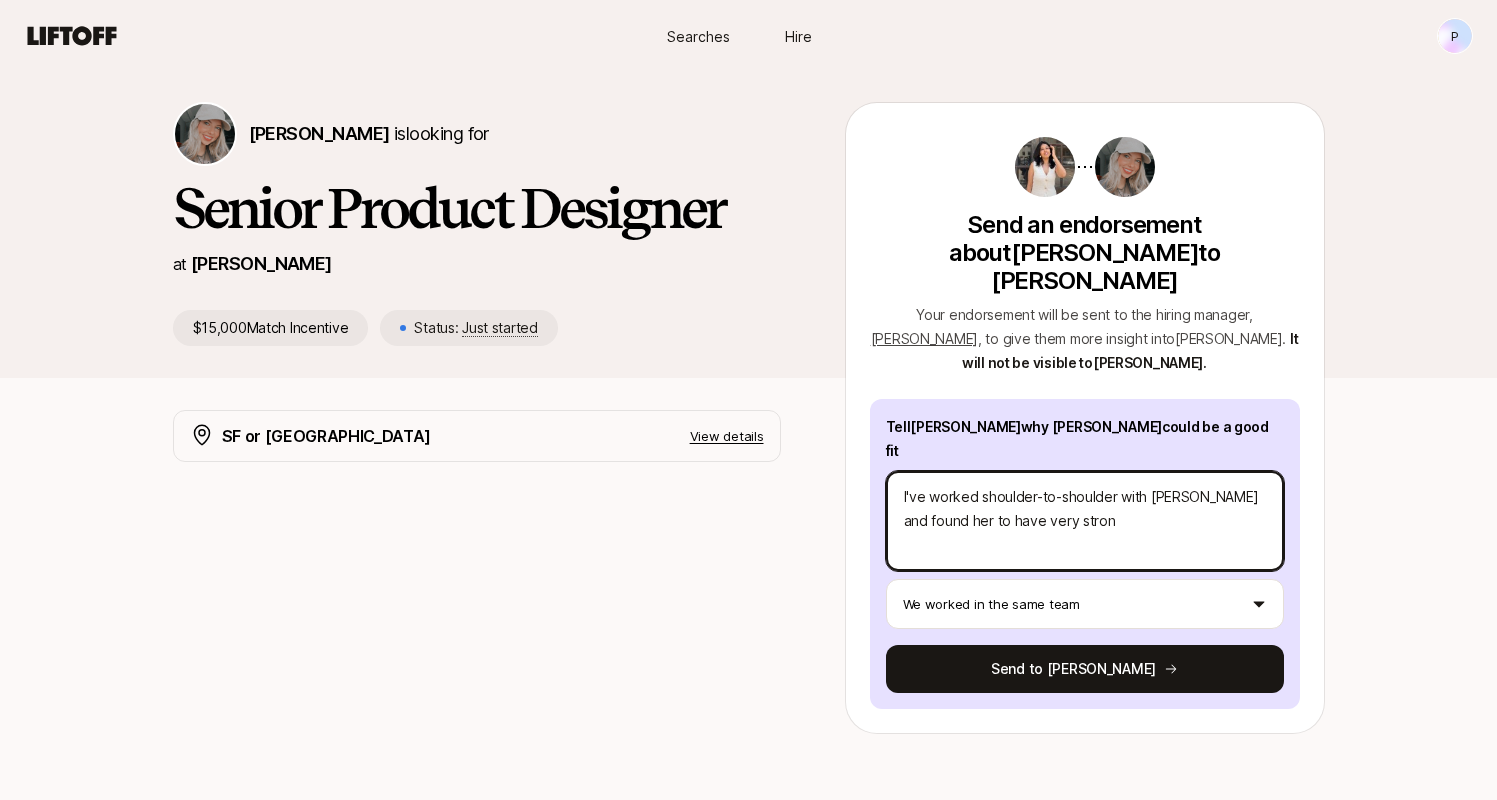 type on "x" 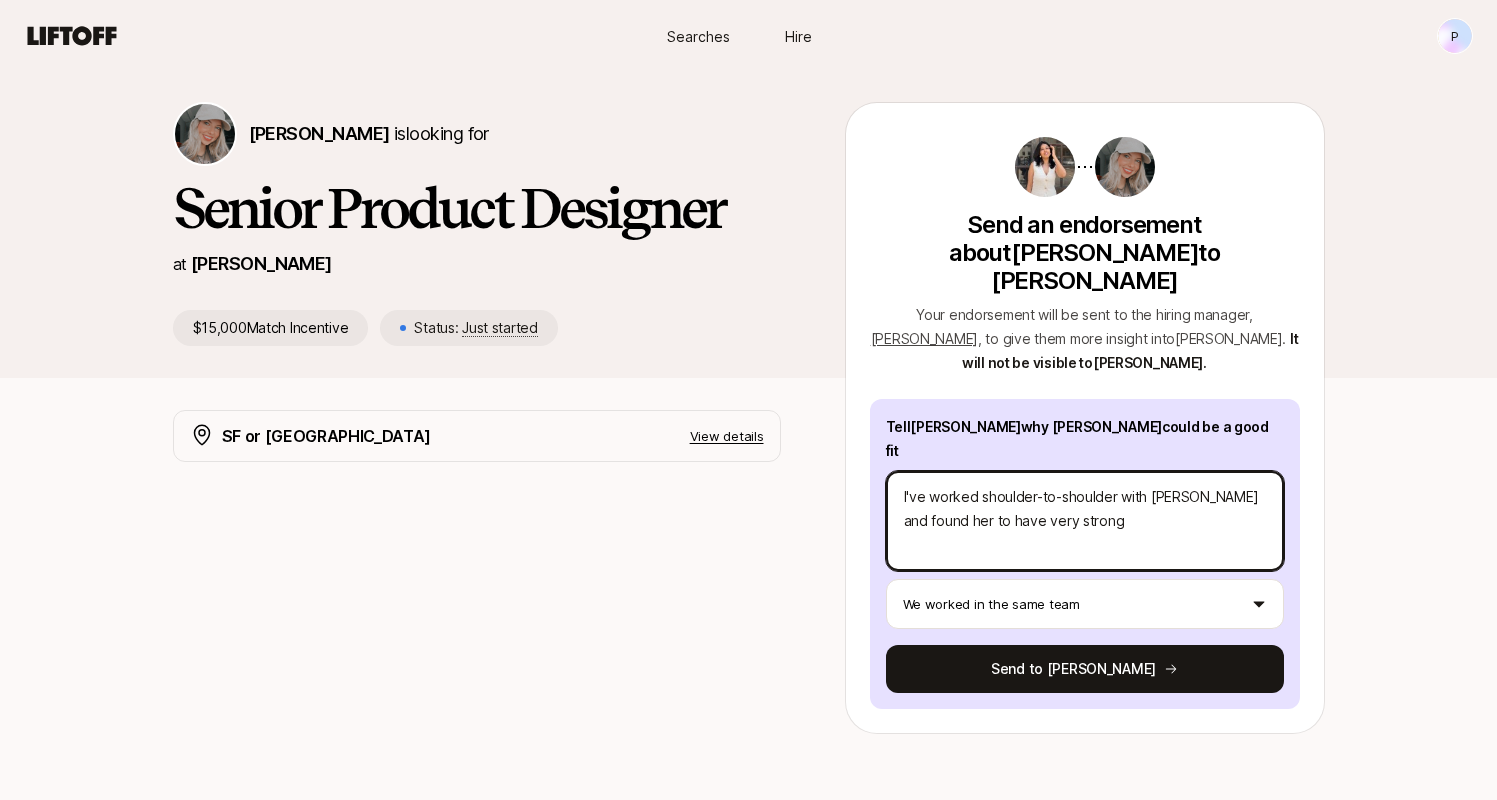 type on "x" 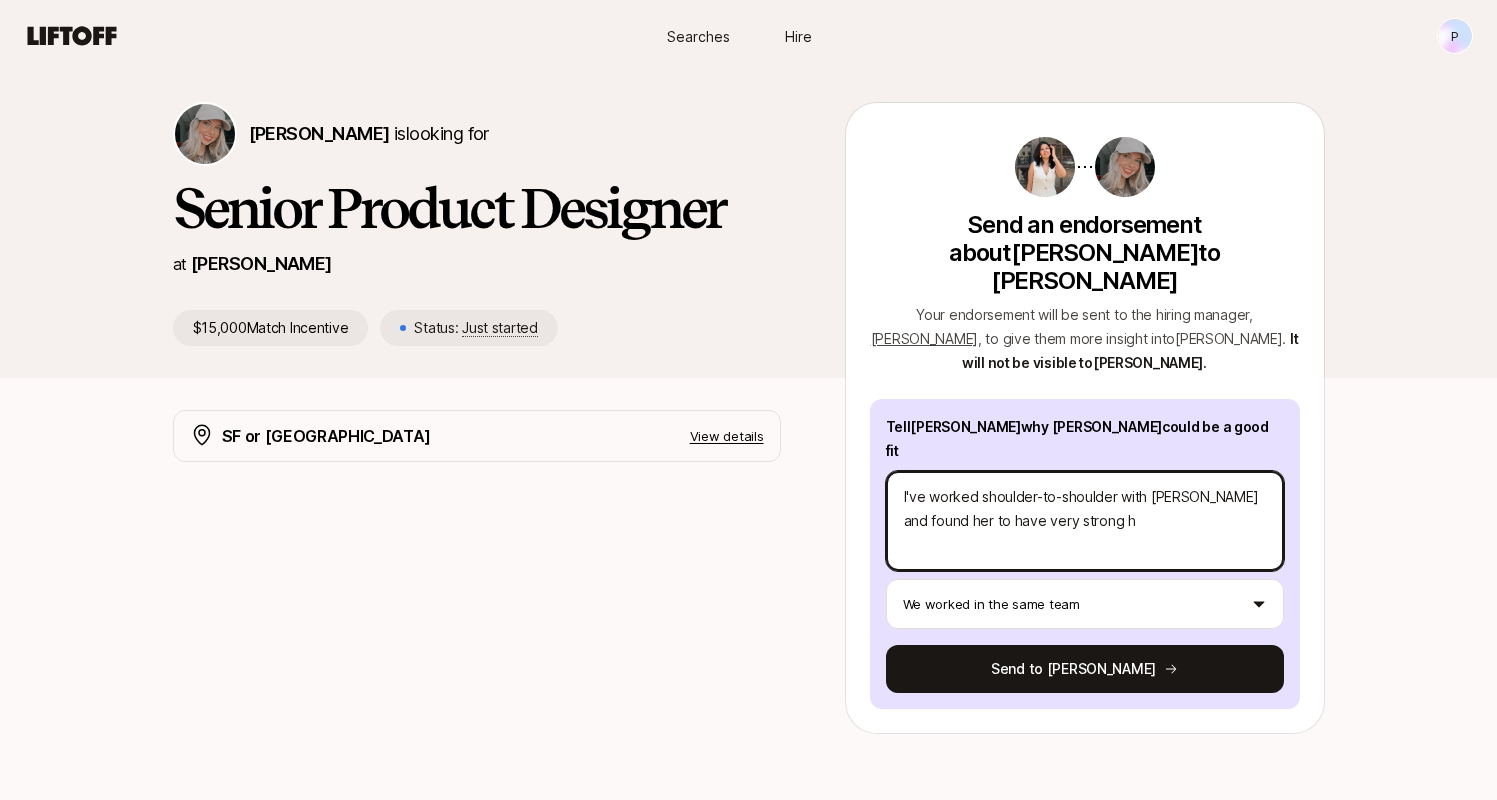 type on "x" 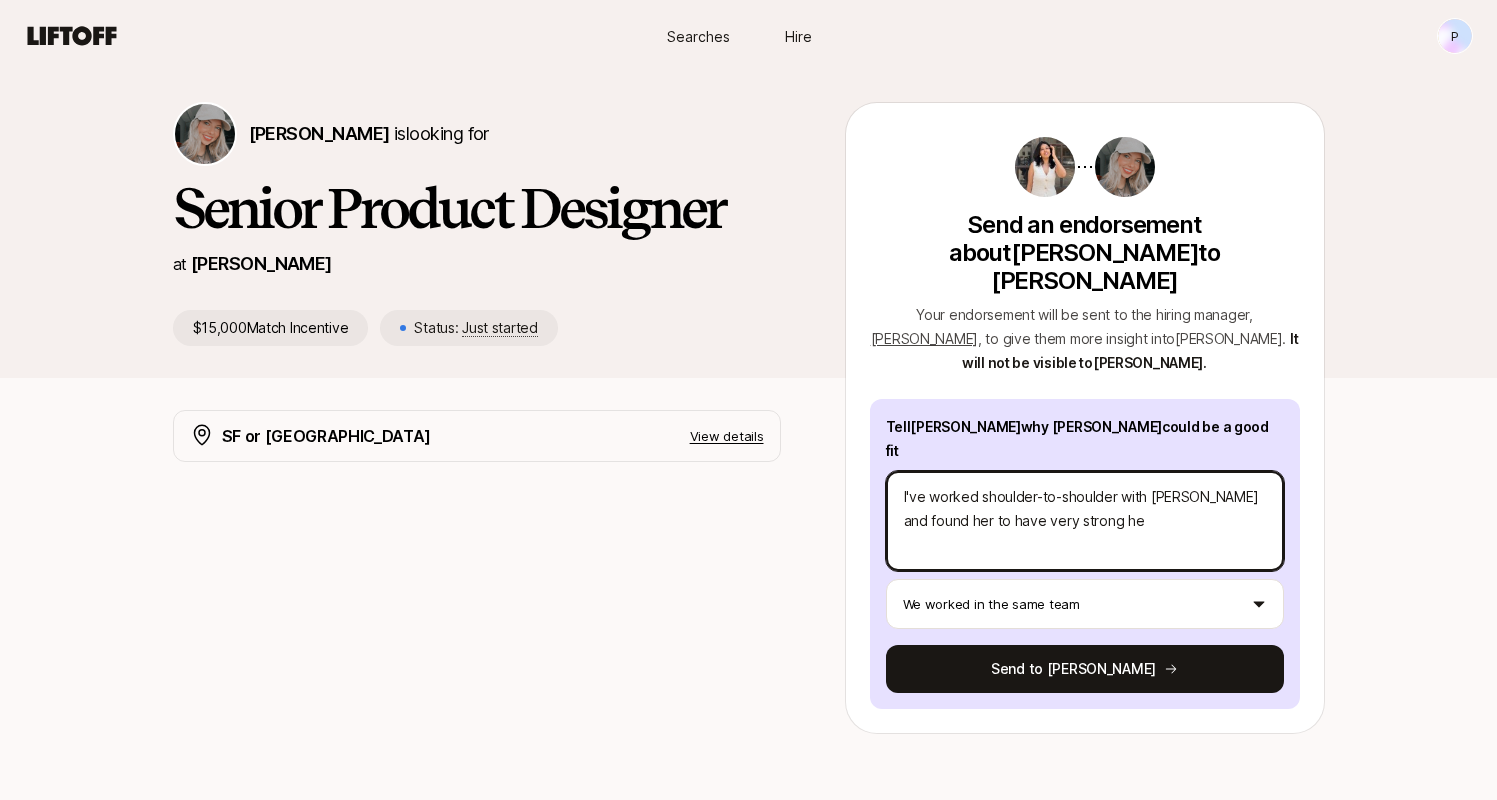 type on "x" 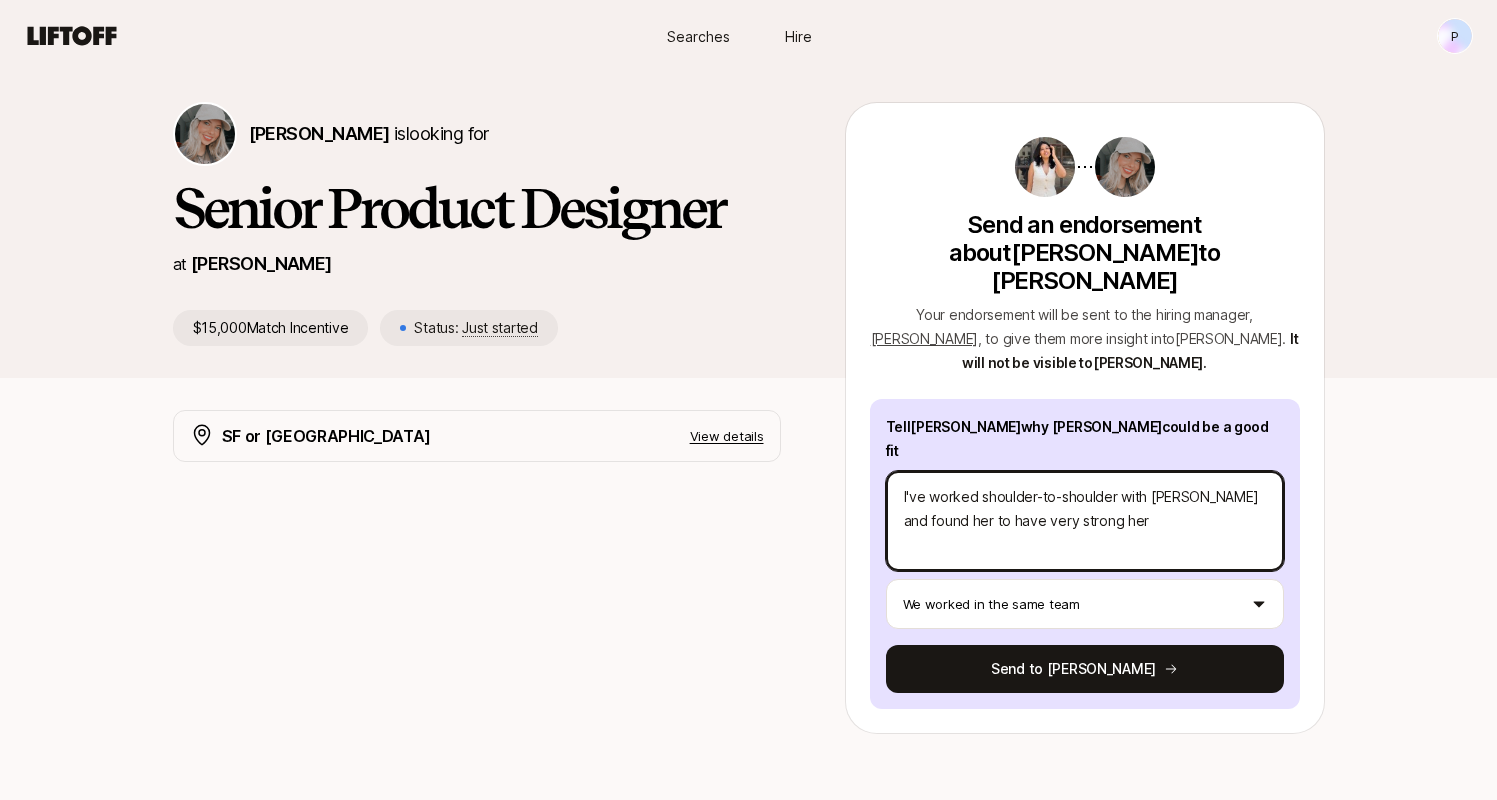 type on "x" 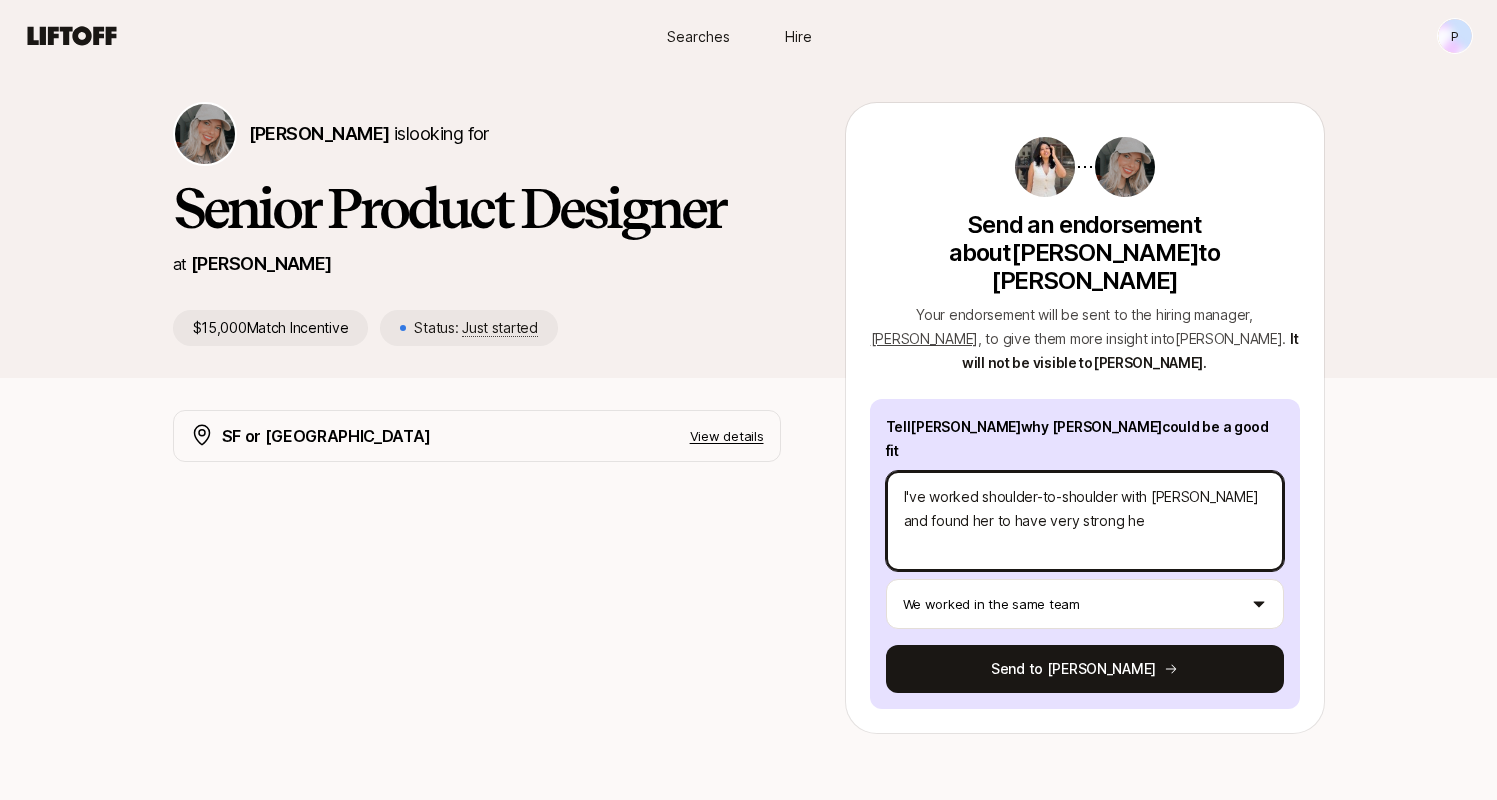 type on "x" 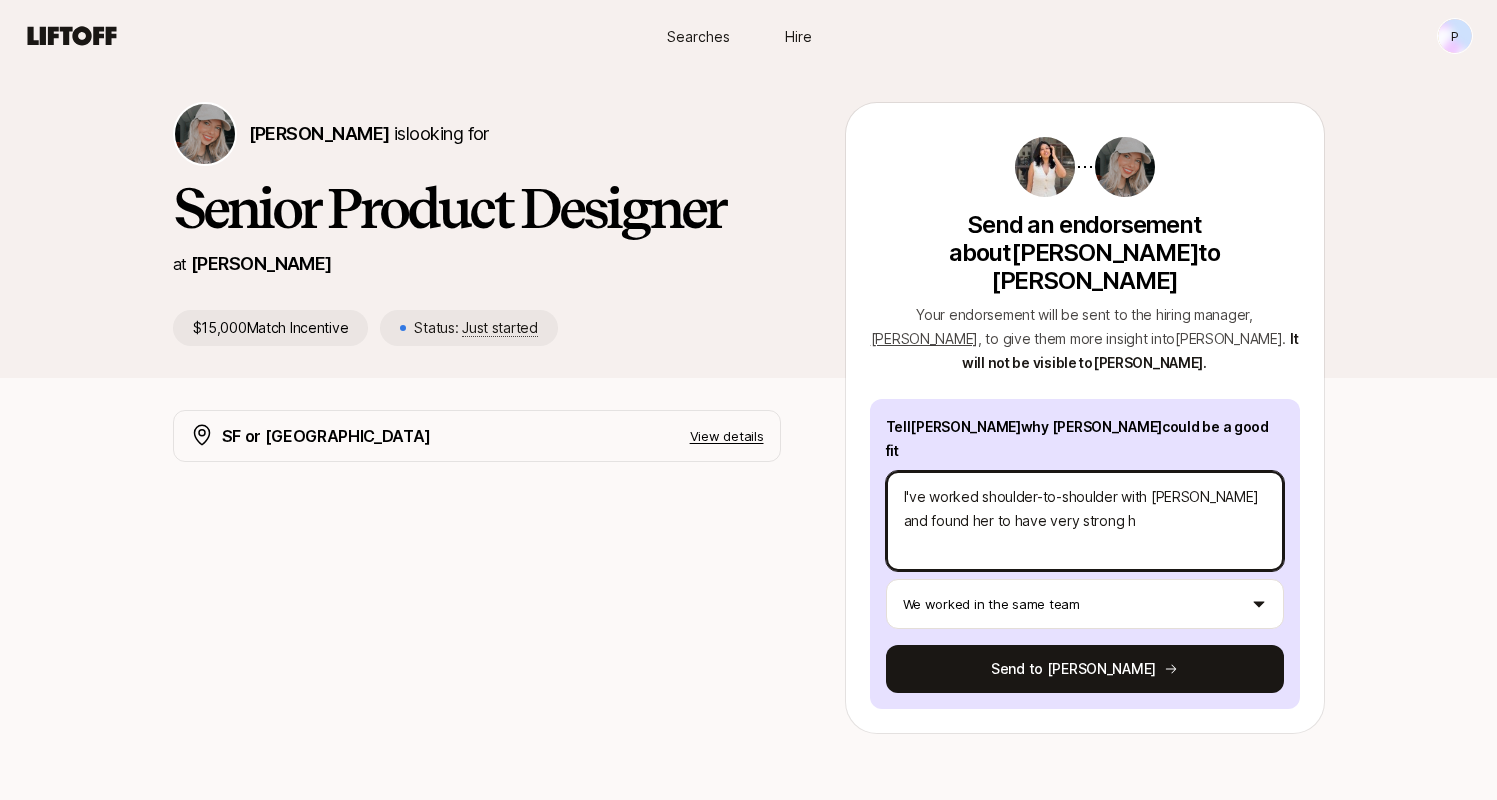 type on "x" 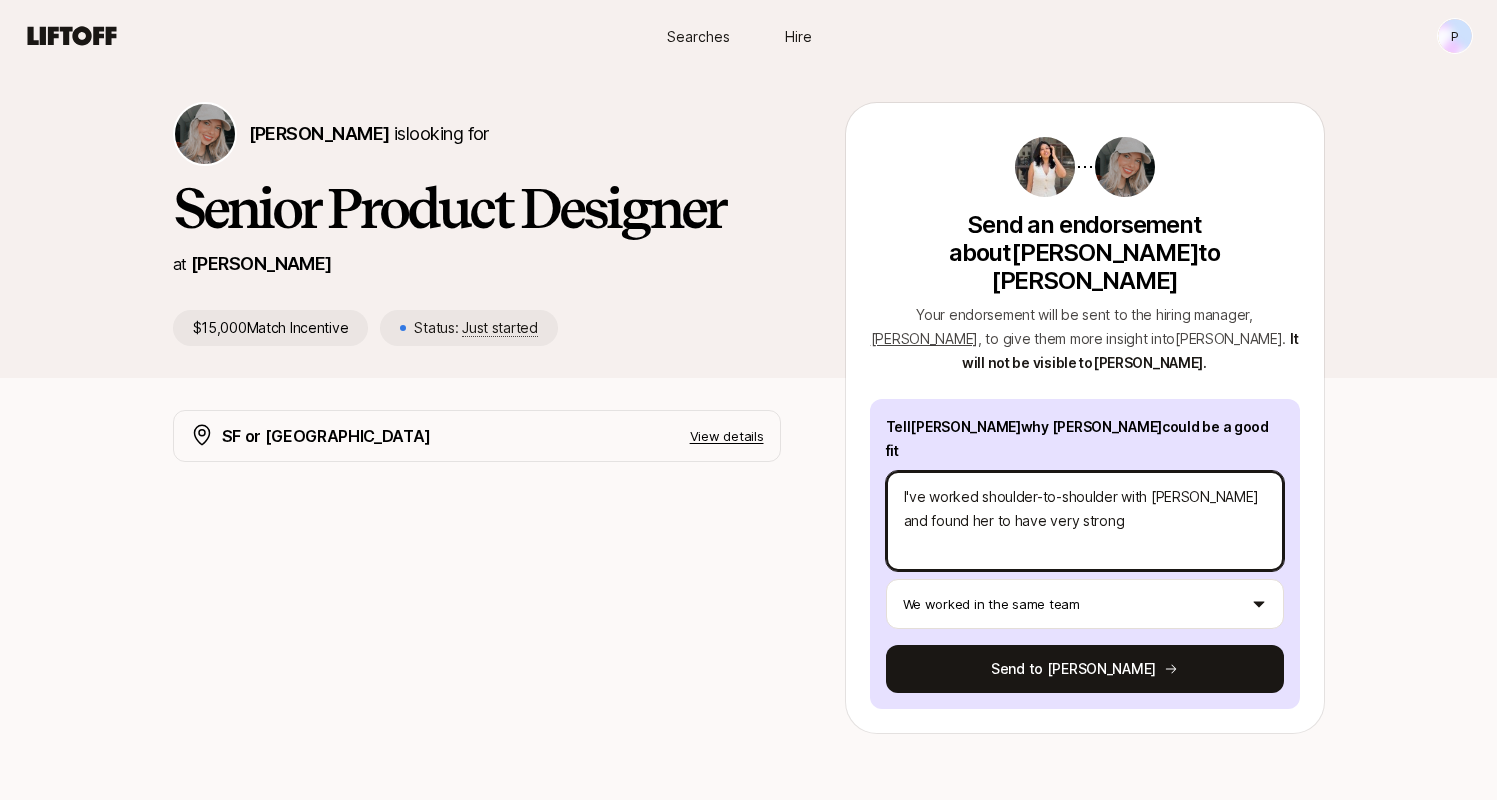 type on "x" 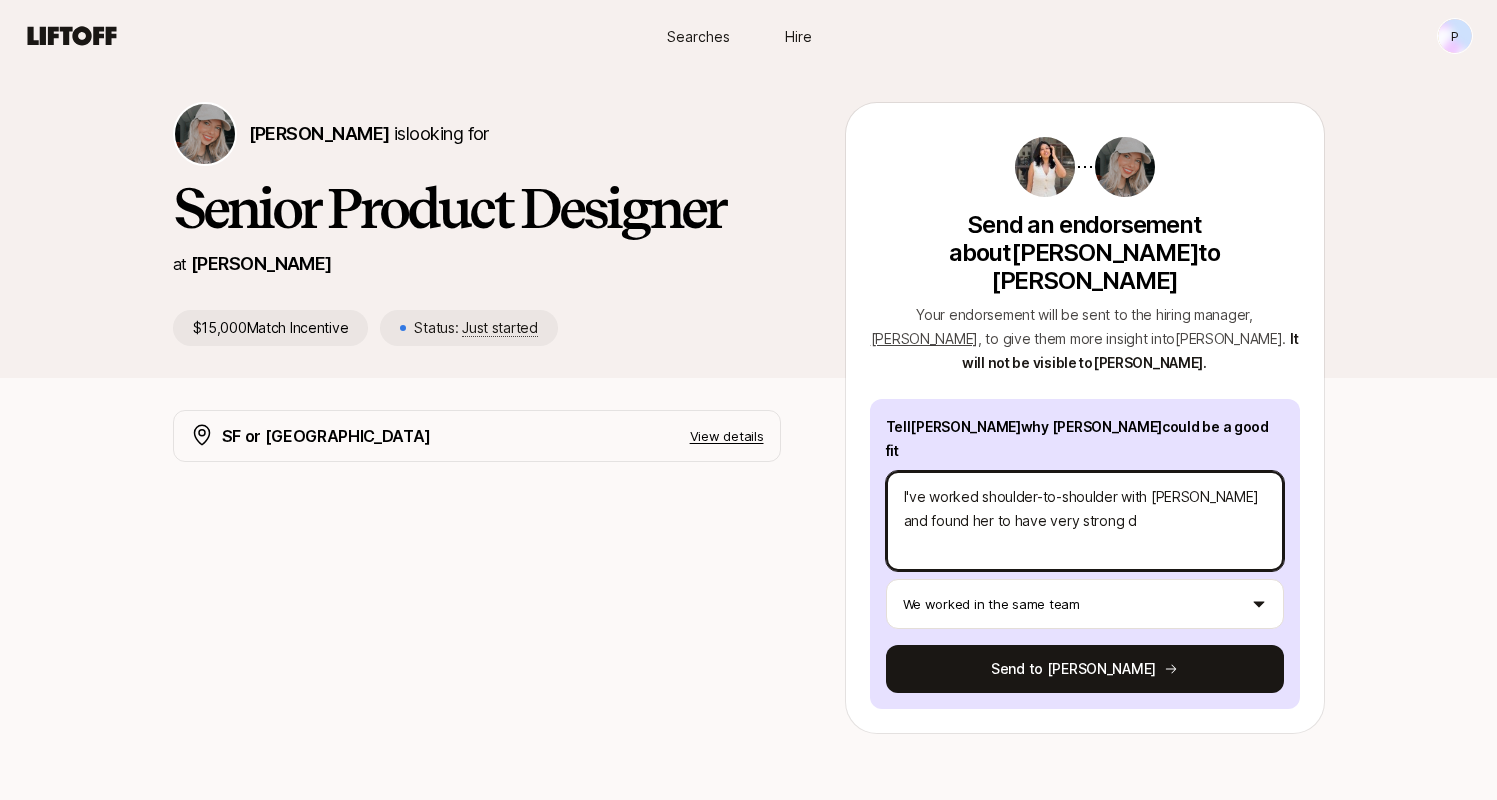 type on "x" 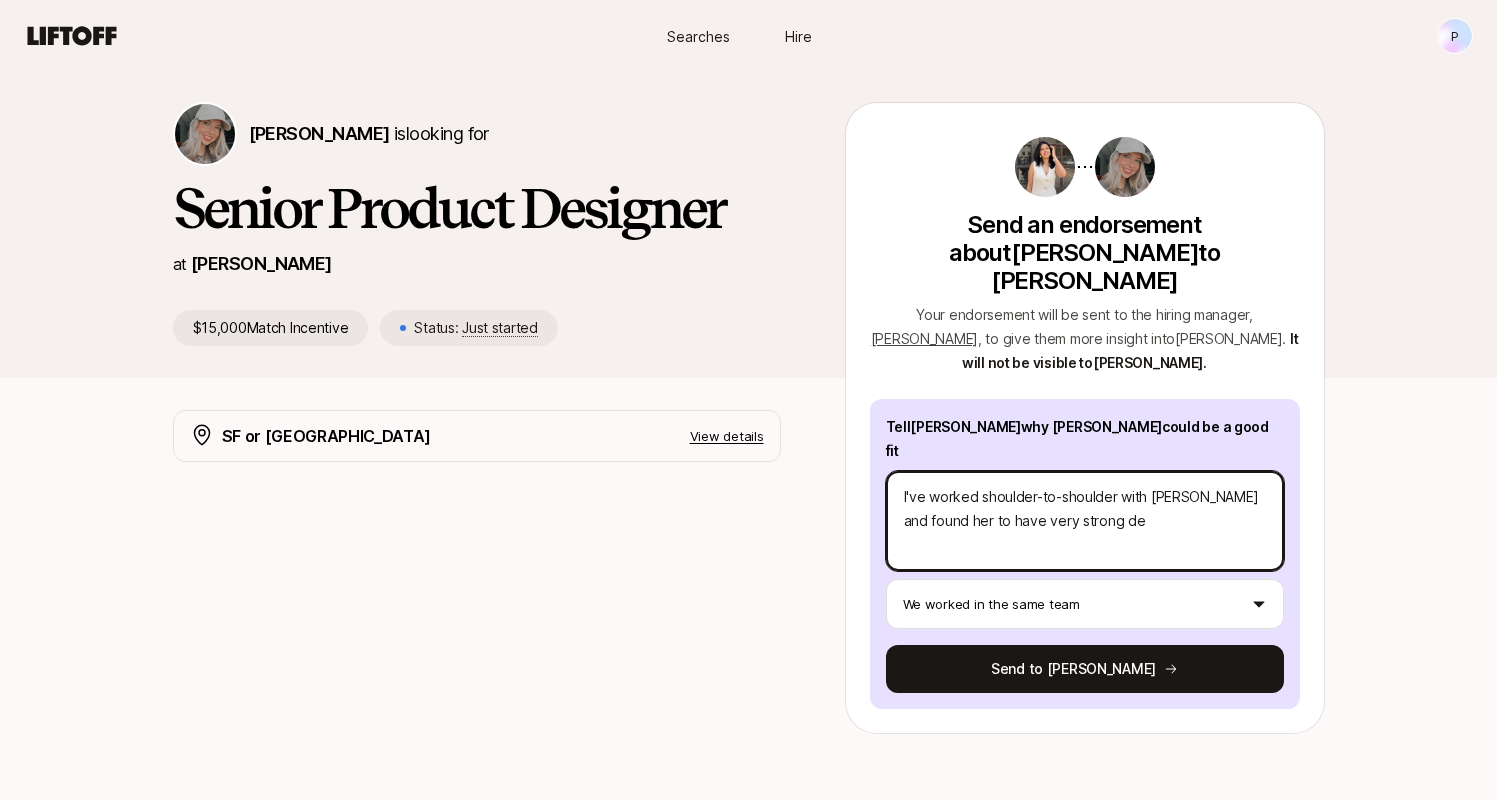 type on "x" 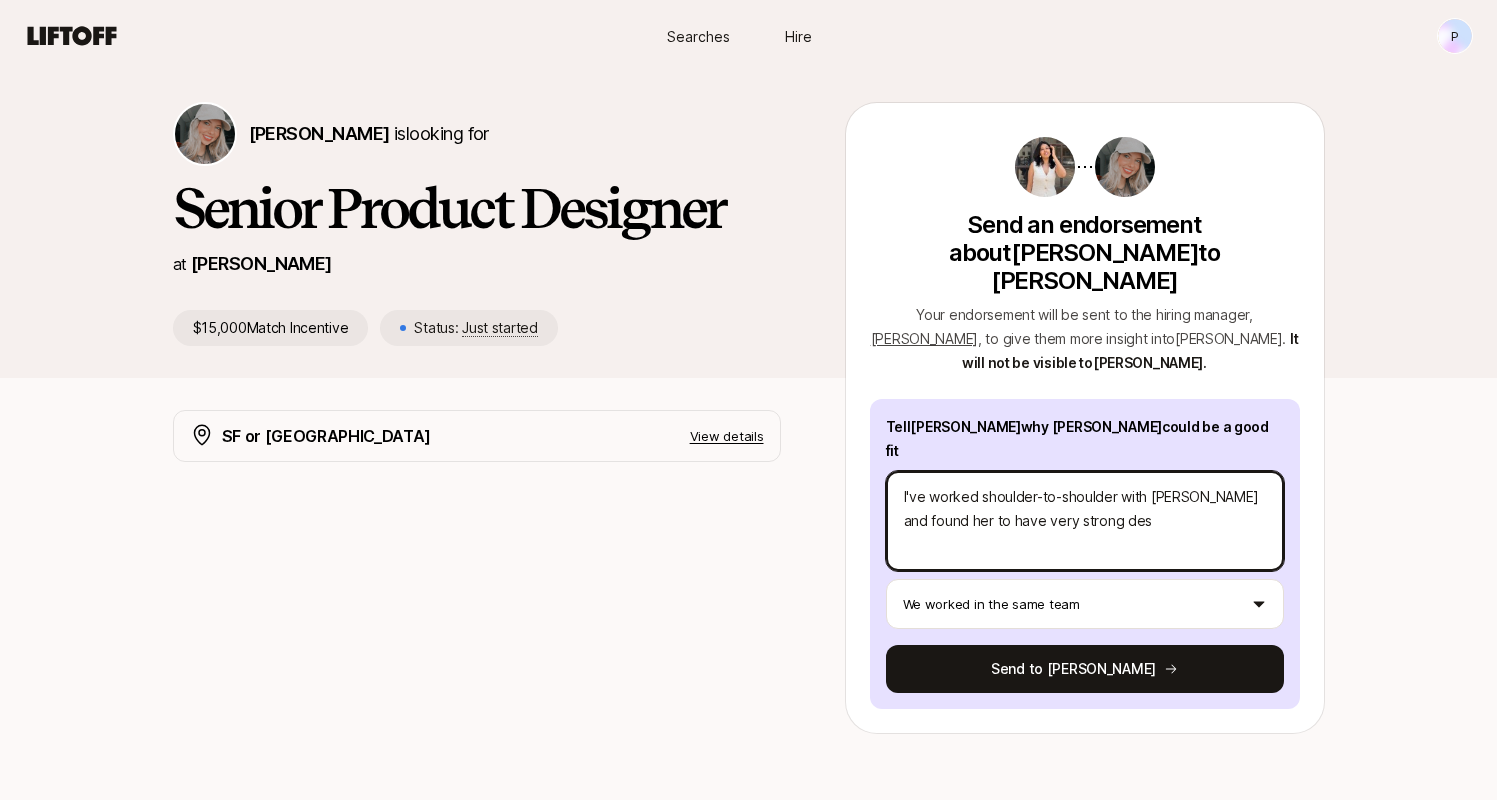 type on "x" 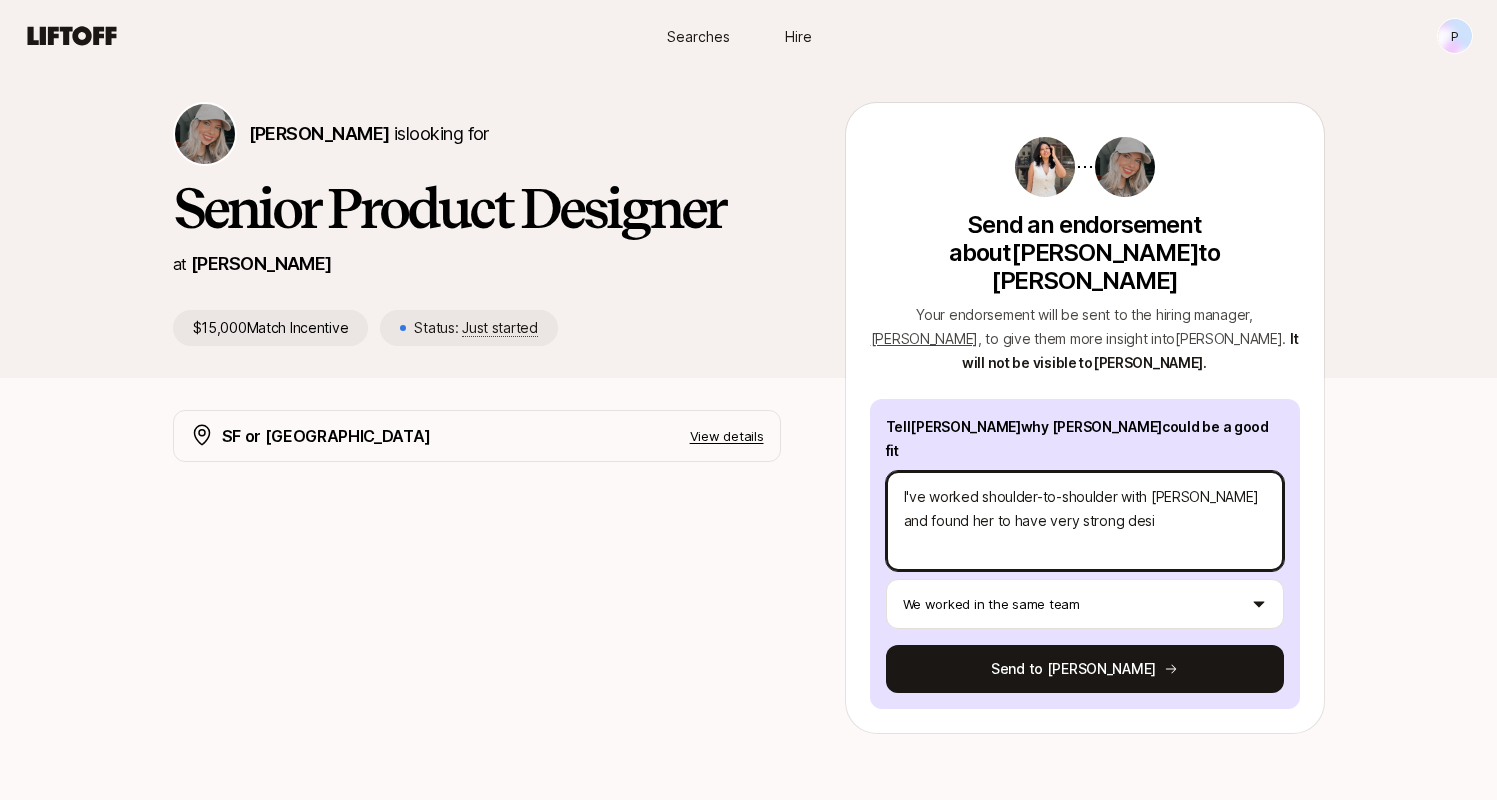 type on "x" 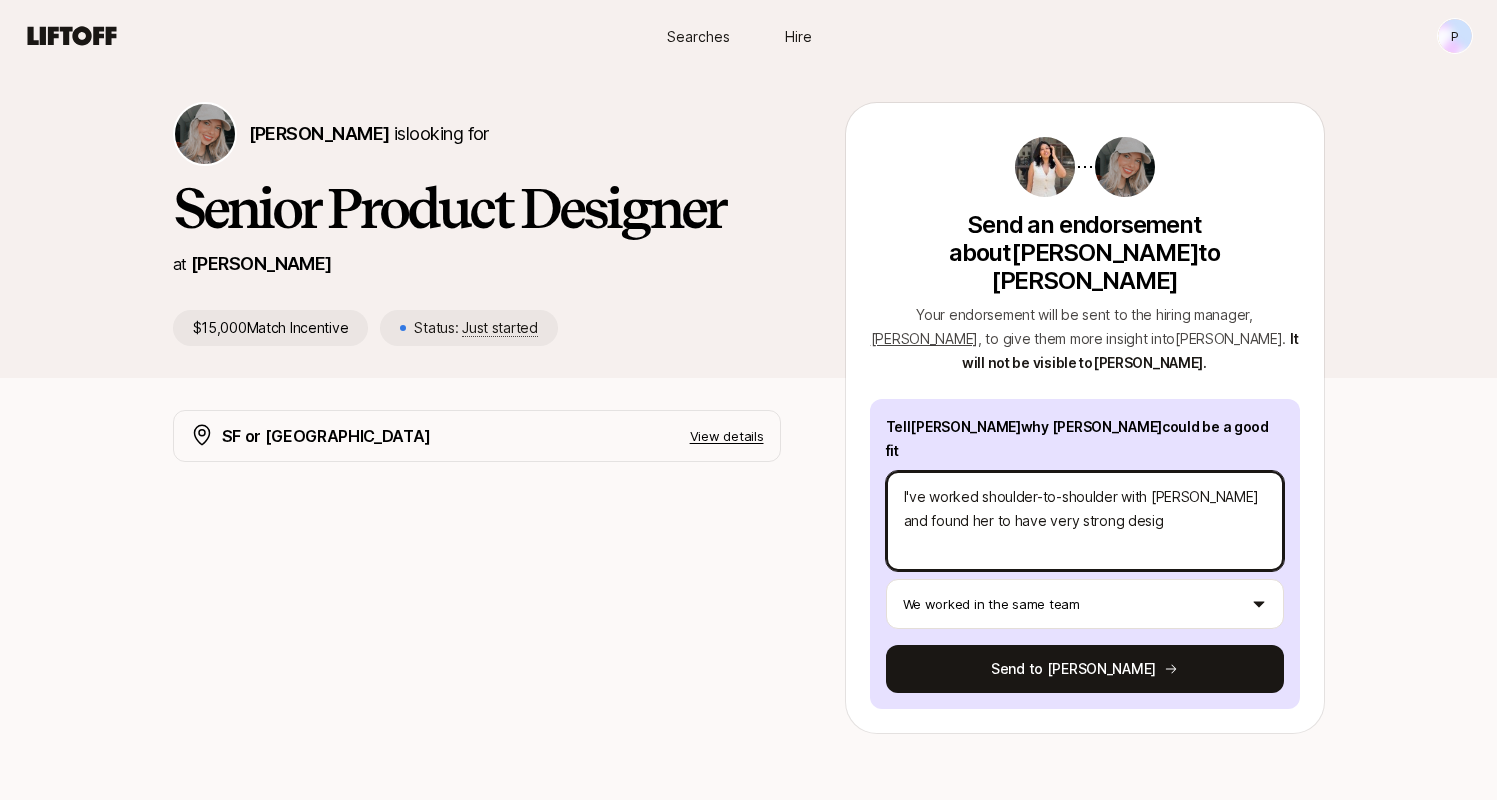 type on "x" 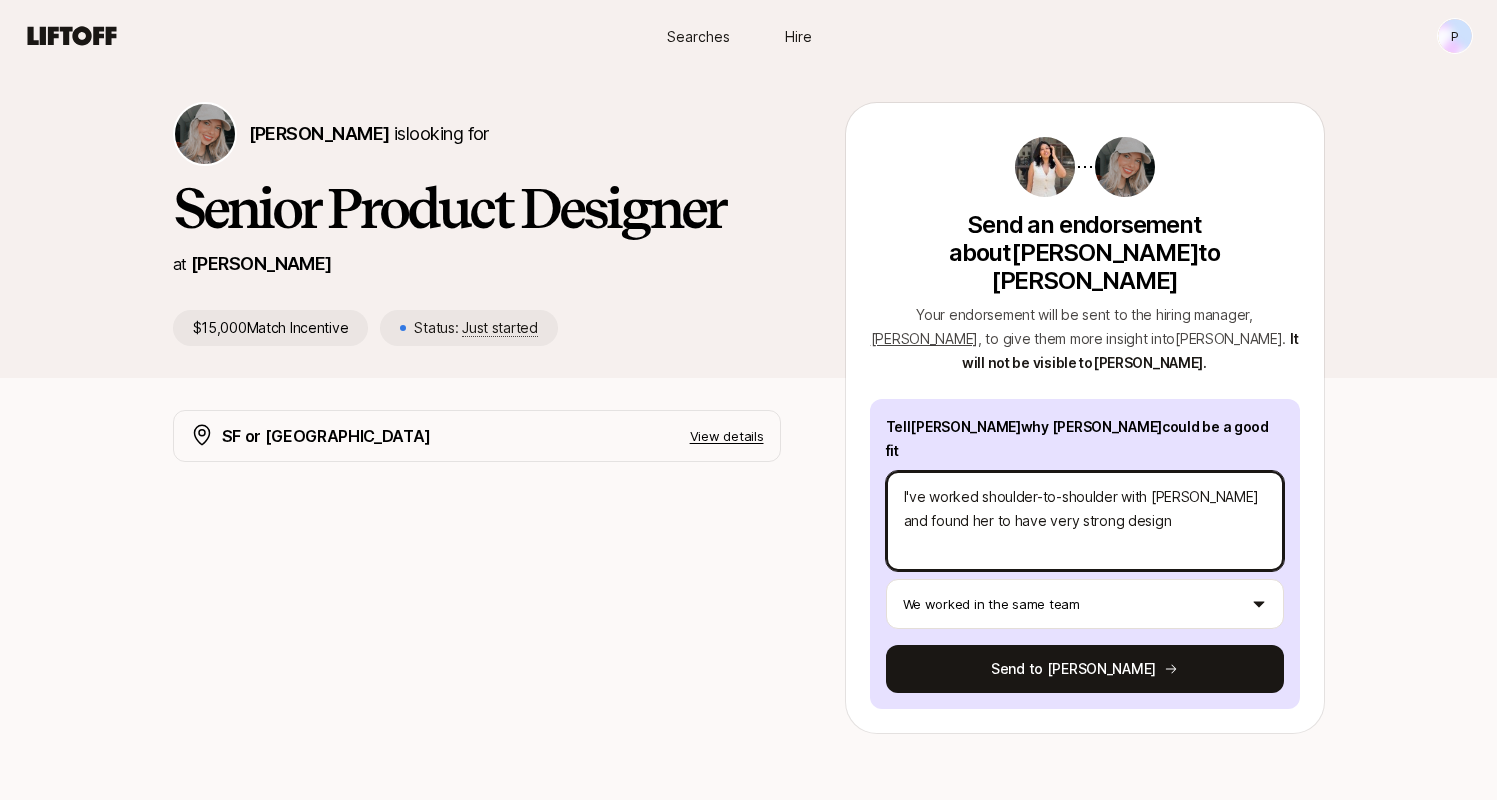 type on "x" 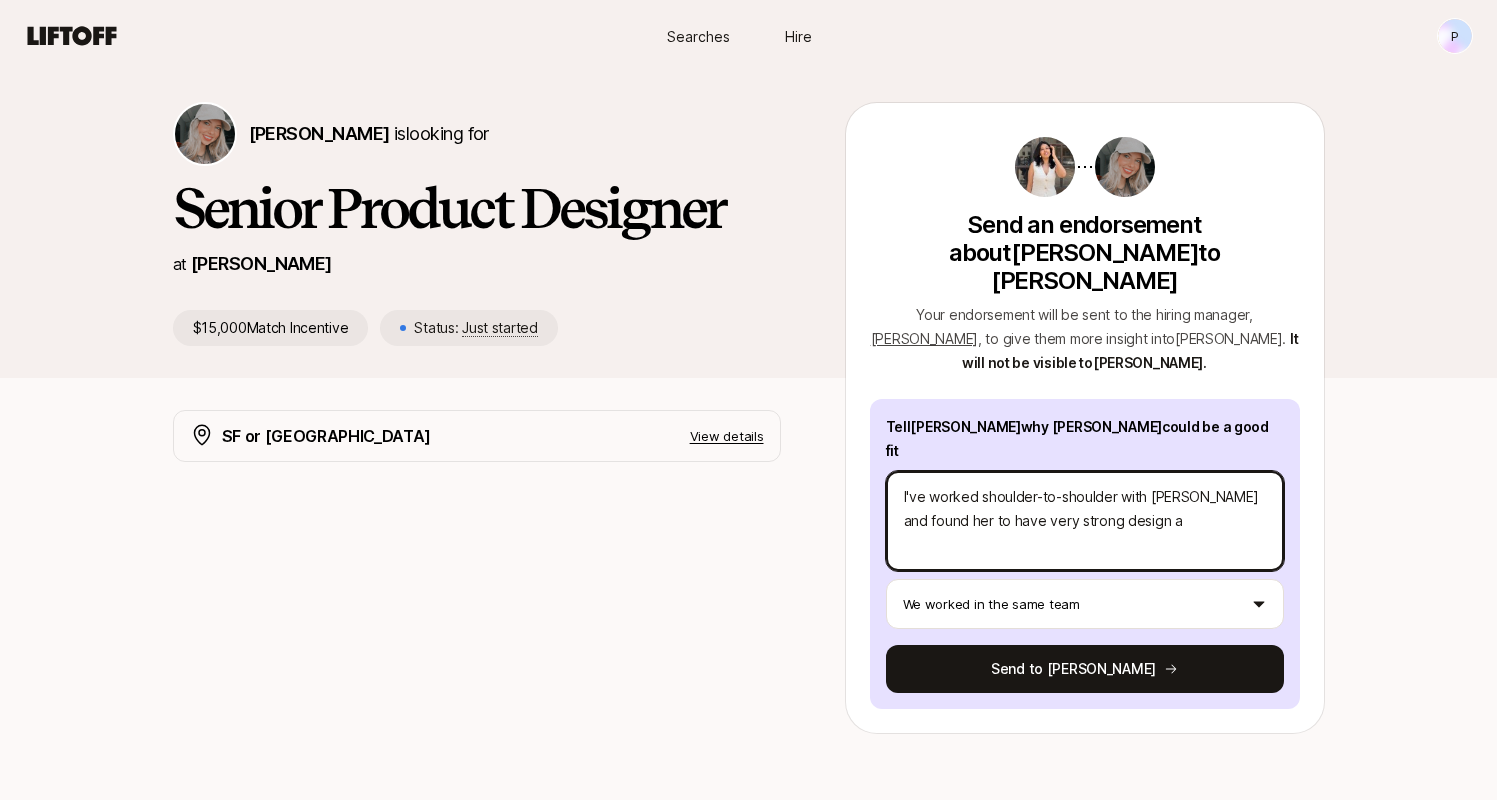 type on "x" 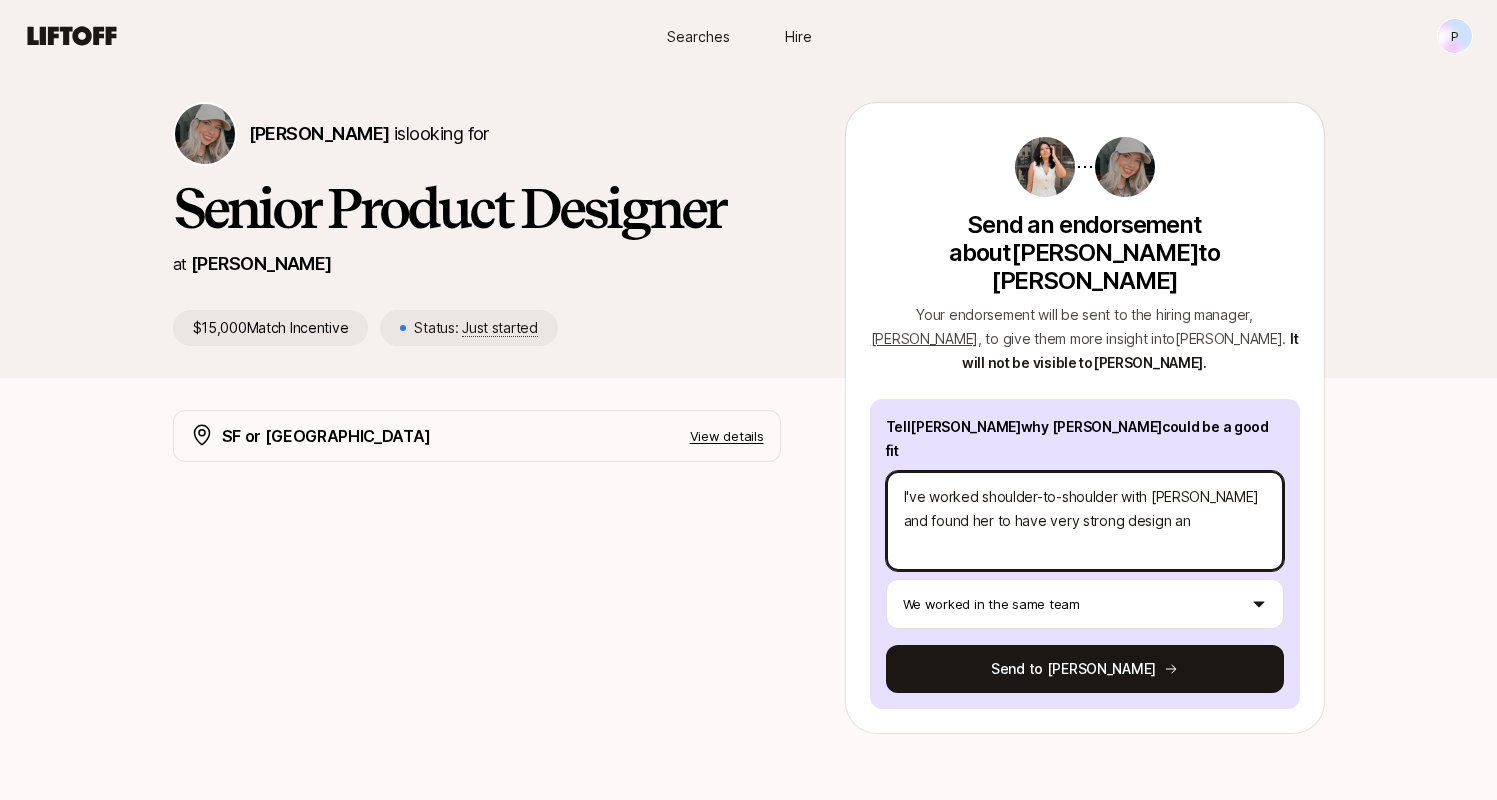 type on "x" 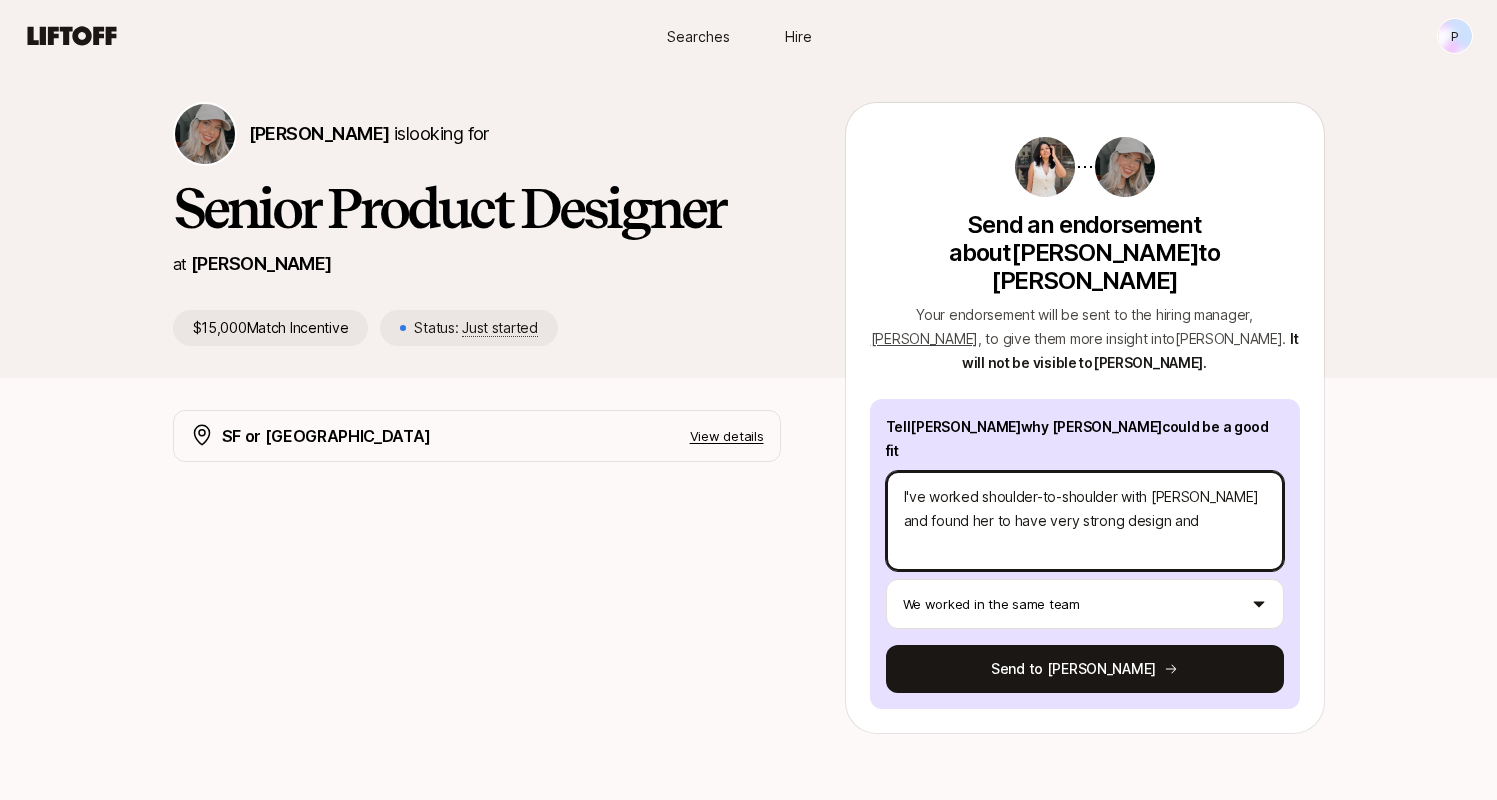 type on "x" 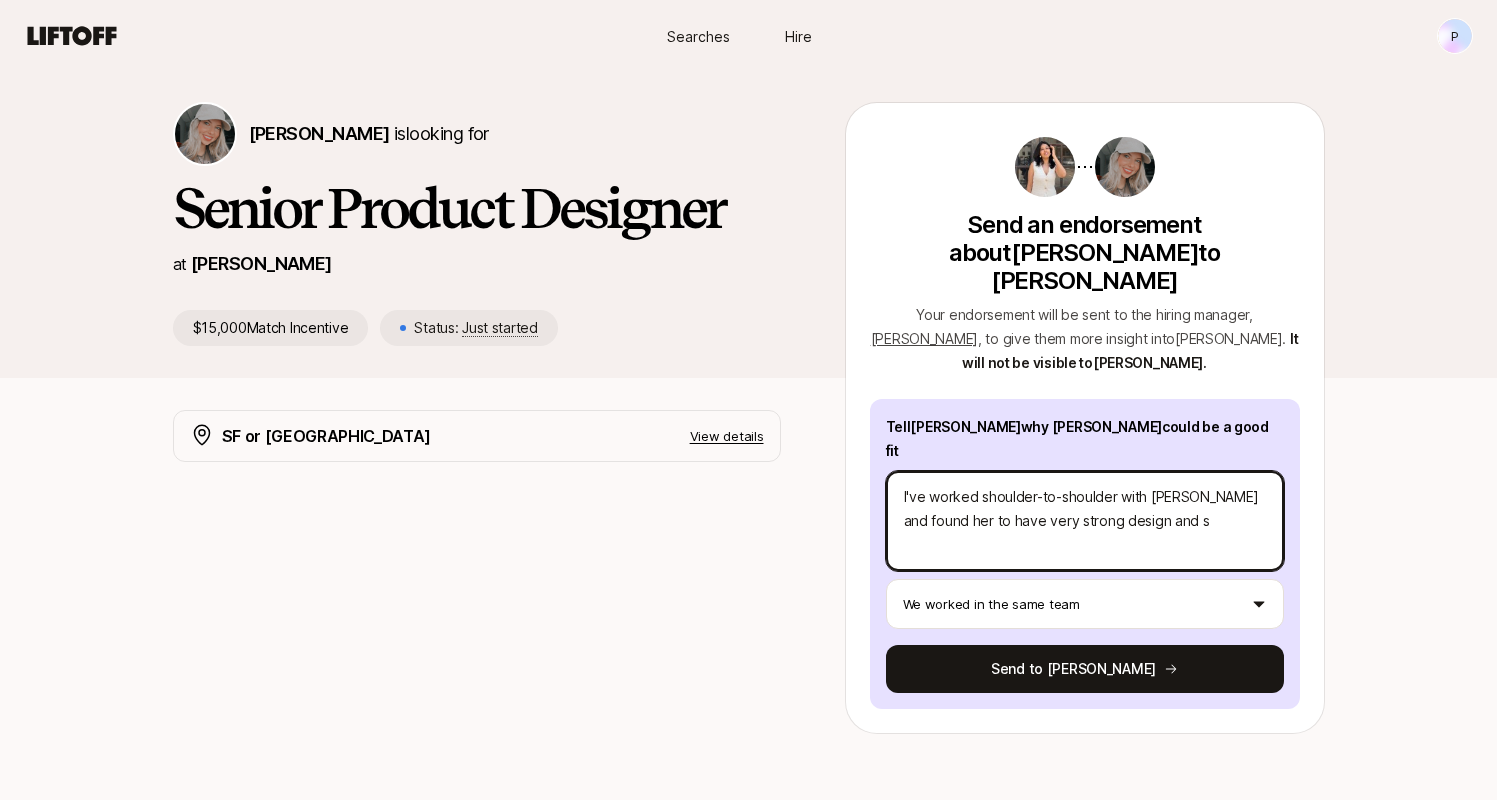type on "x" 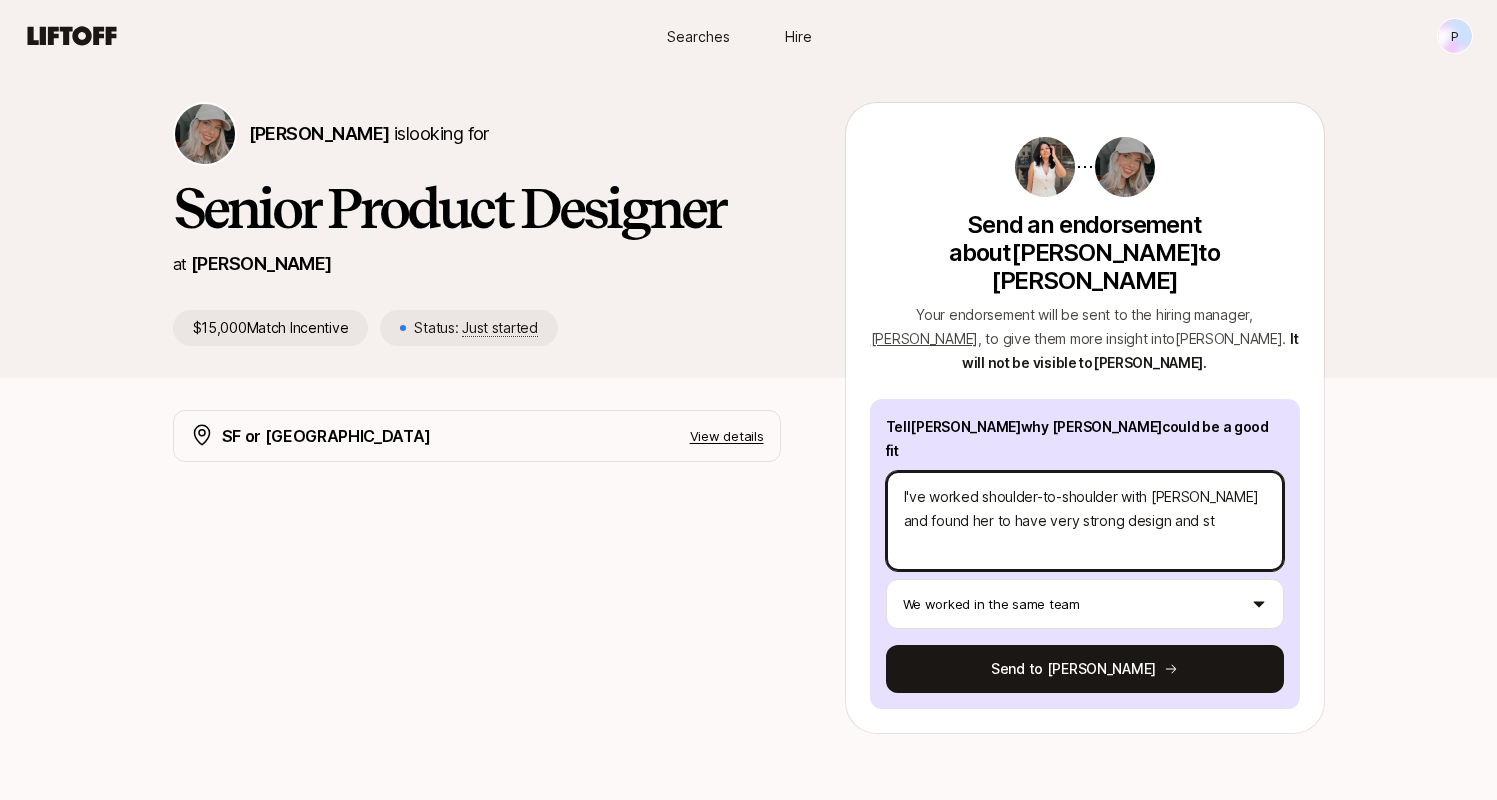 type on "x" 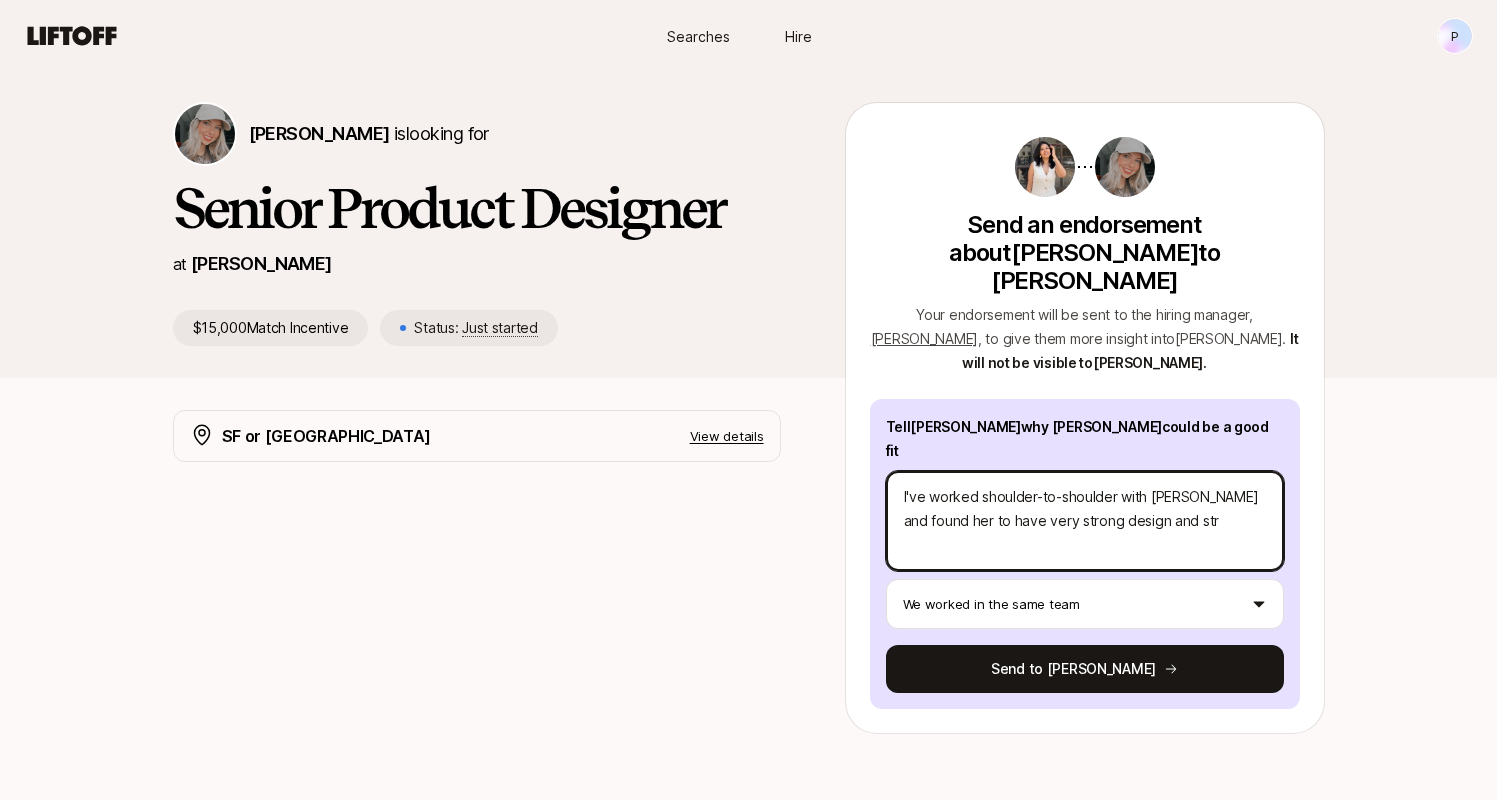 type on "x" 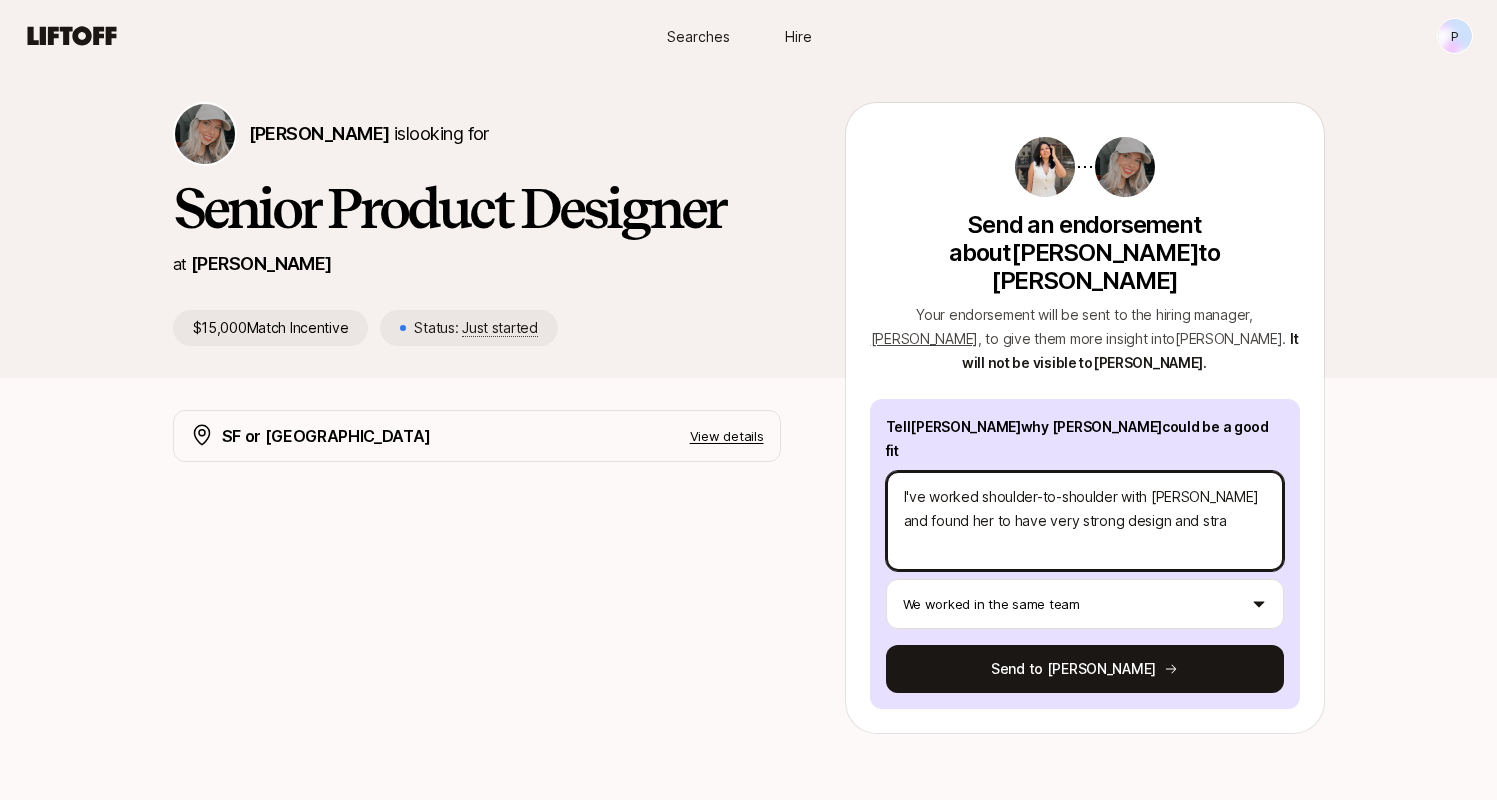 type on "x" 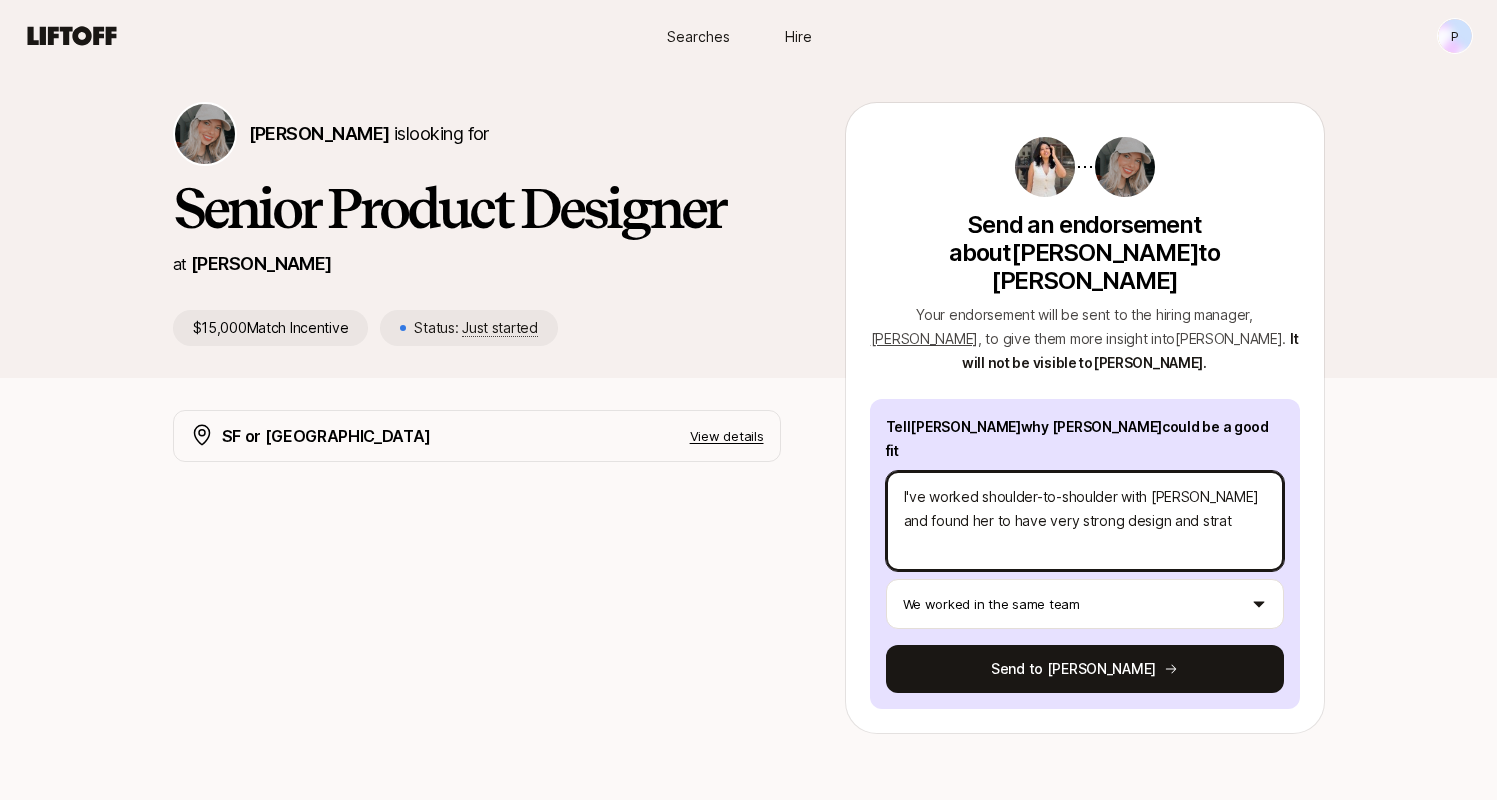 type on "x" 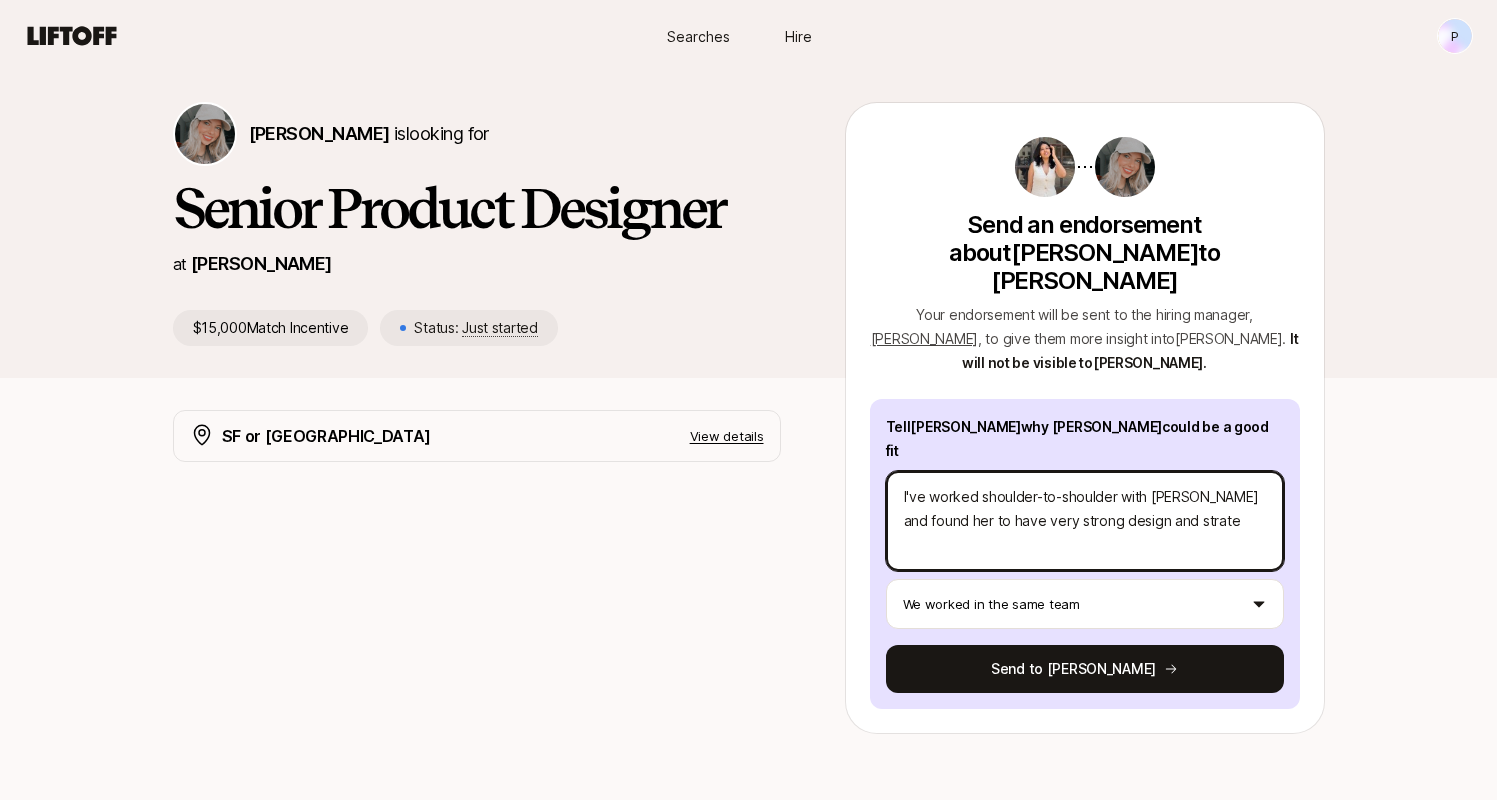type on "x" 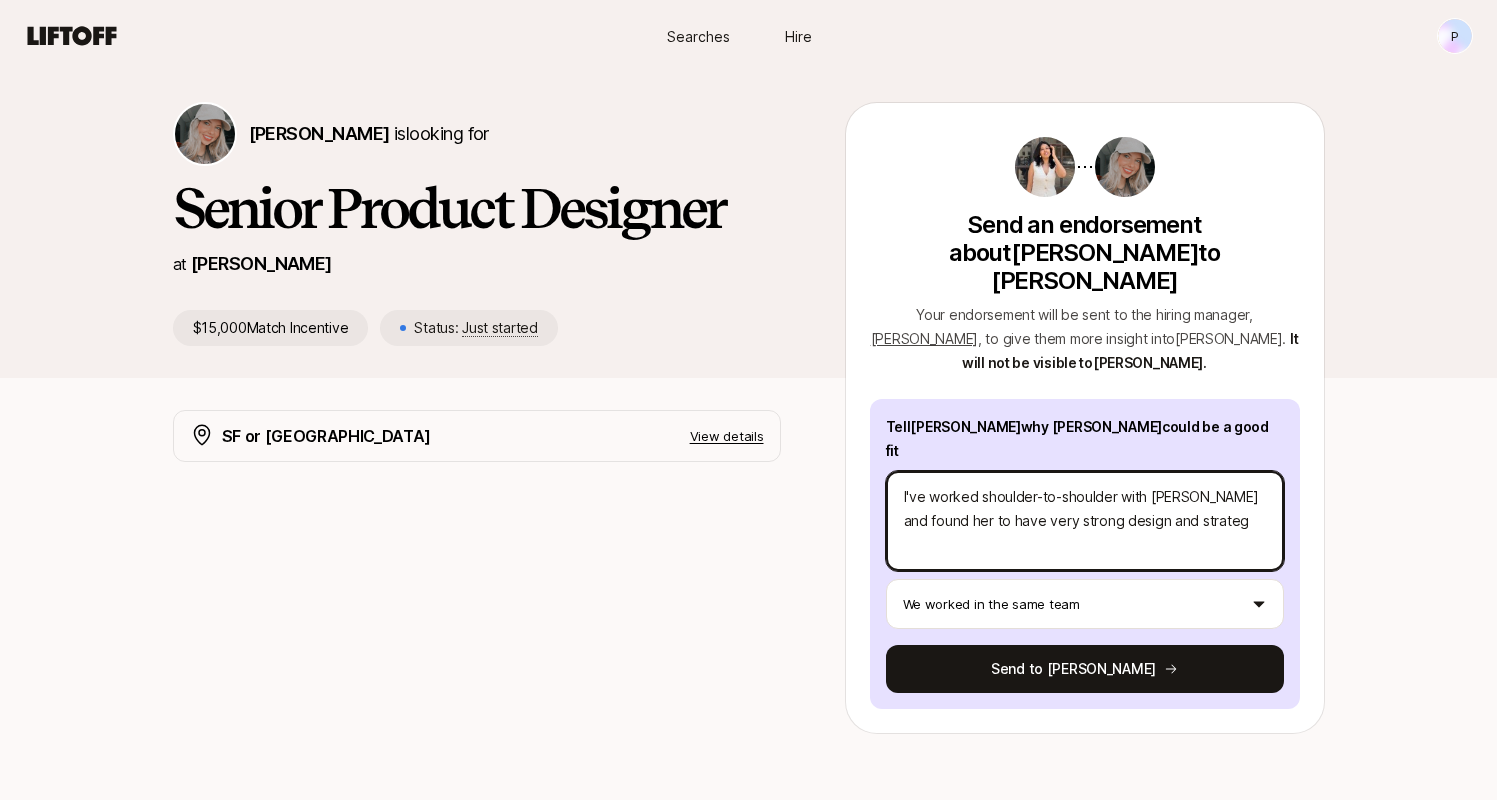 type on "x" 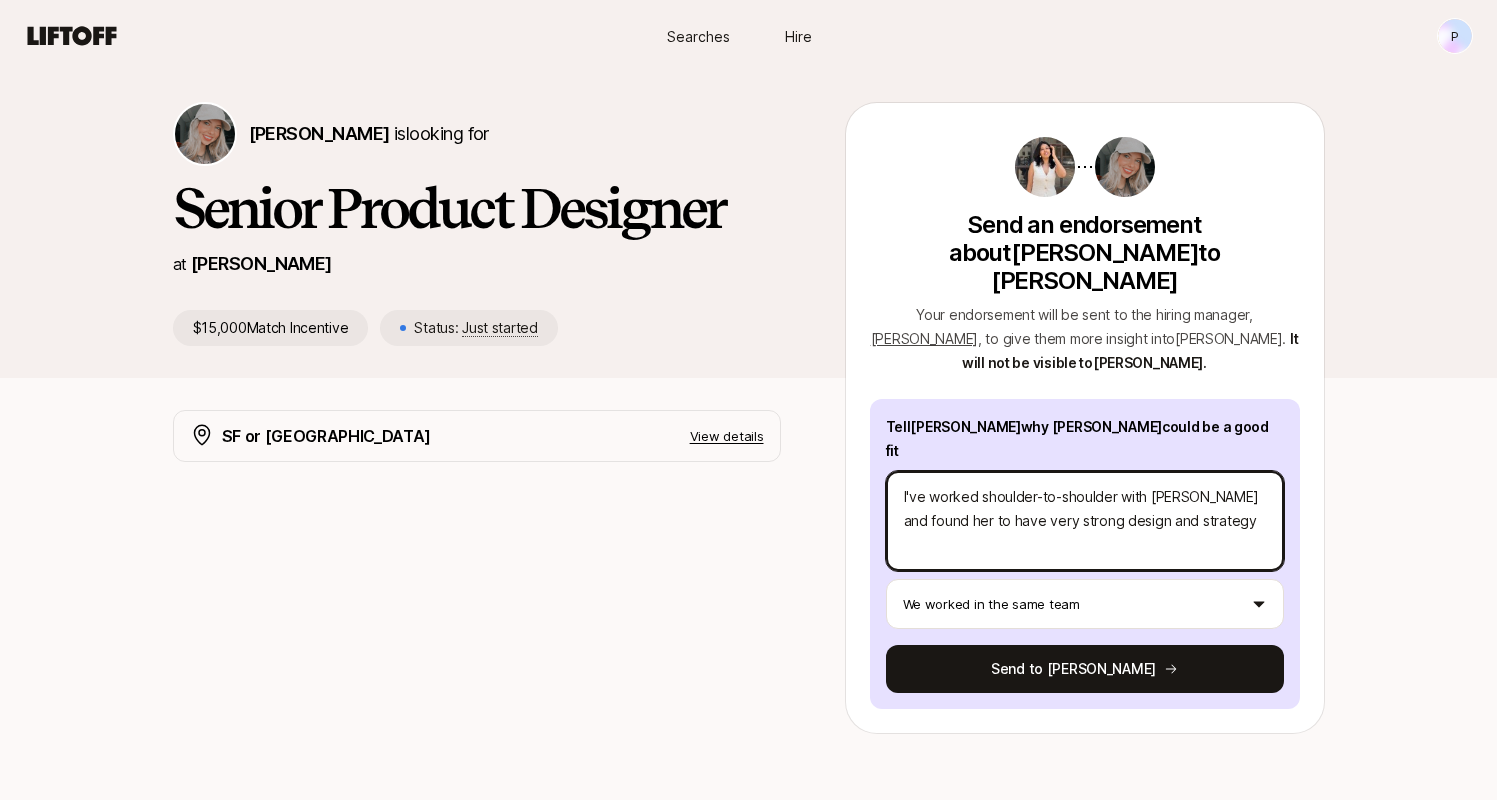 type on "x" 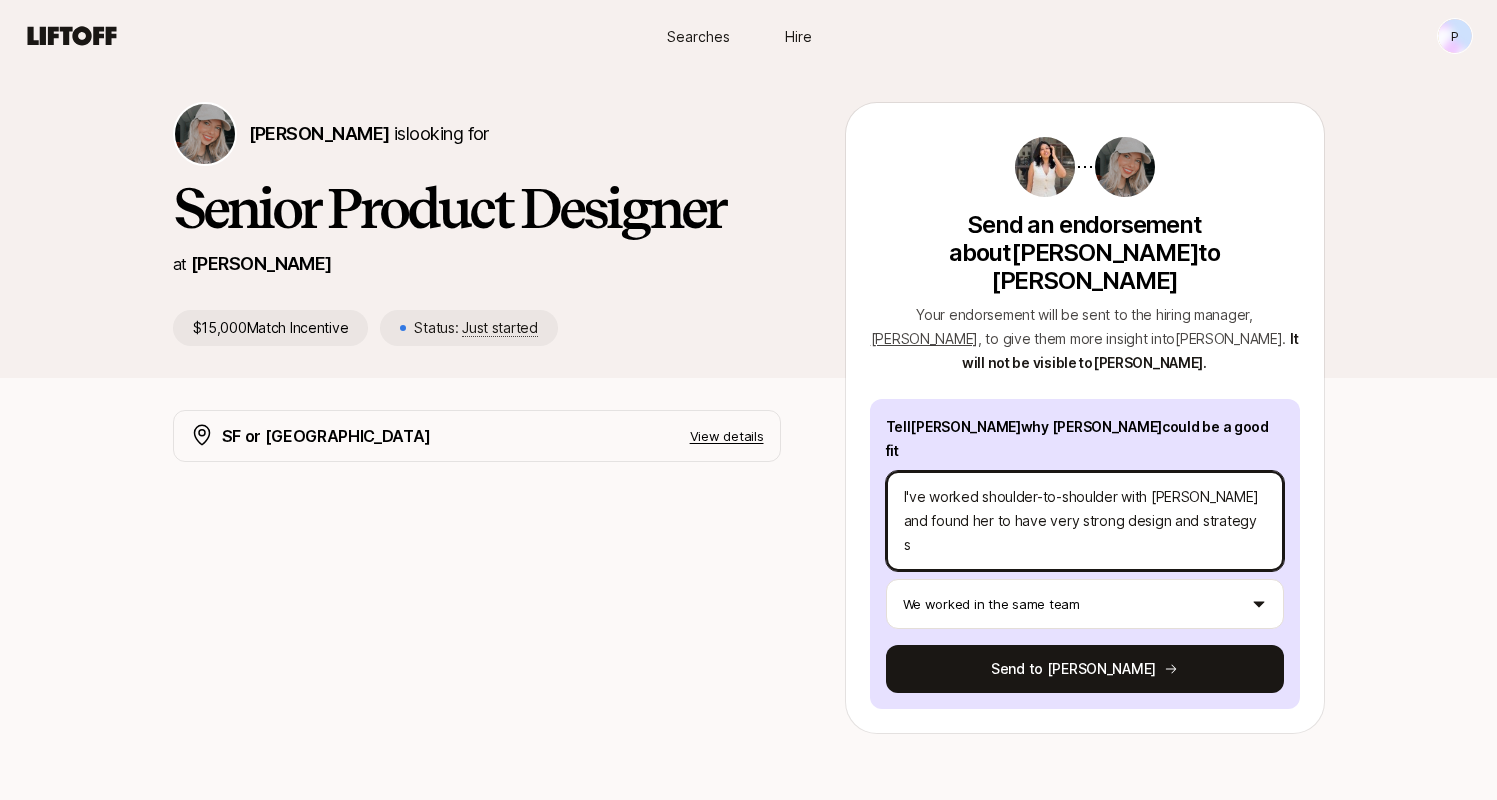 type on "x" 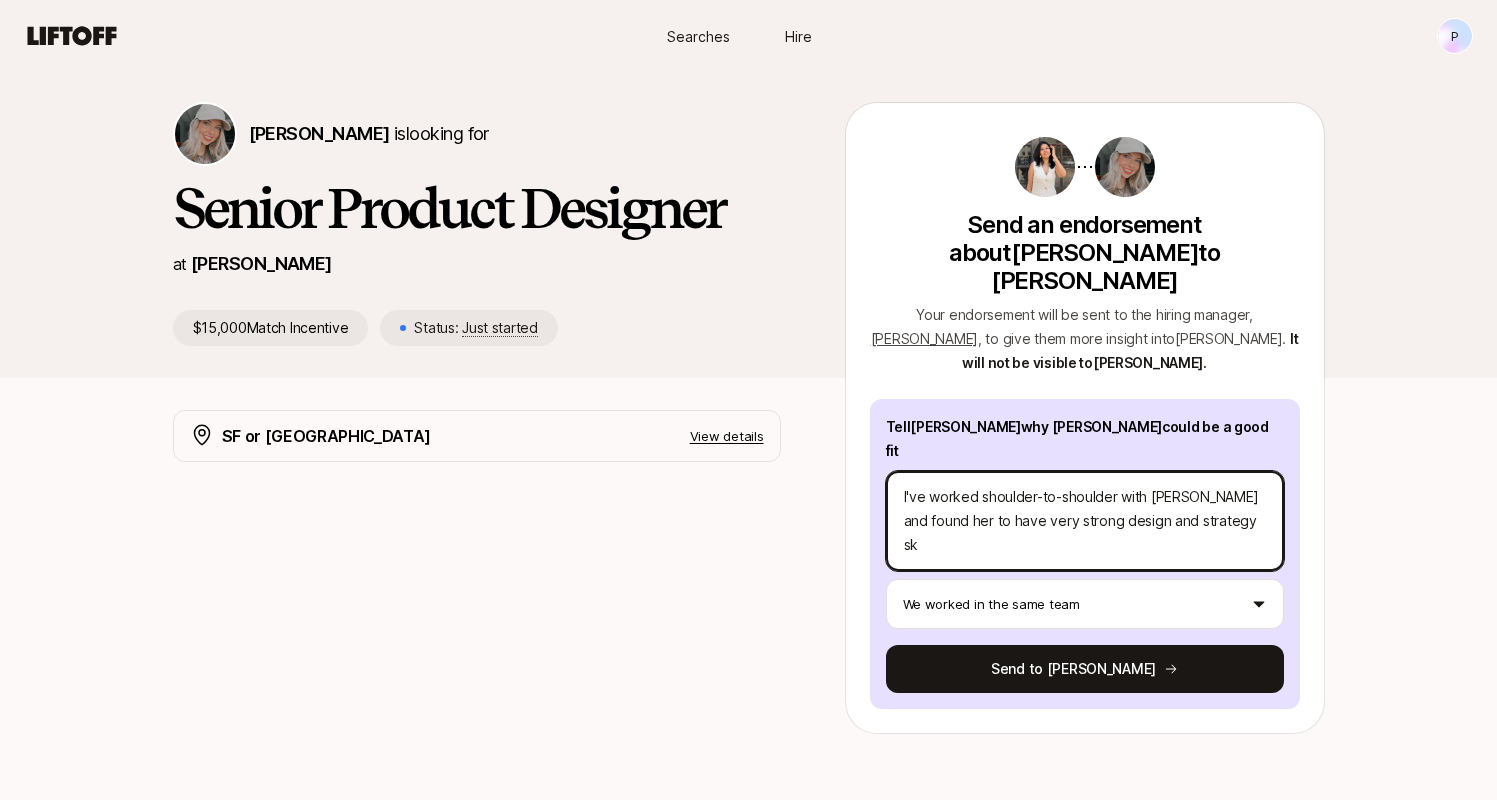 type on "x" 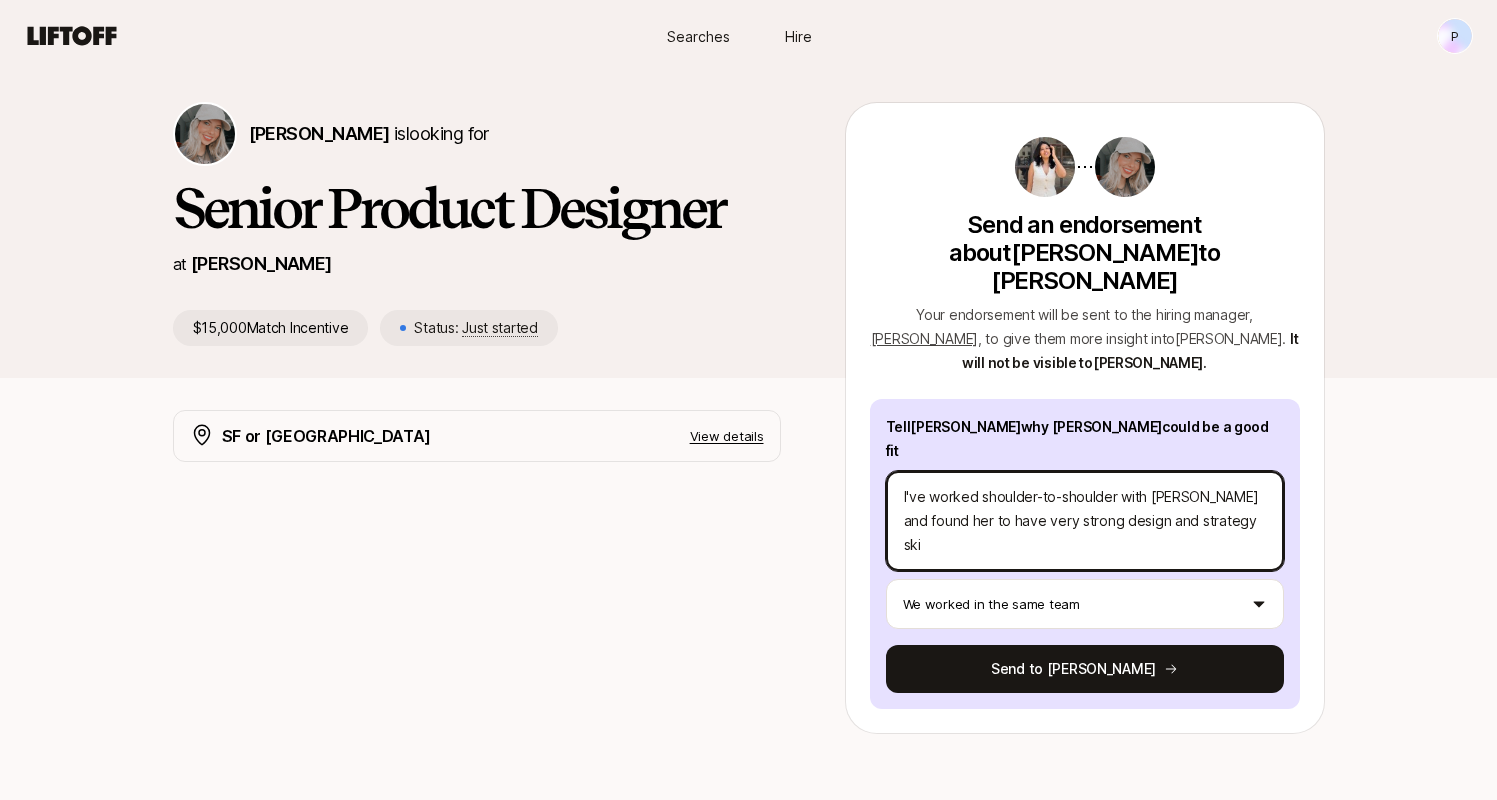 type on "x" 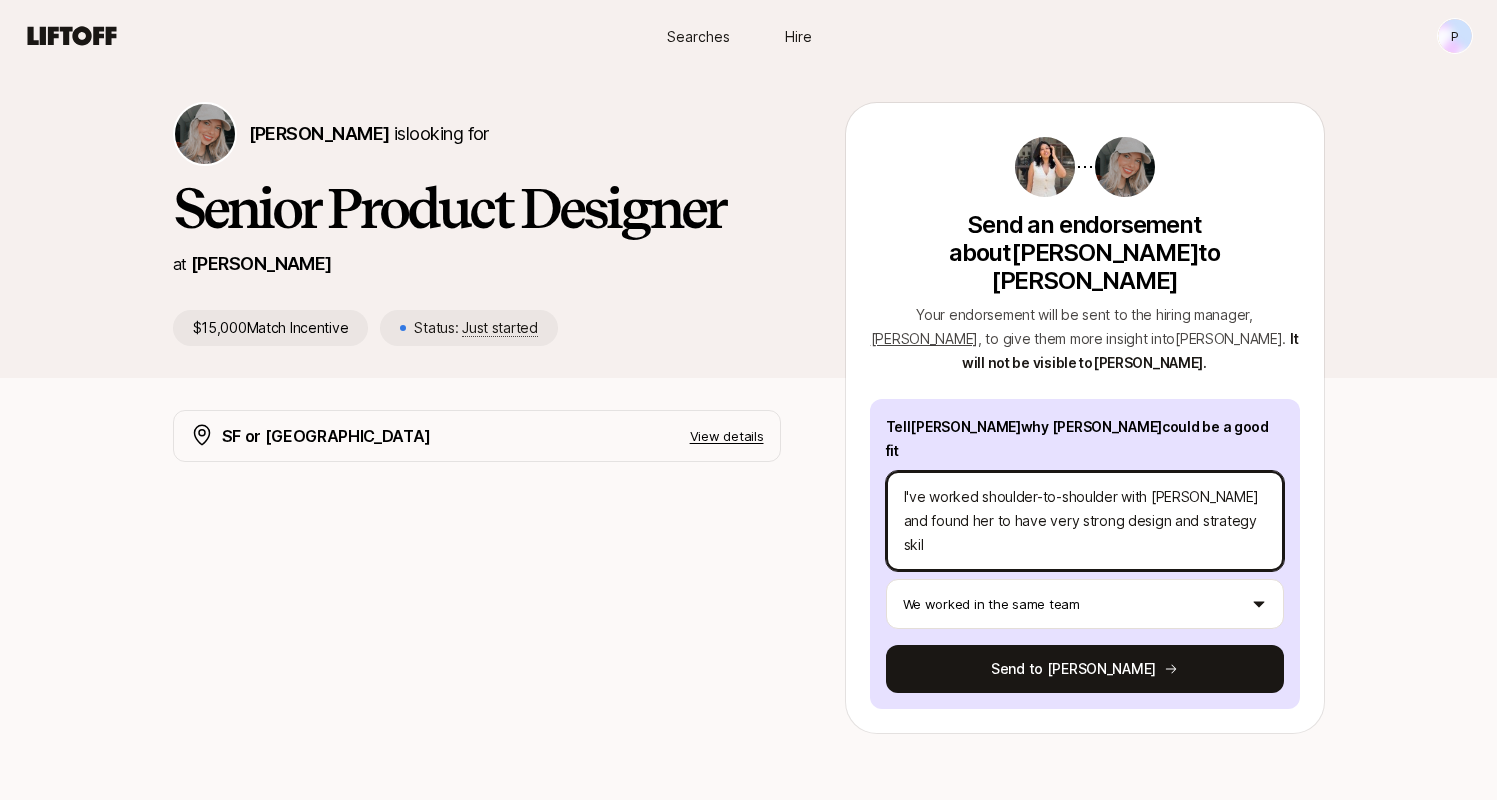 type on "x" 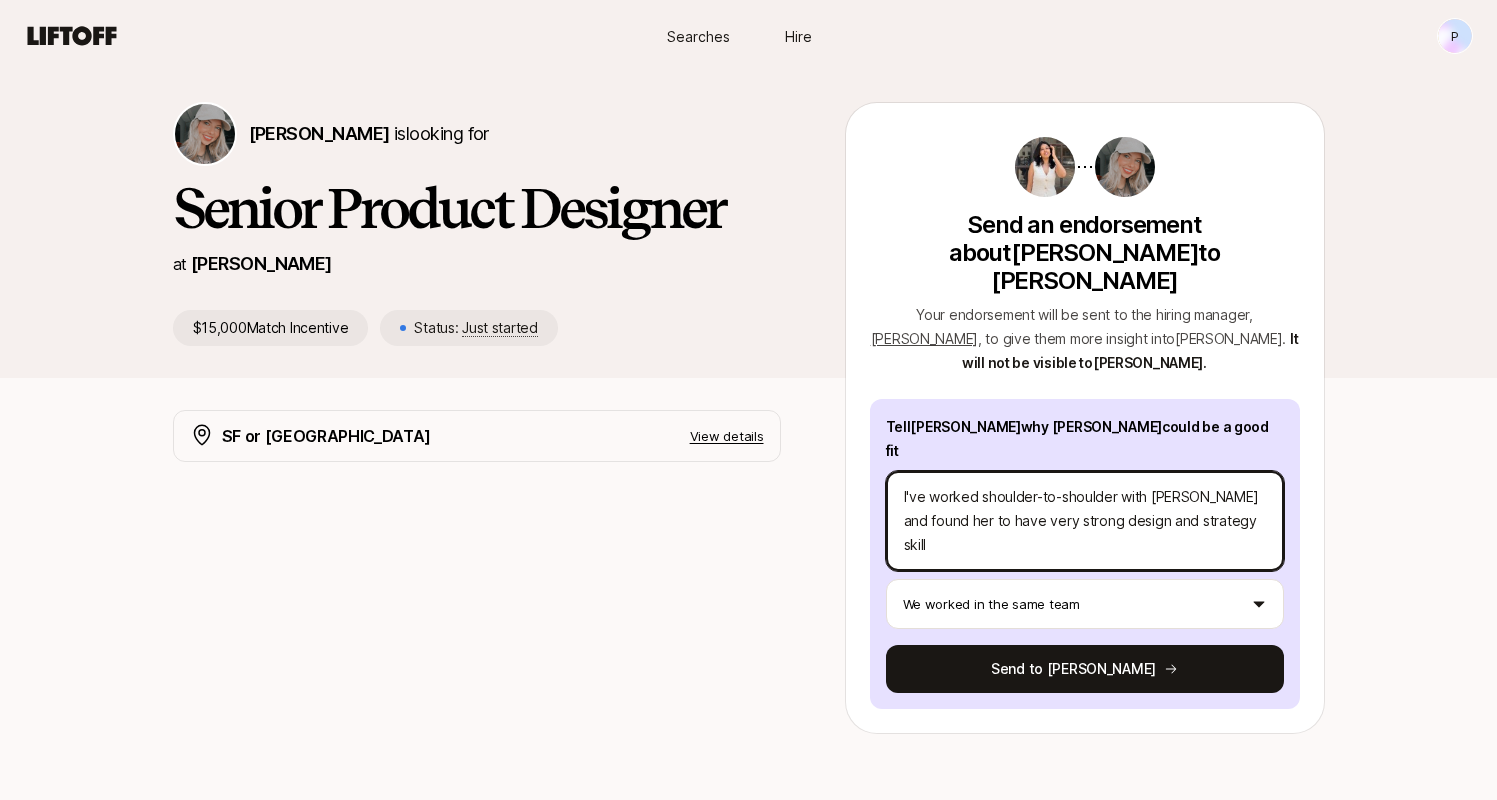 type on "x" 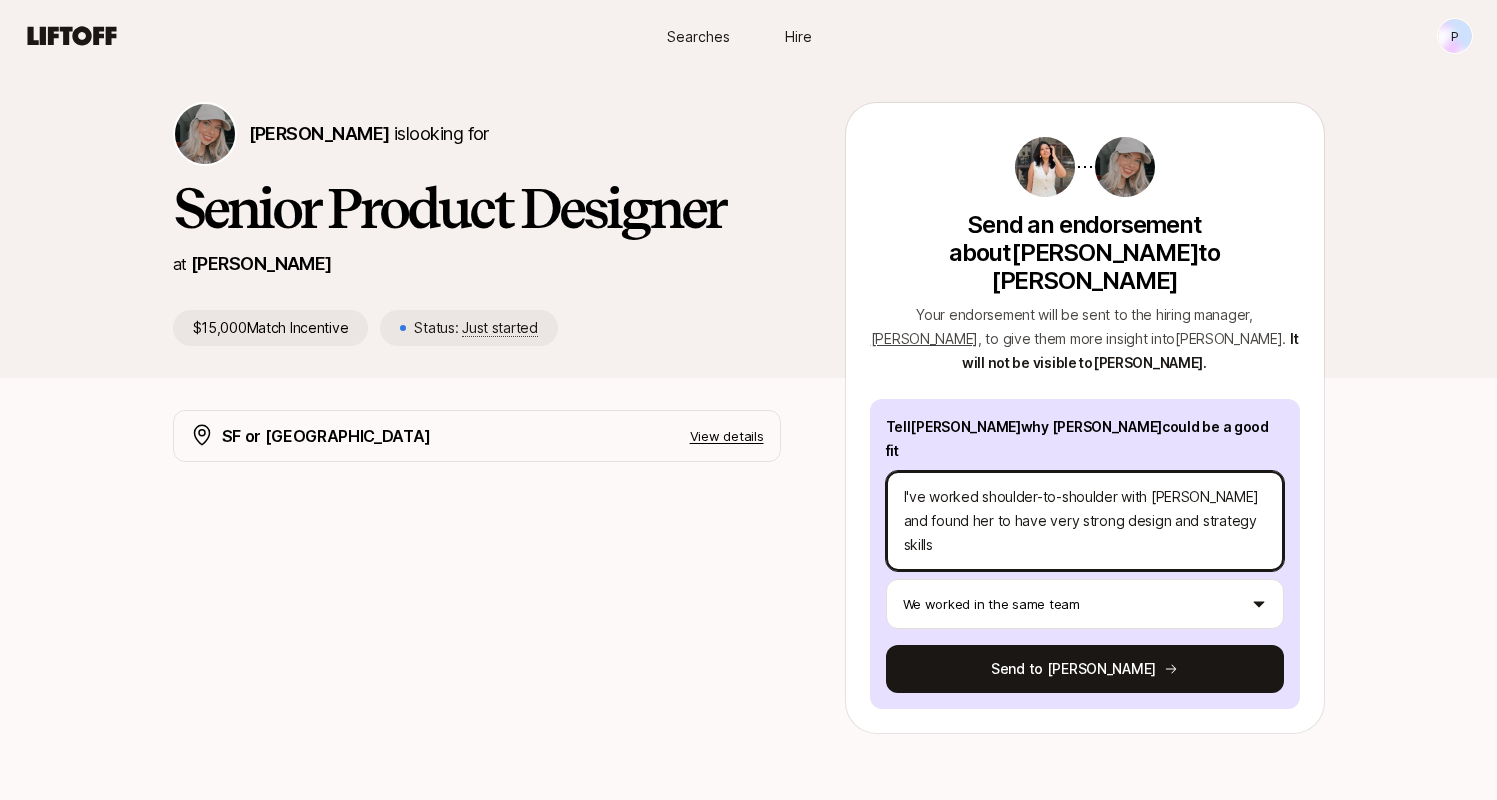 type on "x" 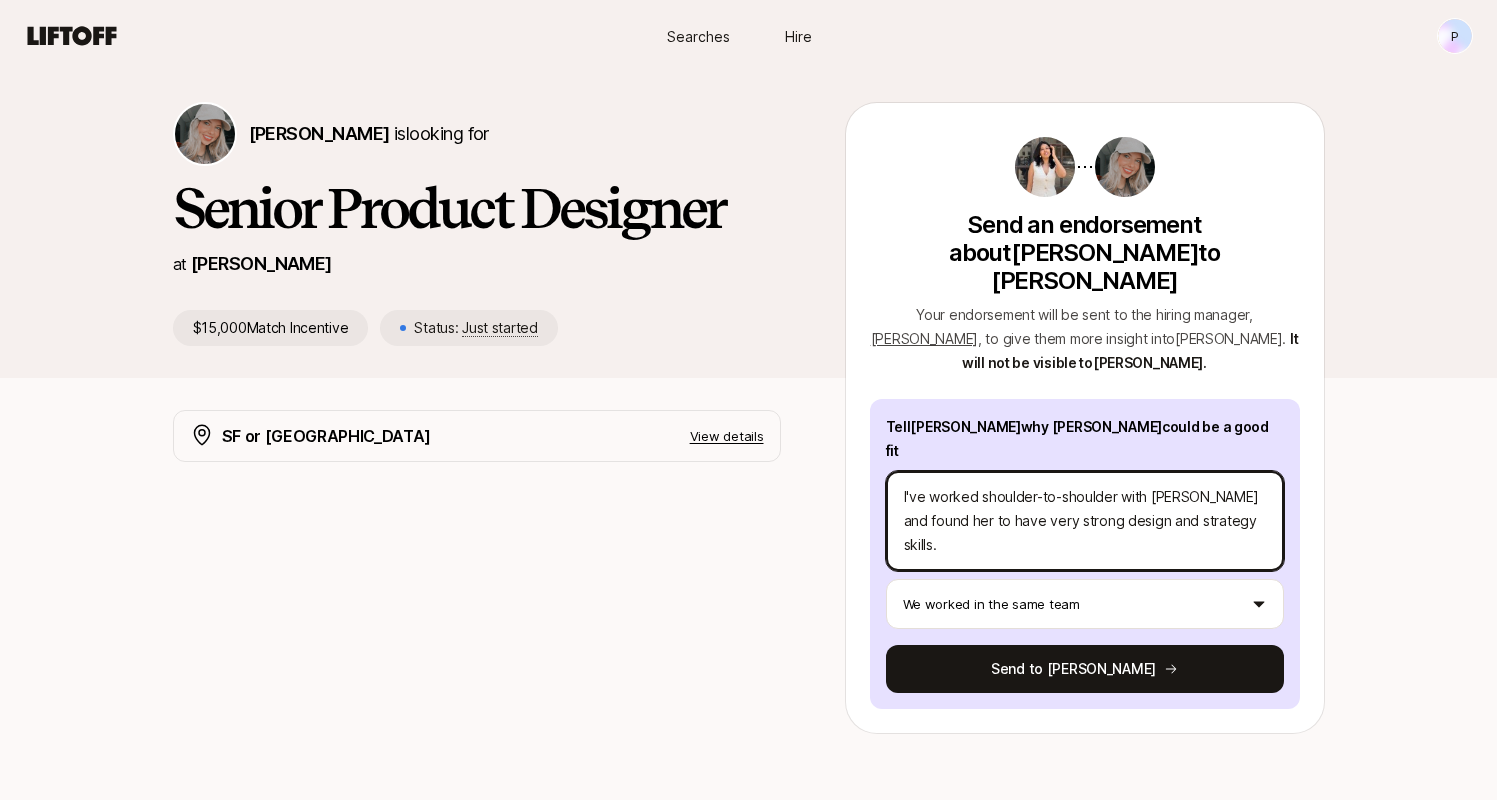 type on "x" 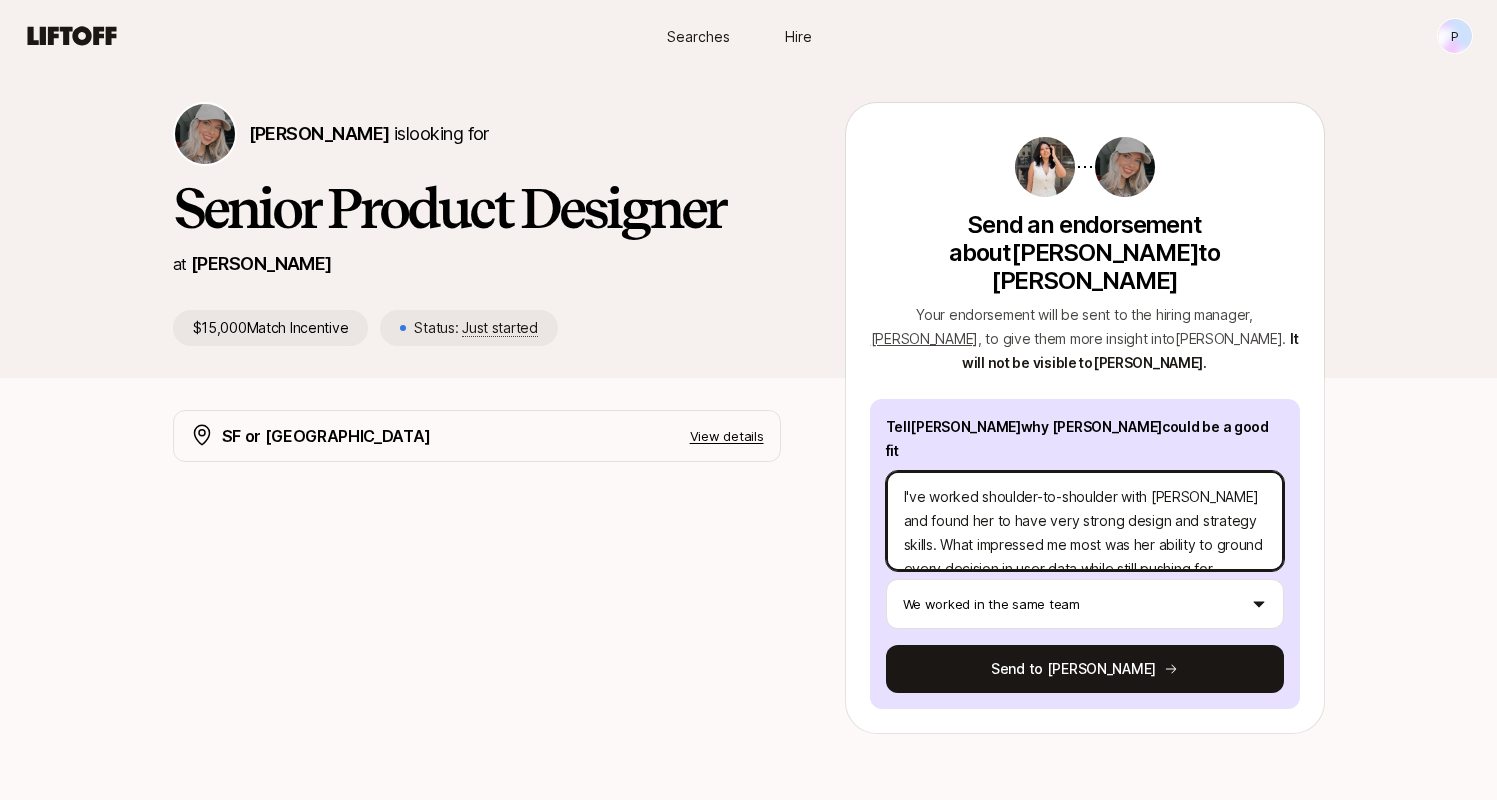 scroll, scrollTop: 48, scrollLeft: 0, axis: vertical 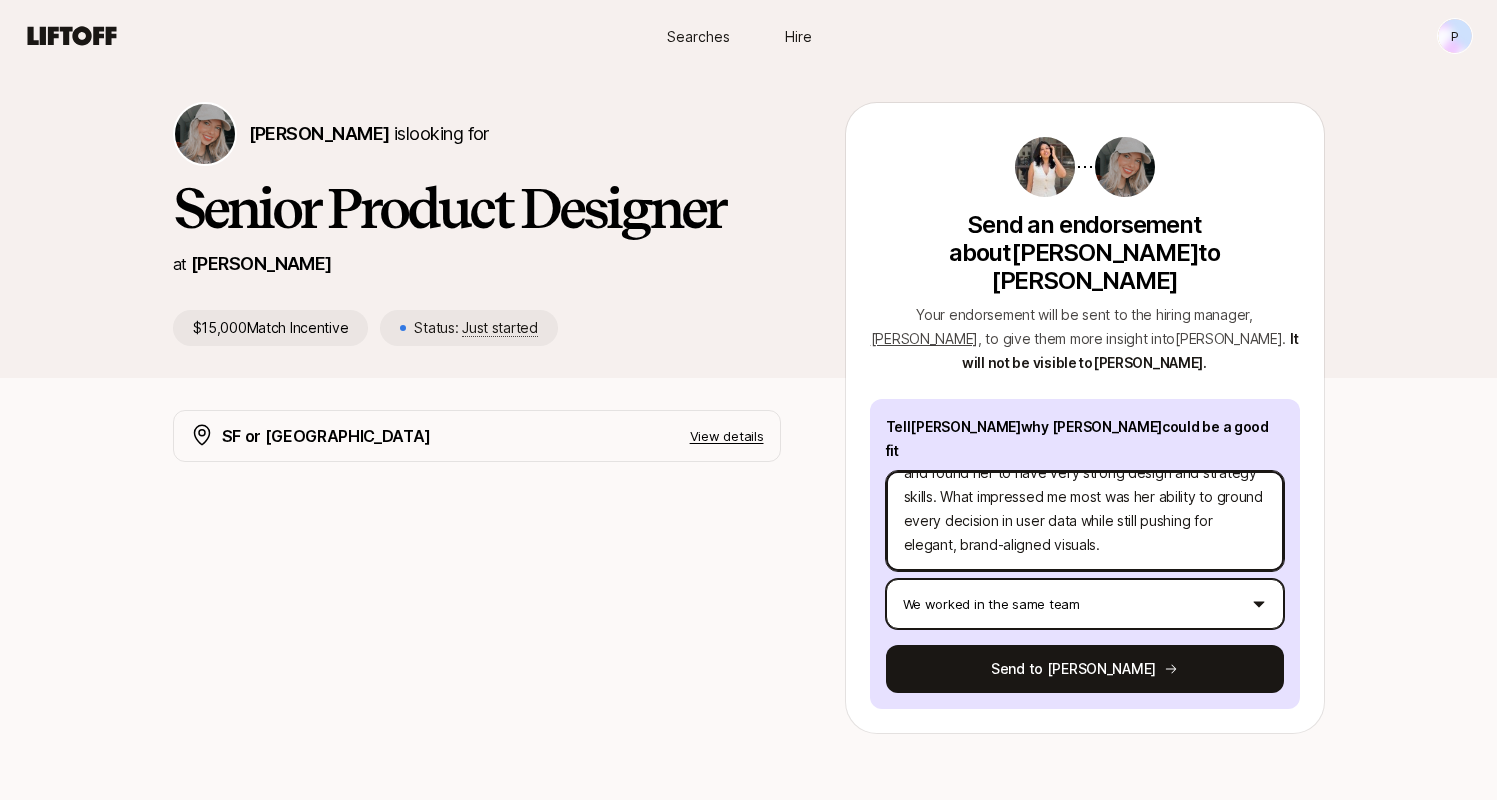 paste on "She balances sharp craft with product-strategy instincts" 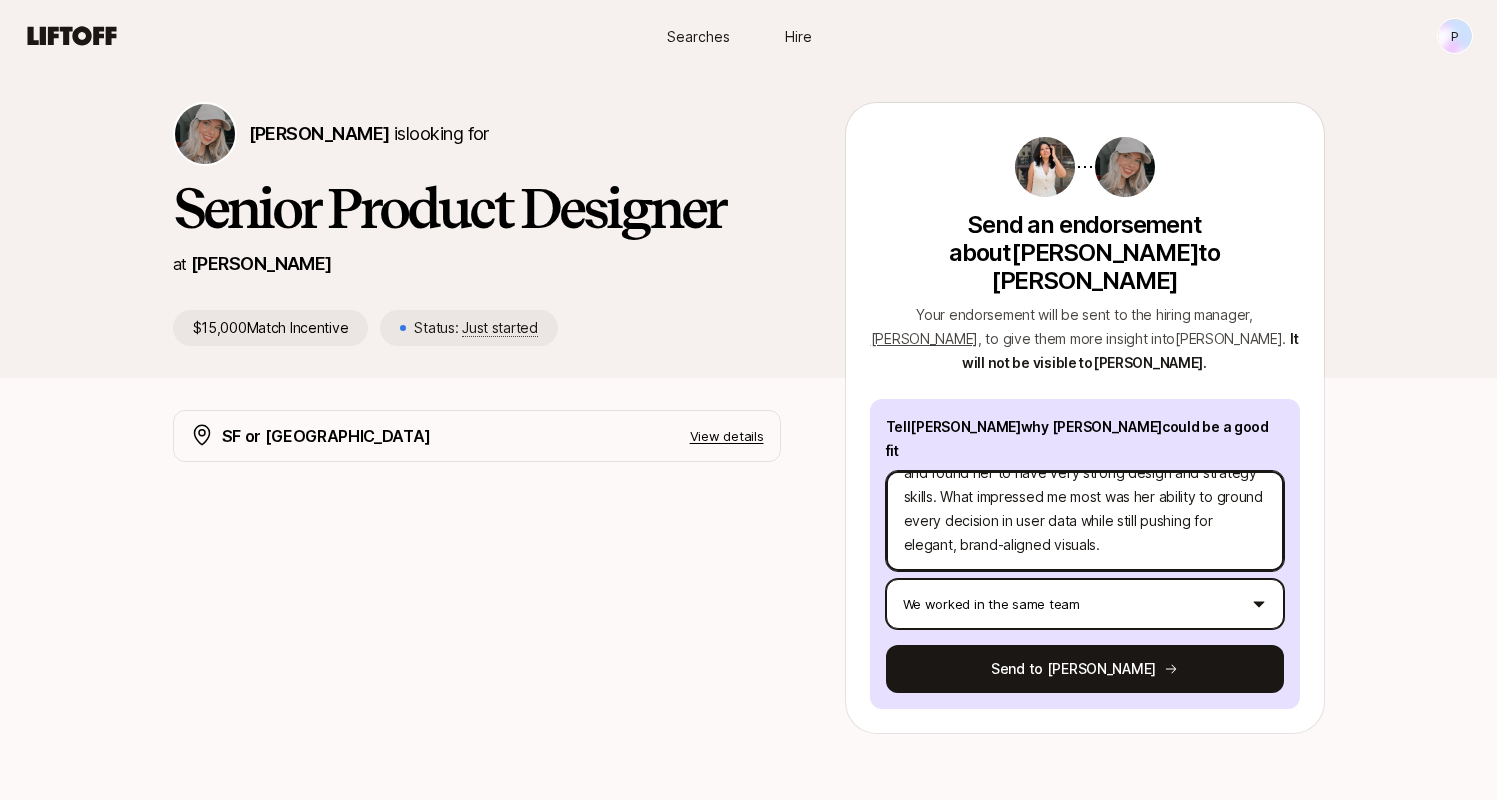 type on "x" 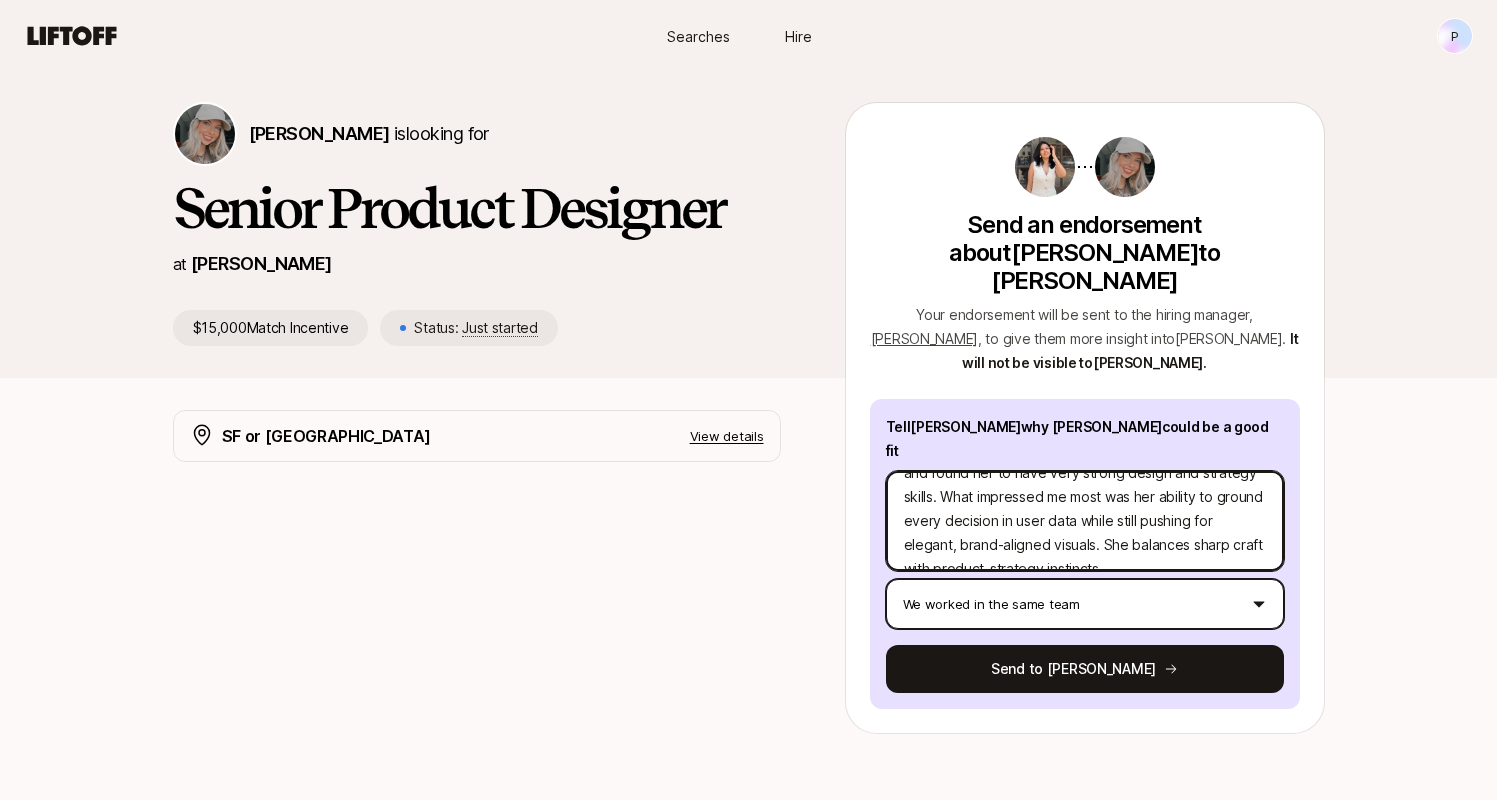 scroll, scrollTop: 72, scrollLeft: 0, axis: vertical 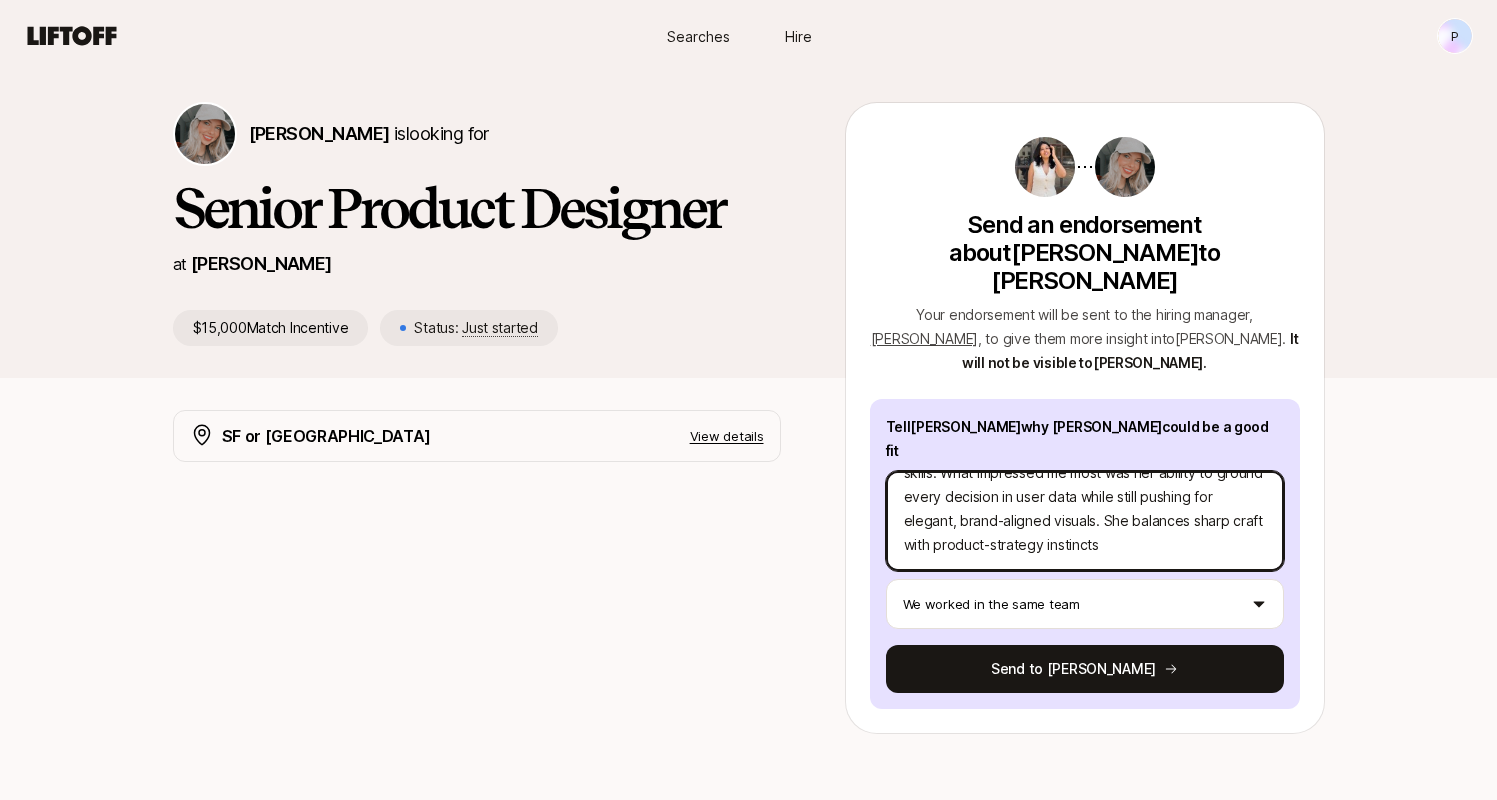 type on "x" 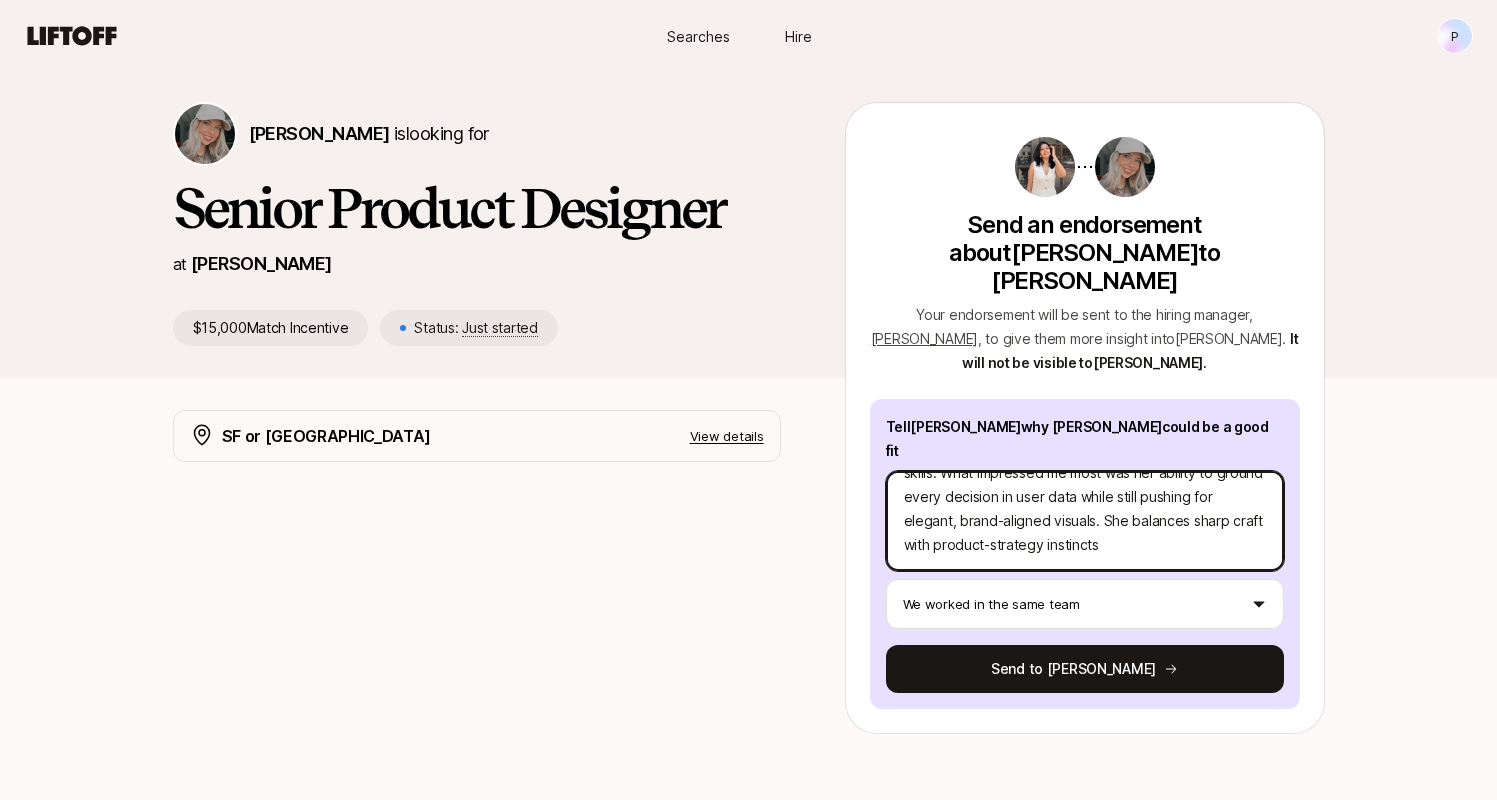 type on "I've worked shoulder-to-shoulder with [PERSON_NAME] and found her to have very strong design and strategy skills. What impressed me most was her ability to ground every decision in user data while still pushing for elegant, brand-aligned visuals. She balances sharp craft with product-strategy instincts." 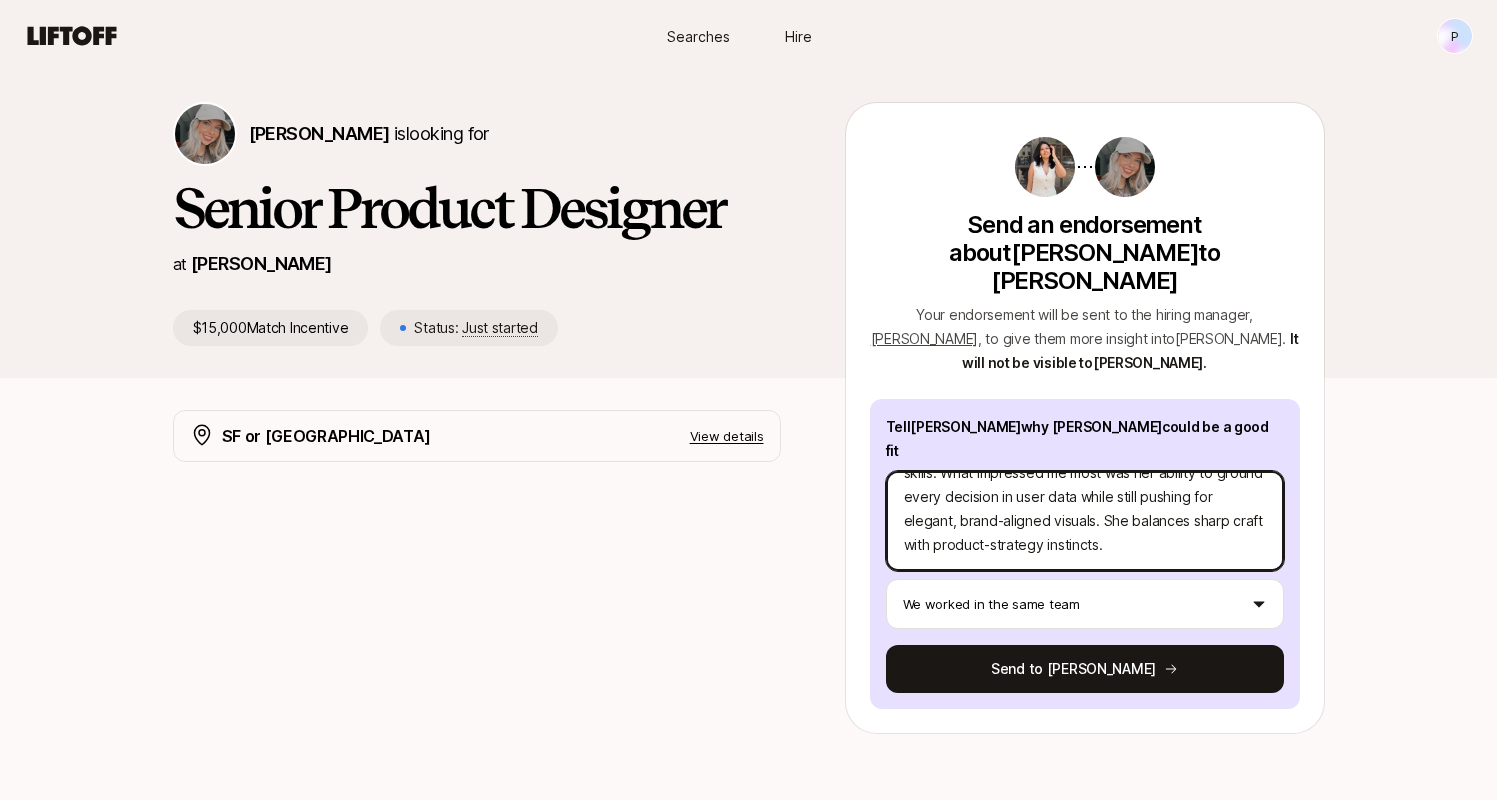 type on "x" 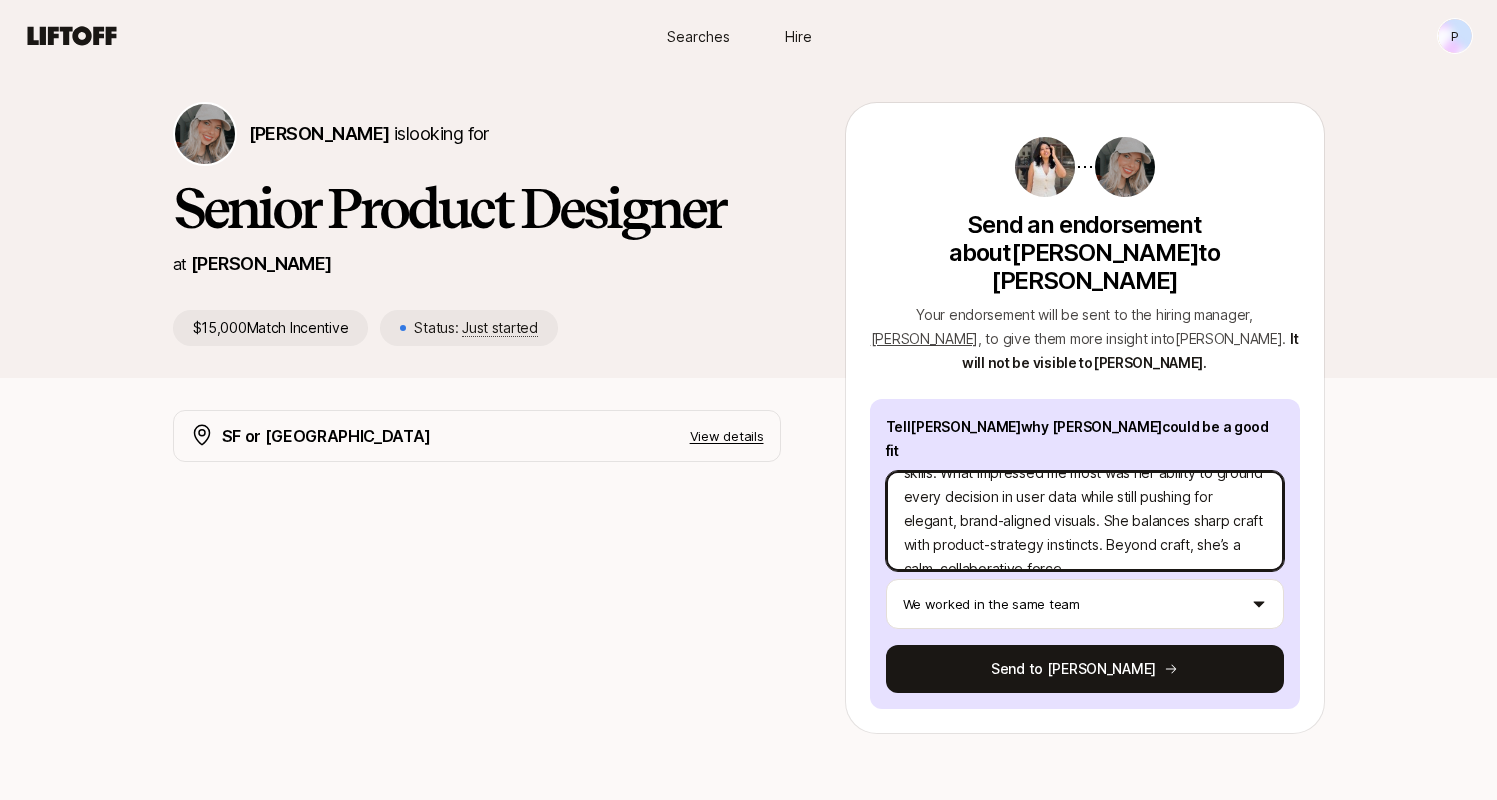 scroll, scrollTop: 96, scrollLeft: 0, axis: vertical 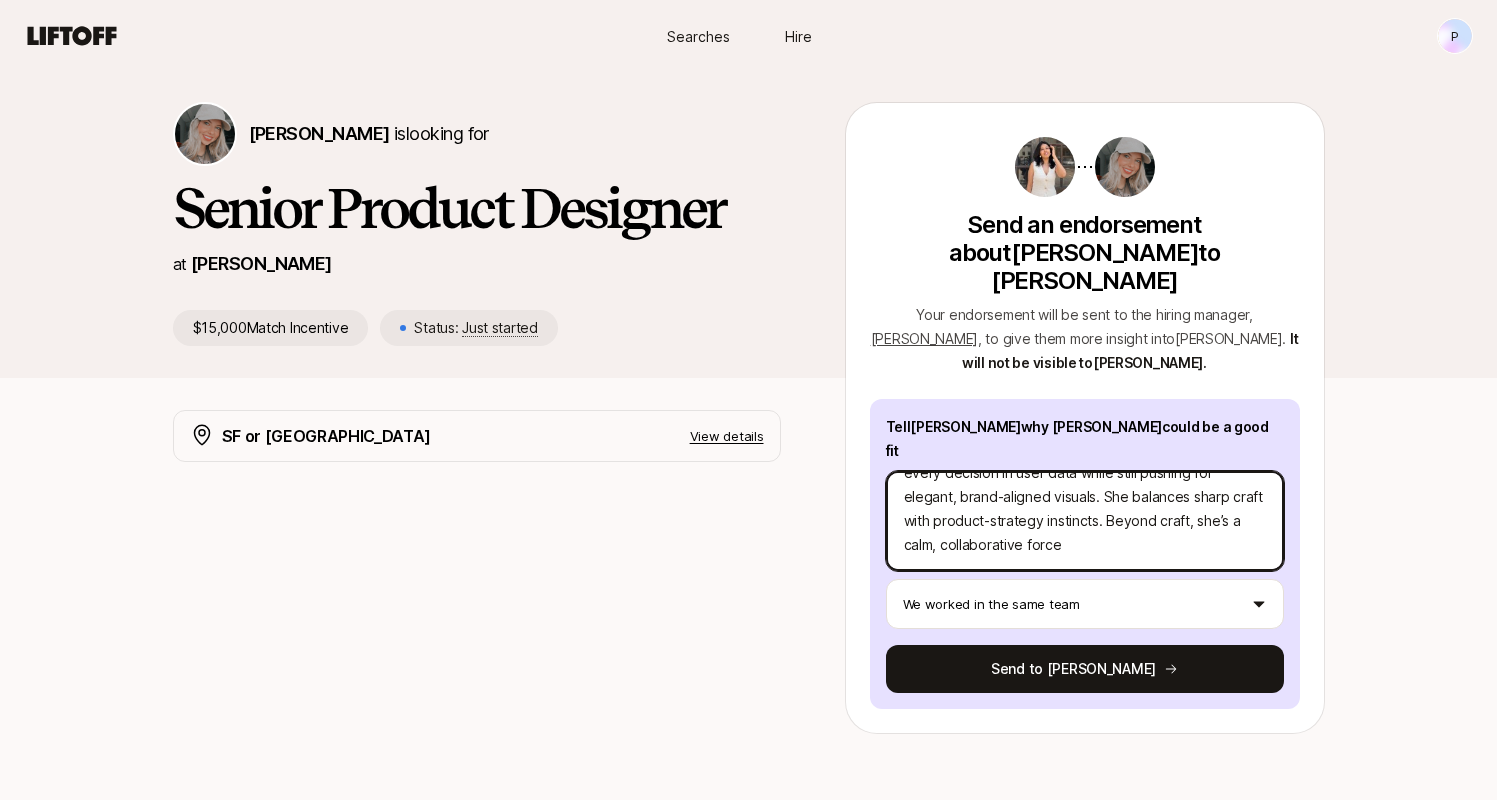 type on "x" 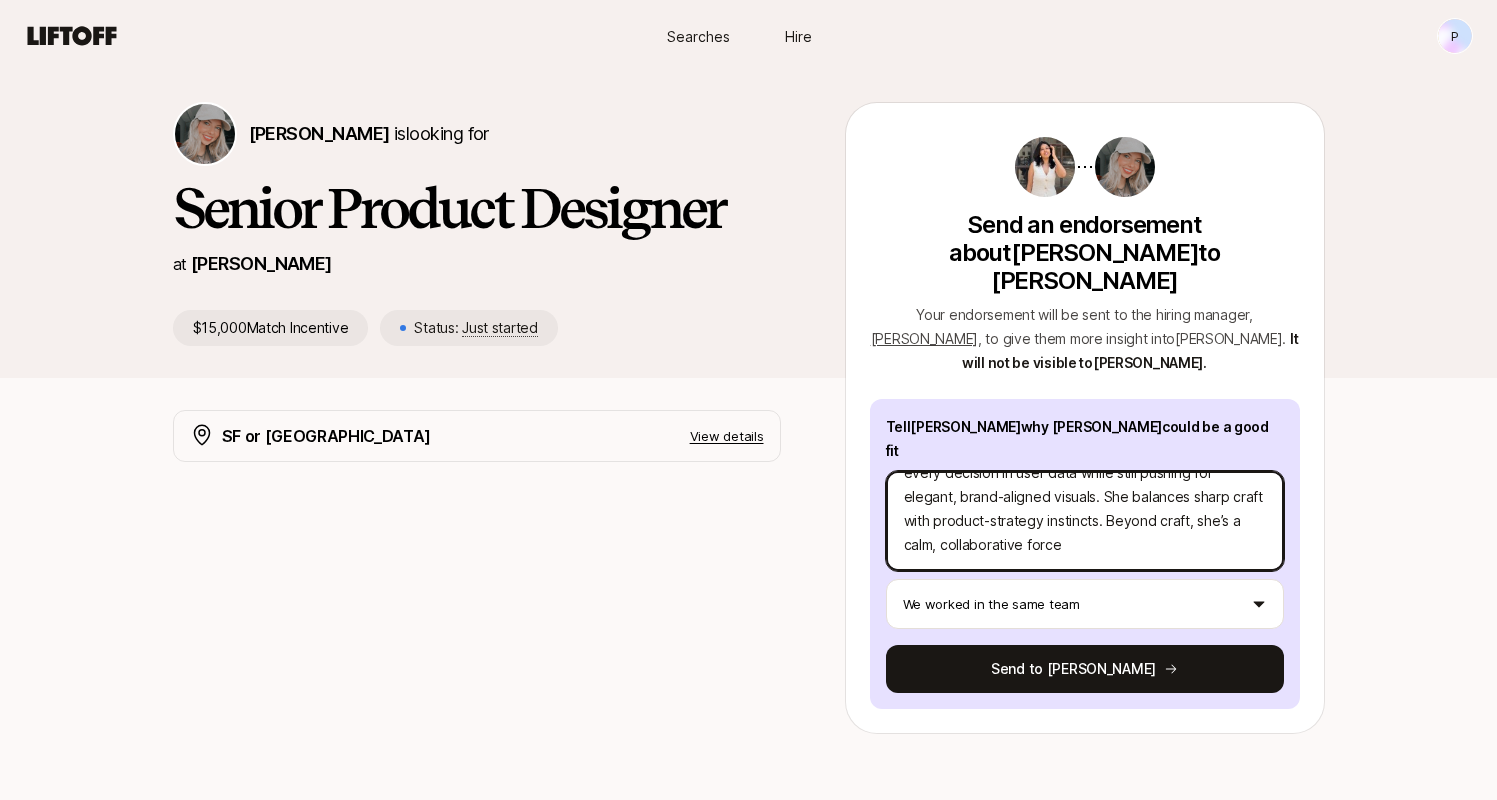 type on "I've worked shoulder-to-shoulder with [PERSON_NAME] and found her to have very strong design and strategy skills. What impressed me most was her ability to ground every decision in user data while still pushing for elegant, brand-aligned visuals. She balances sharp craft with product-strategy instincts. Beyond craft, she’s a calm, collaborative force." 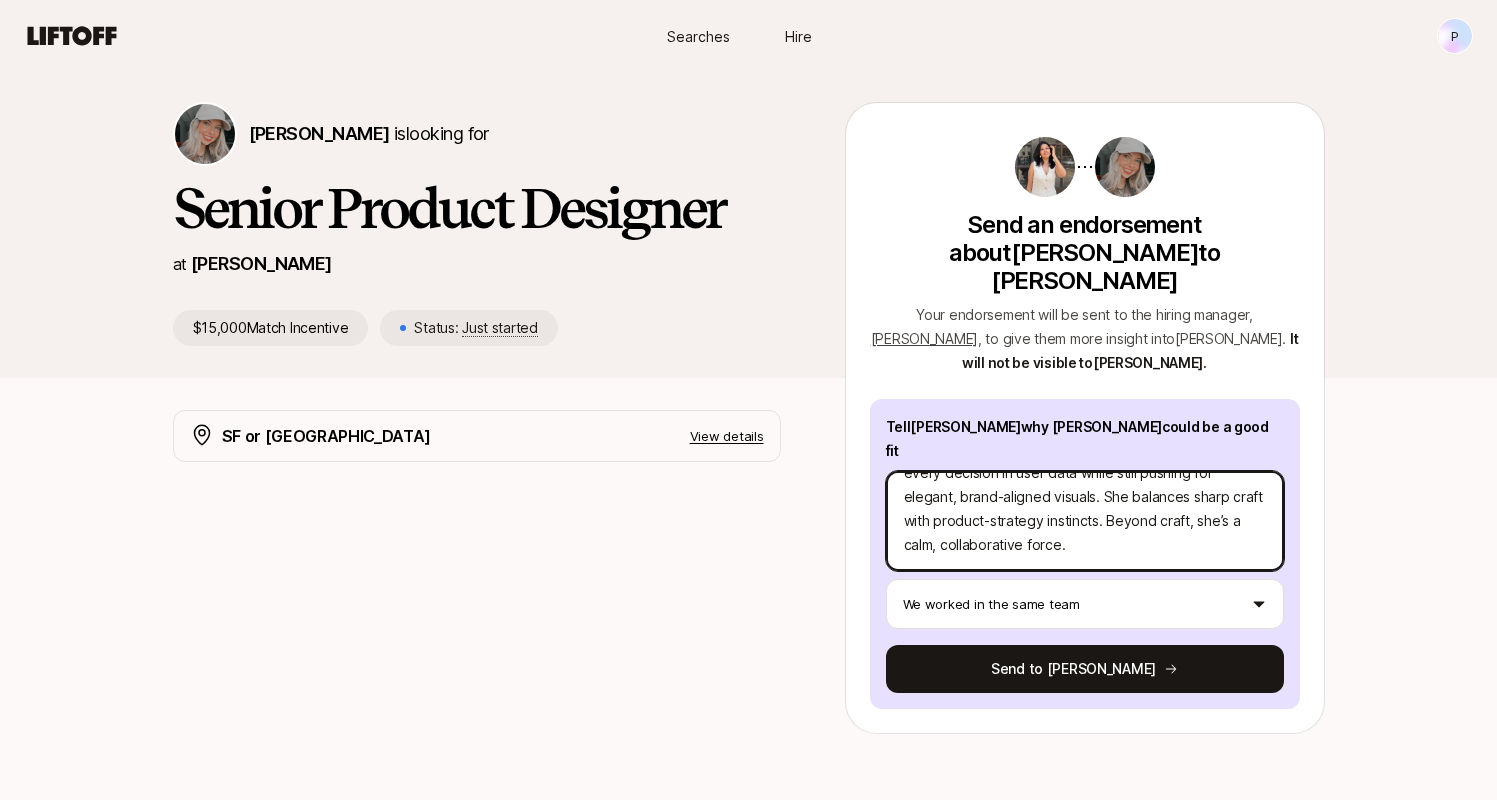 type on "x" 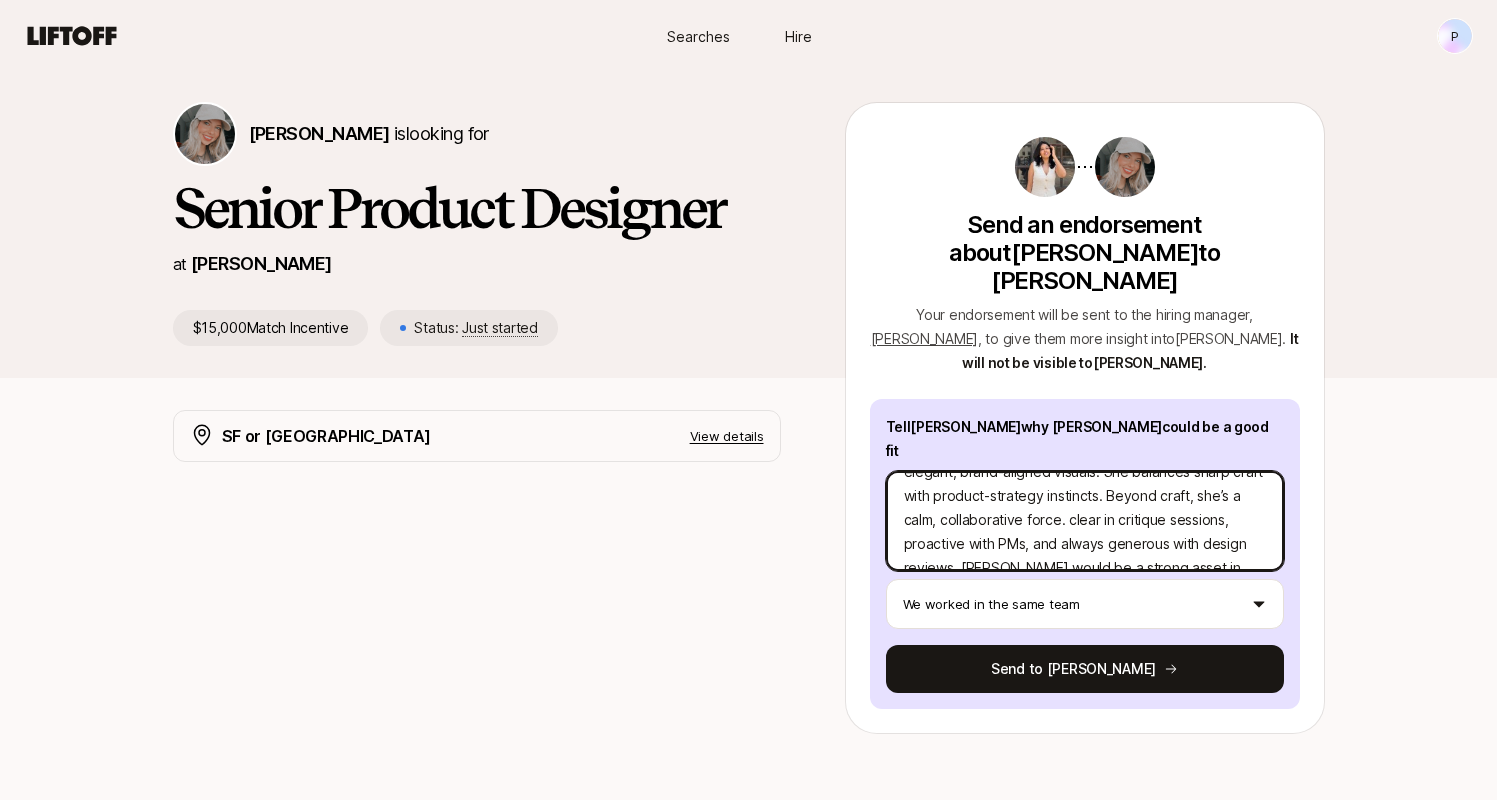 scroll, scrollTop: 145, scrollLeft: 0, axis: vertical 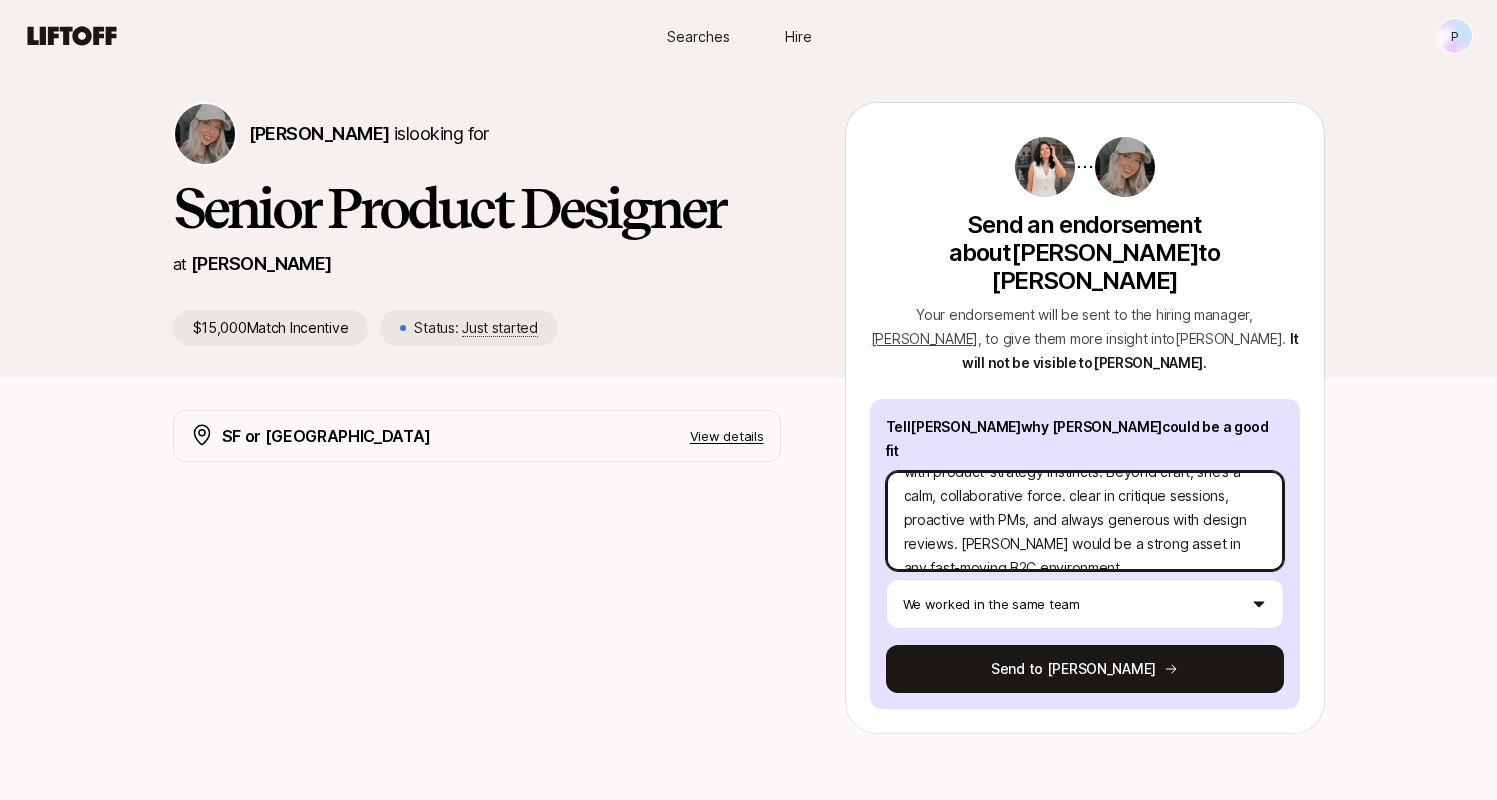 click on "I've worked shoulder-to-shoulder with [PERSON_NAME] and found her to have very strong design and strategy skills. What impressed me most was her ability to ground every decision in user data while still pushing for elegant, brand-aligned visuals. She balances sharp craft with product-strategy instincts. Beyond craft, she’s a calm, collaborative force. clear in critique sessions, proactive with PMs, and always generous with design reviews. [PERSON_NAME] would be a strong asset in any fast-moving B2C environment." at bounding box center (1085, 521) 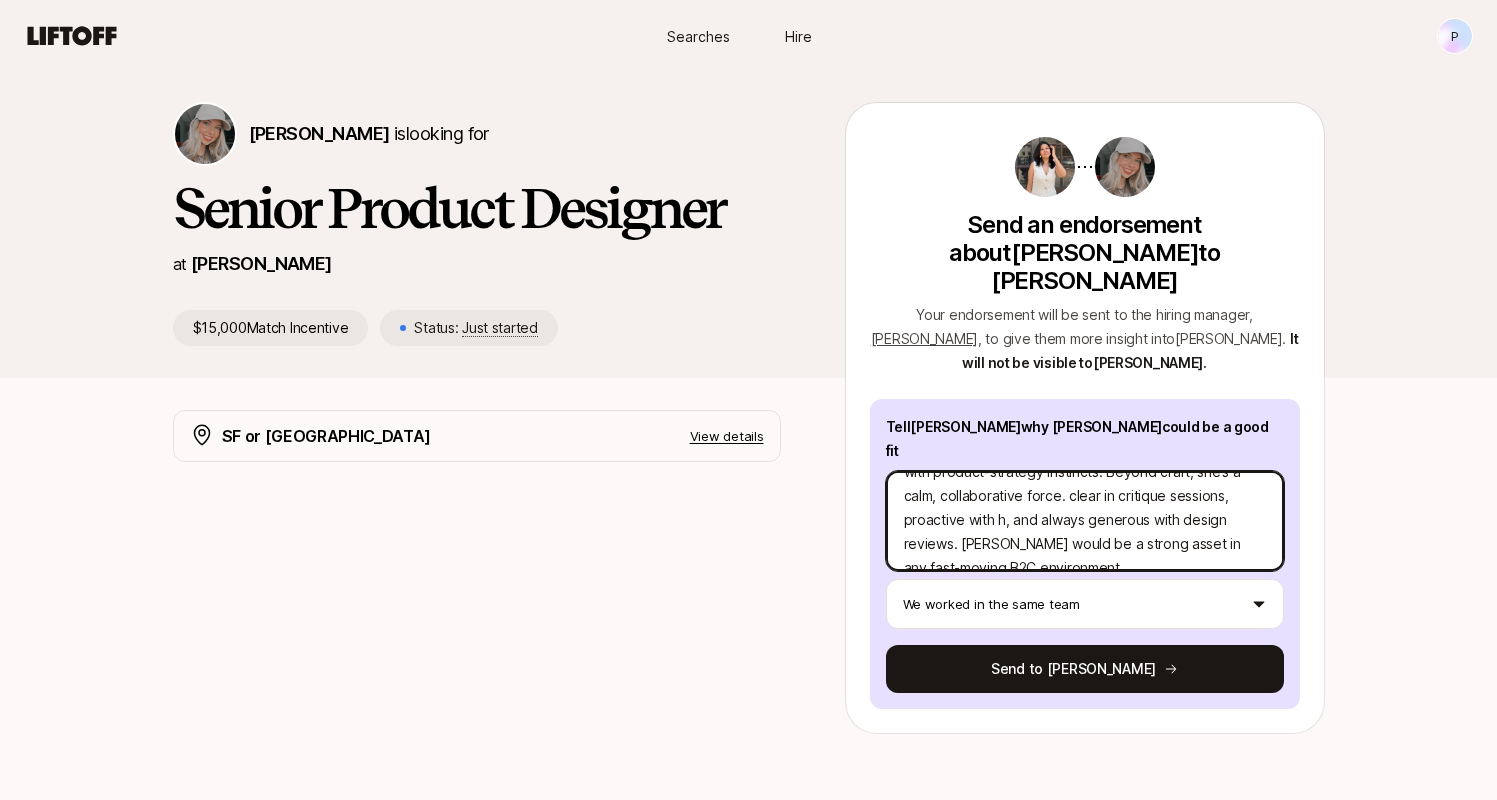 type on "x" 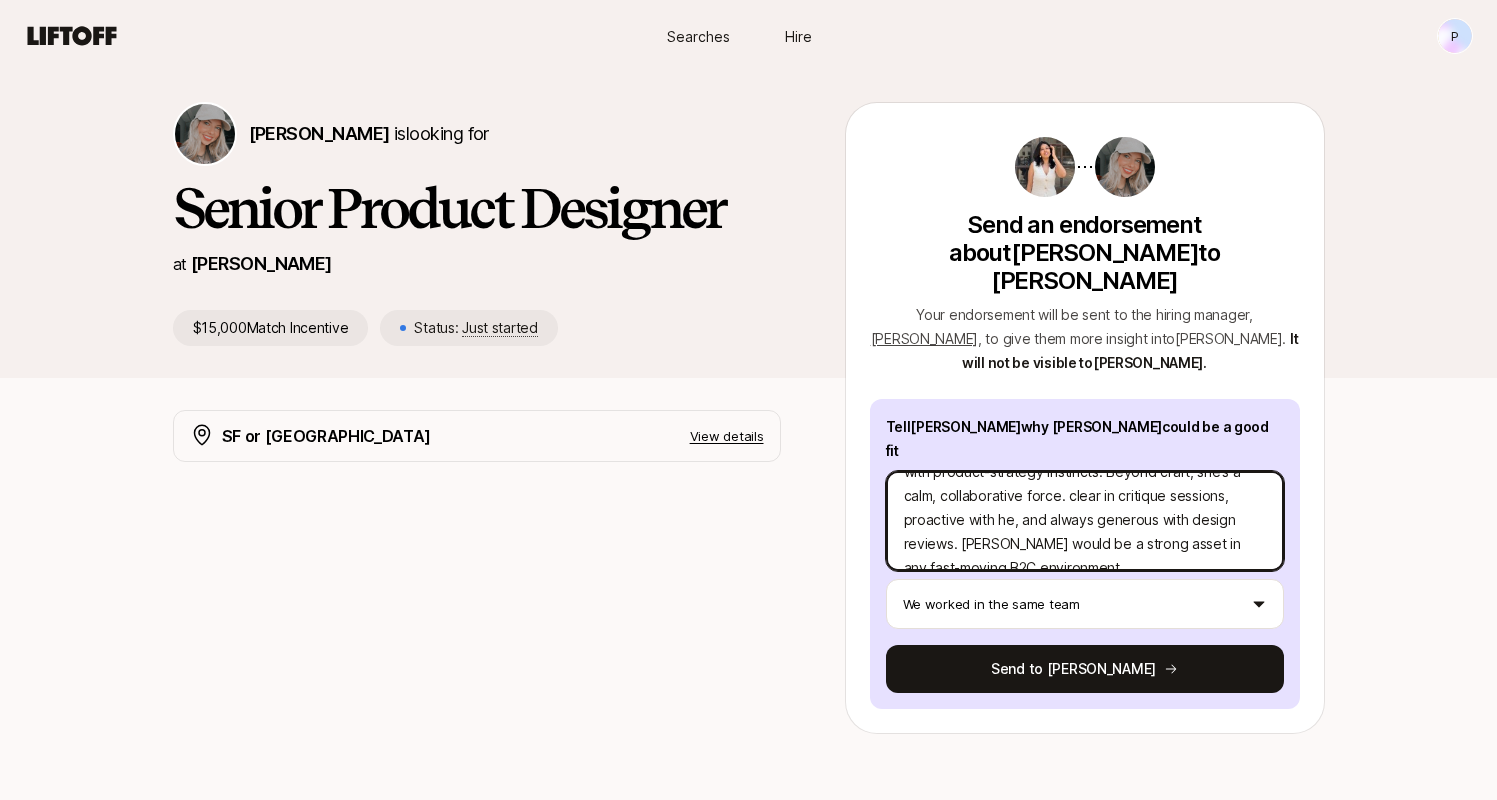 type on "x" 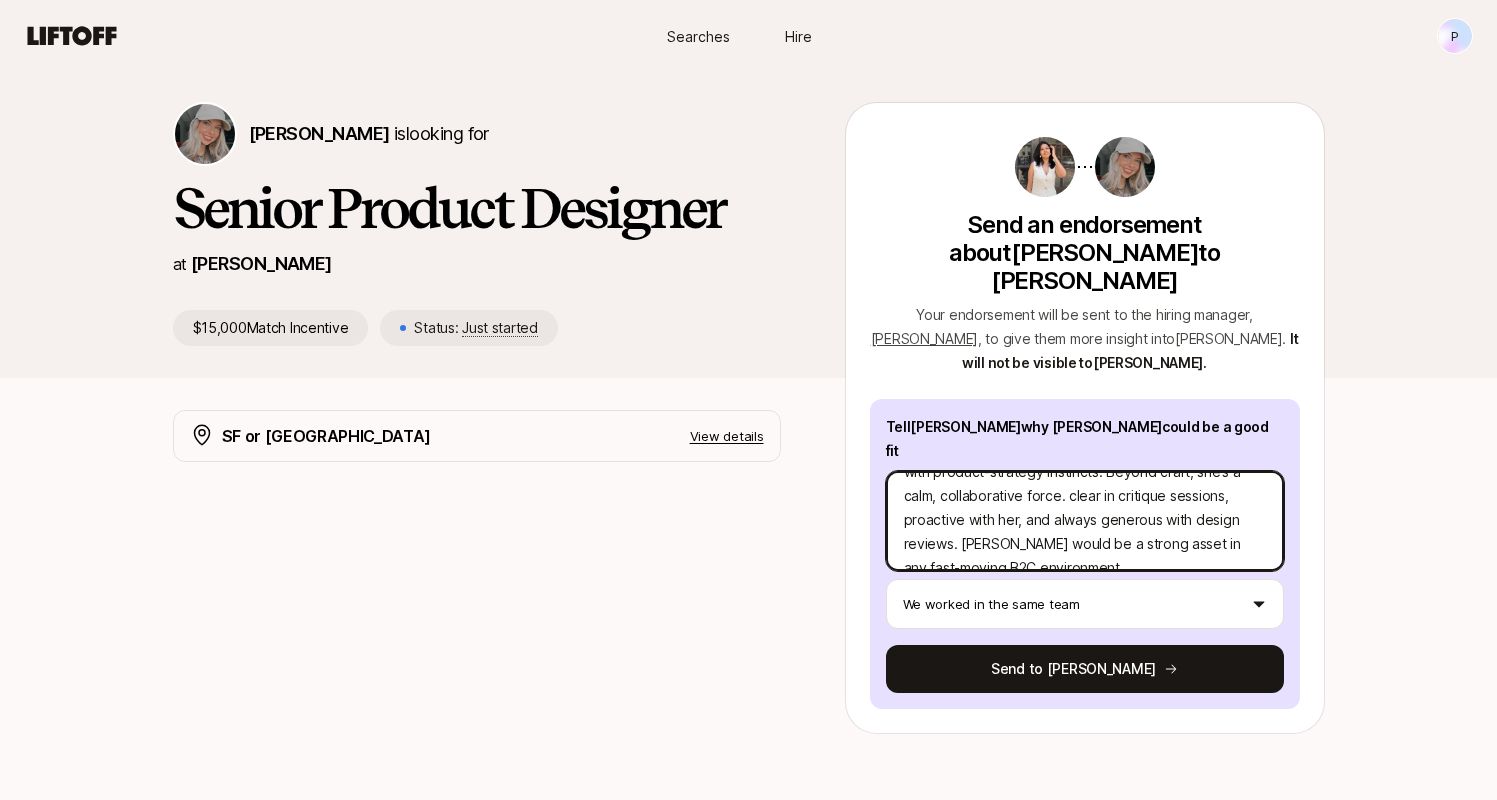 type on "x" 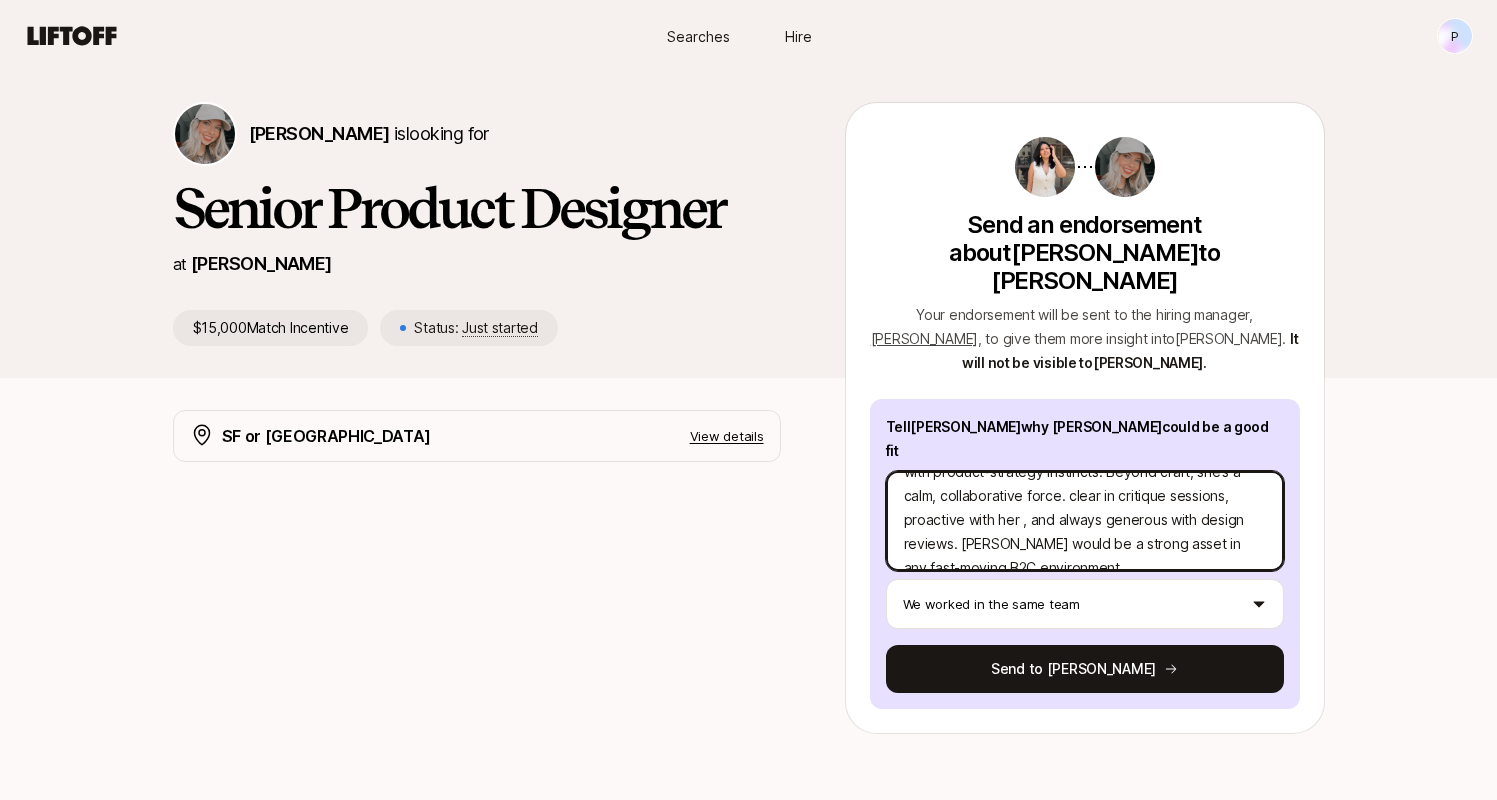 type on "x" 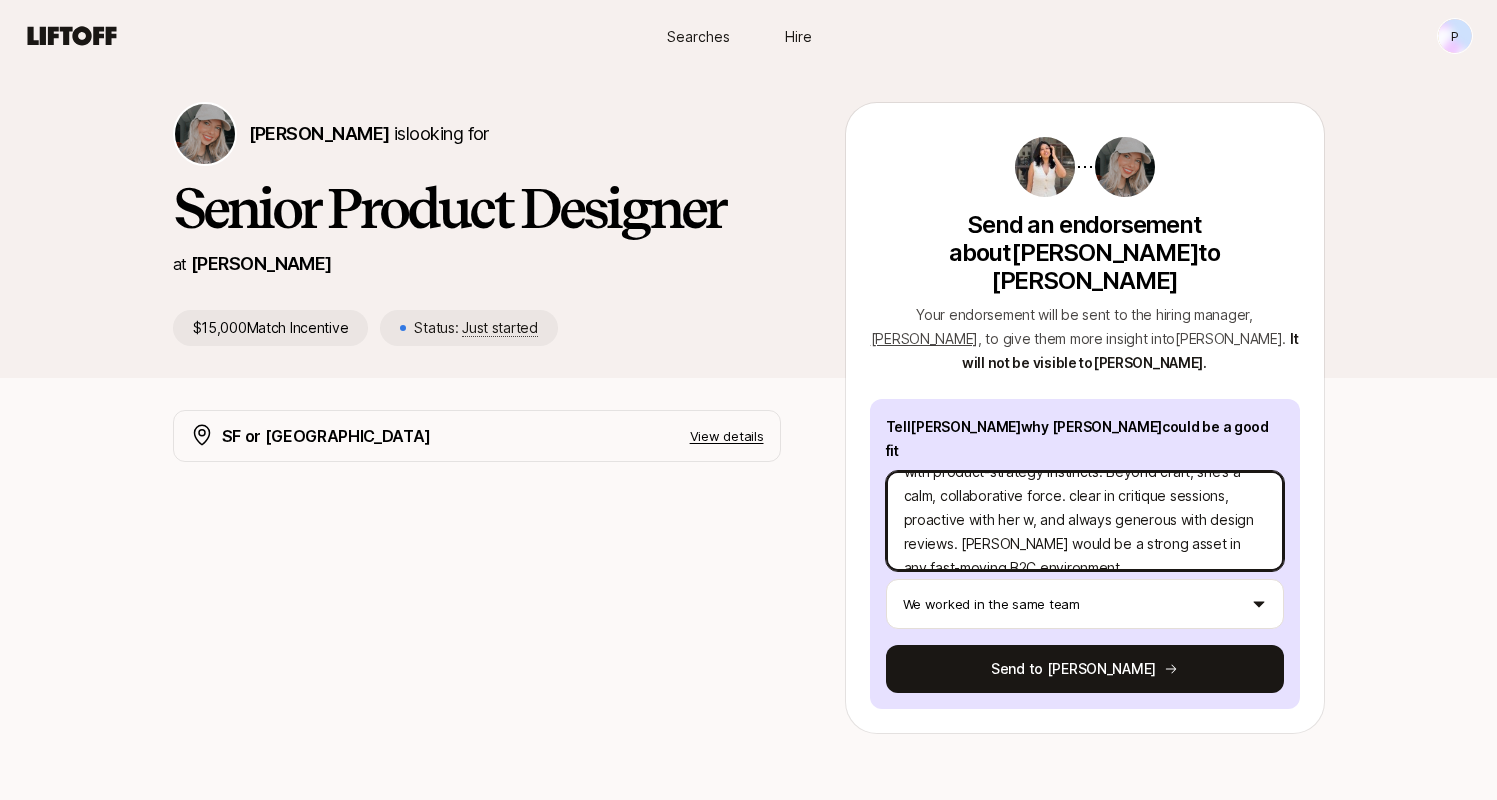 type on "x" 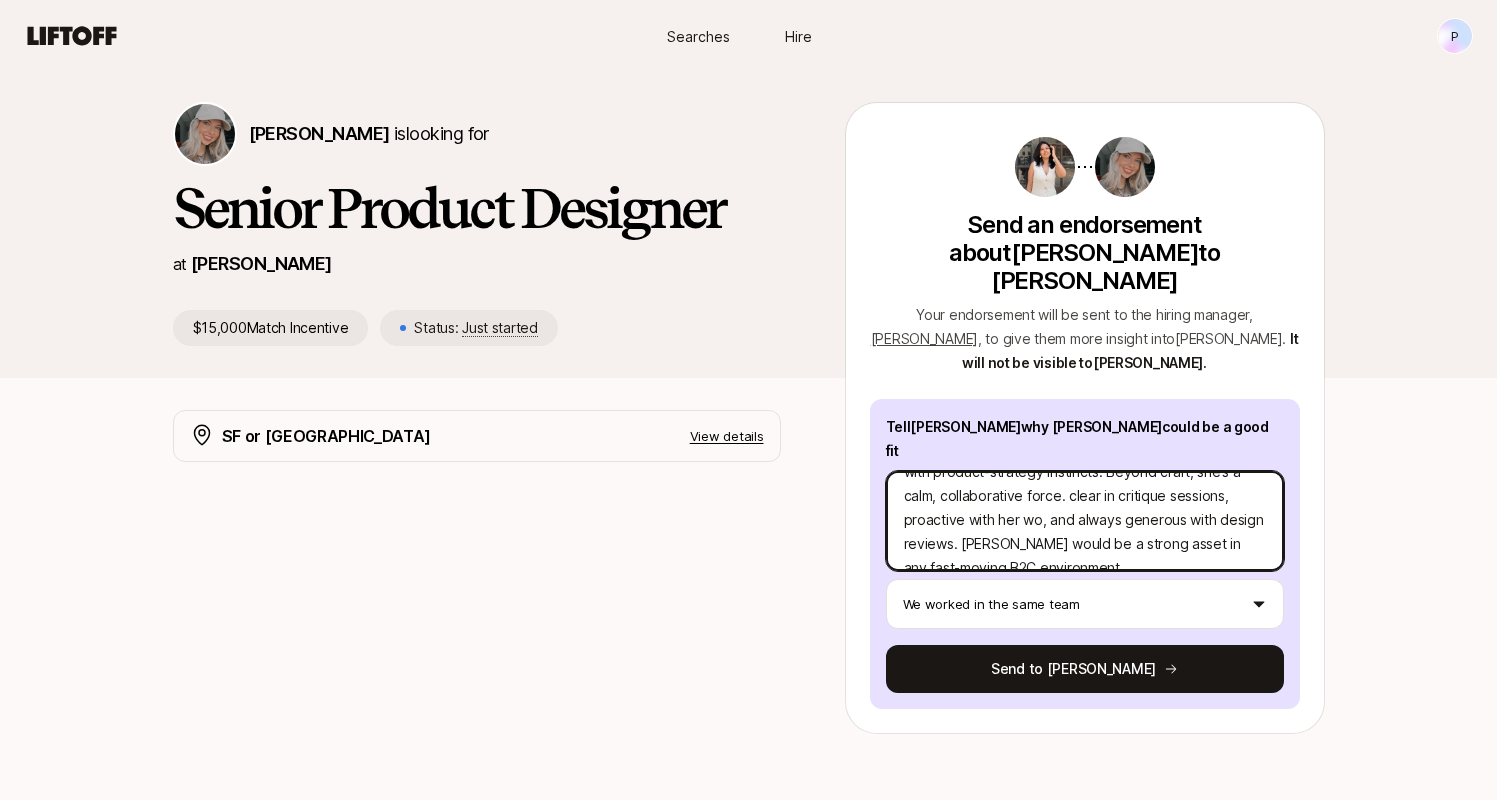 type on "x" 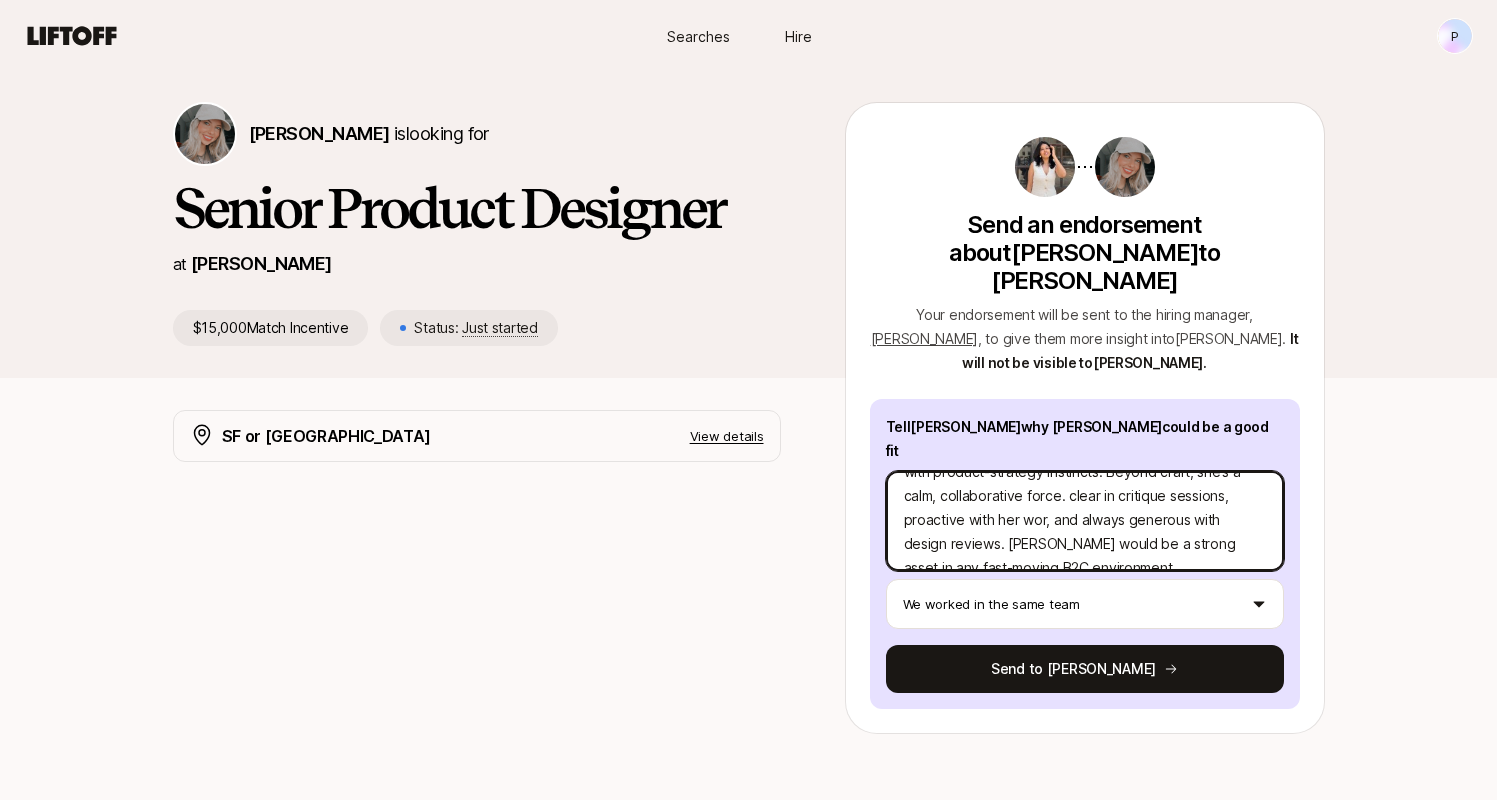 type on "x" 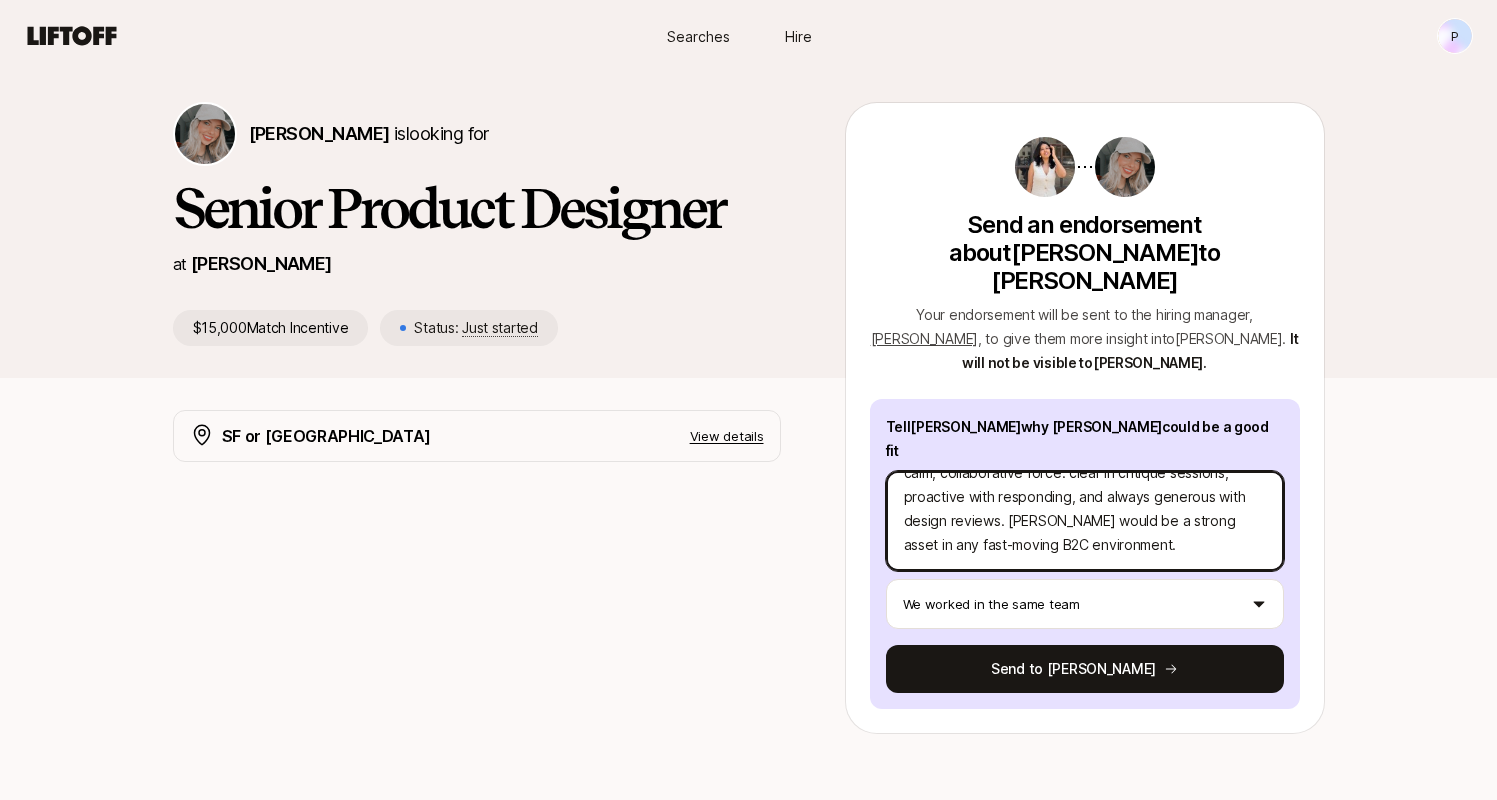 scroll, scrollTop: 168, scrollLeft: 0, axis: vertical 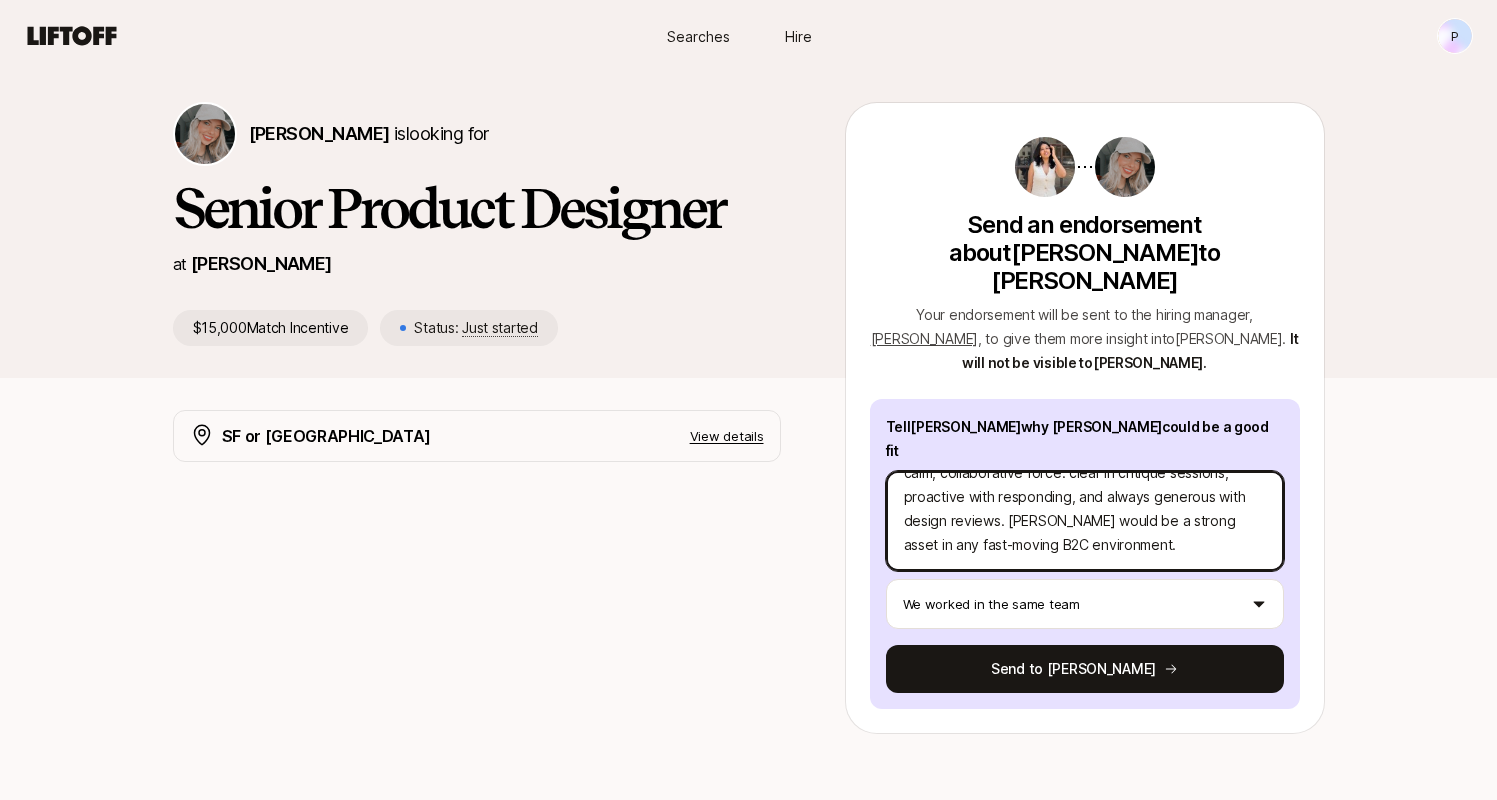 click on "I've worked shoulder-to-shoulder with [PERSON_NAME] and found her to have very strong design and strategy skills. What impressed me most was her ability to ground every decision in user data while still pushing for elegant, brand-aligned visuals. She balances sharp craft with product-strategy instincts. Beyond craft, she’s a calm, collaborative force. clear in critique sessions, proactive with responding, and always generous with design reviews. [PERSON_NAME] would be a strong asset in any fast-moving B2C environment." at bounding box center [1085, 521] 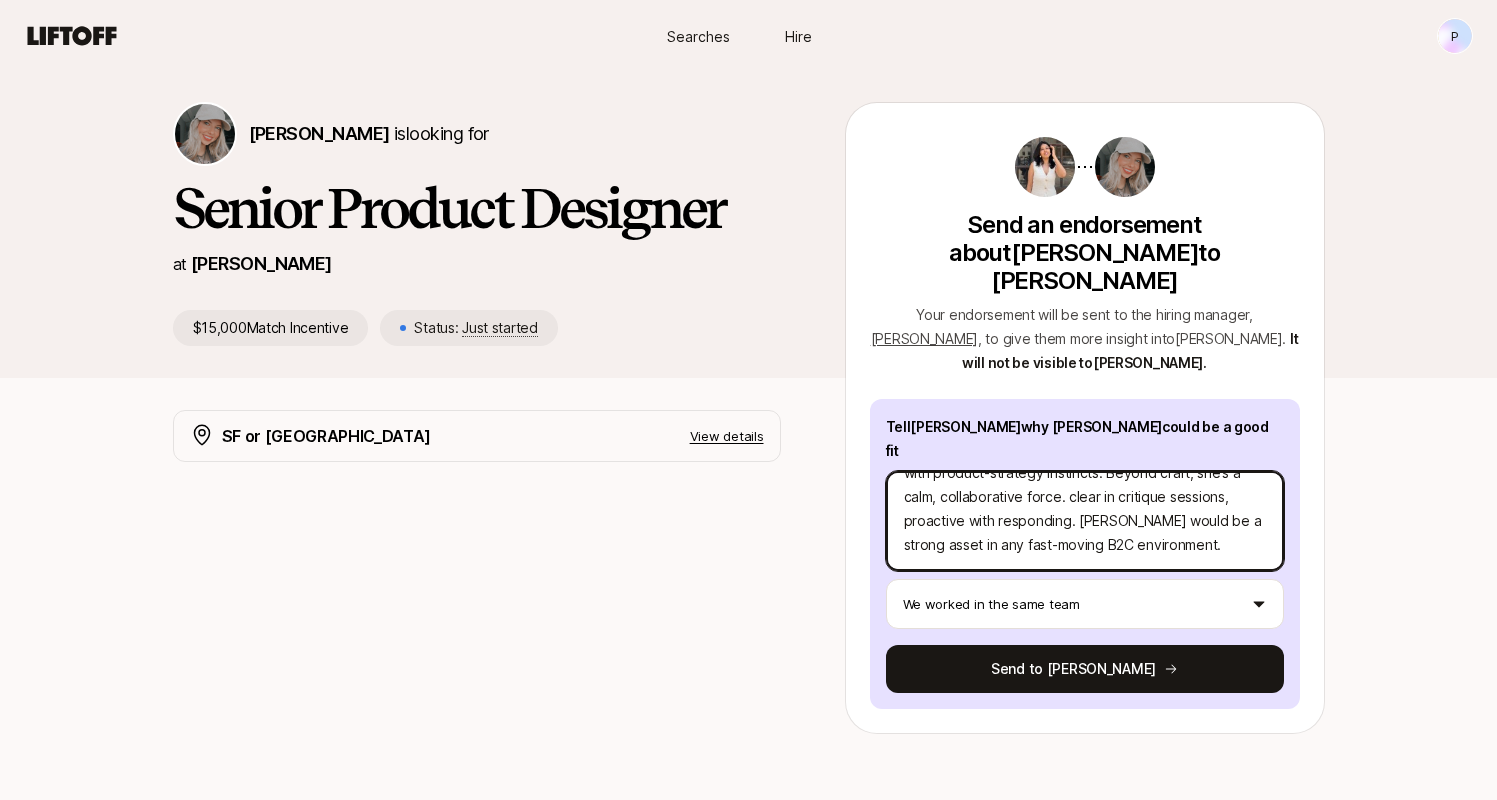 scroll, scrollTop: 144, scrollLeft: 0, axis: vertical 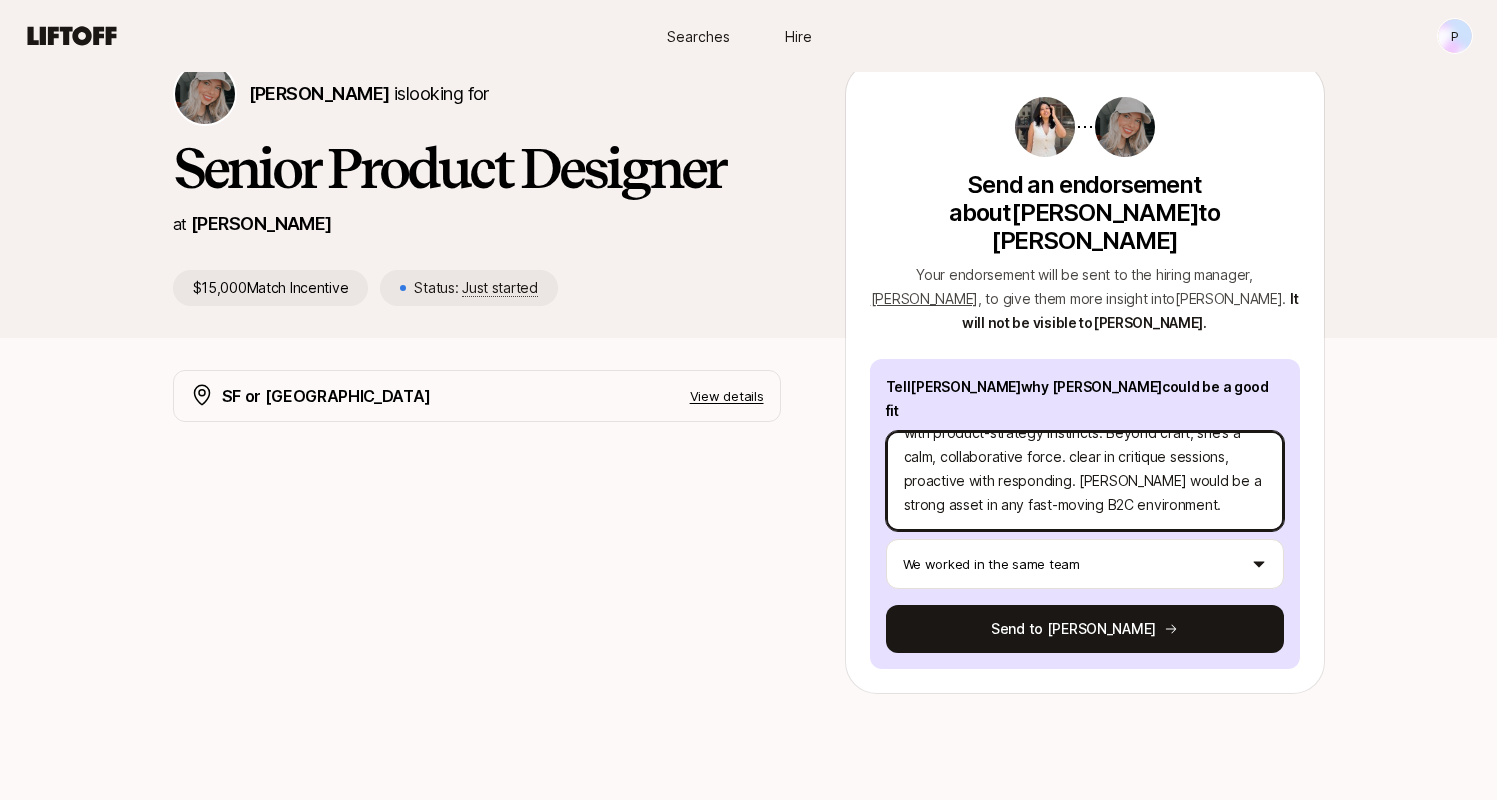 click on "I've worked shoulder-to-shoulder with [PERSON_NAME] and found her to have very strong design and strategy skills. What impressed me most was her ability to ground every decision in user data while still pushing for elegant, brand-aligned visuals. She balances sharp craft with product-strategy instincts. Beyond craft, she’s a calm, collaborative force. clear in critique sessions, proactive with responding. [PERSON_NAME] would be a strong asset in any fast-moving B2C environment." at bounding box center (1085, 481) 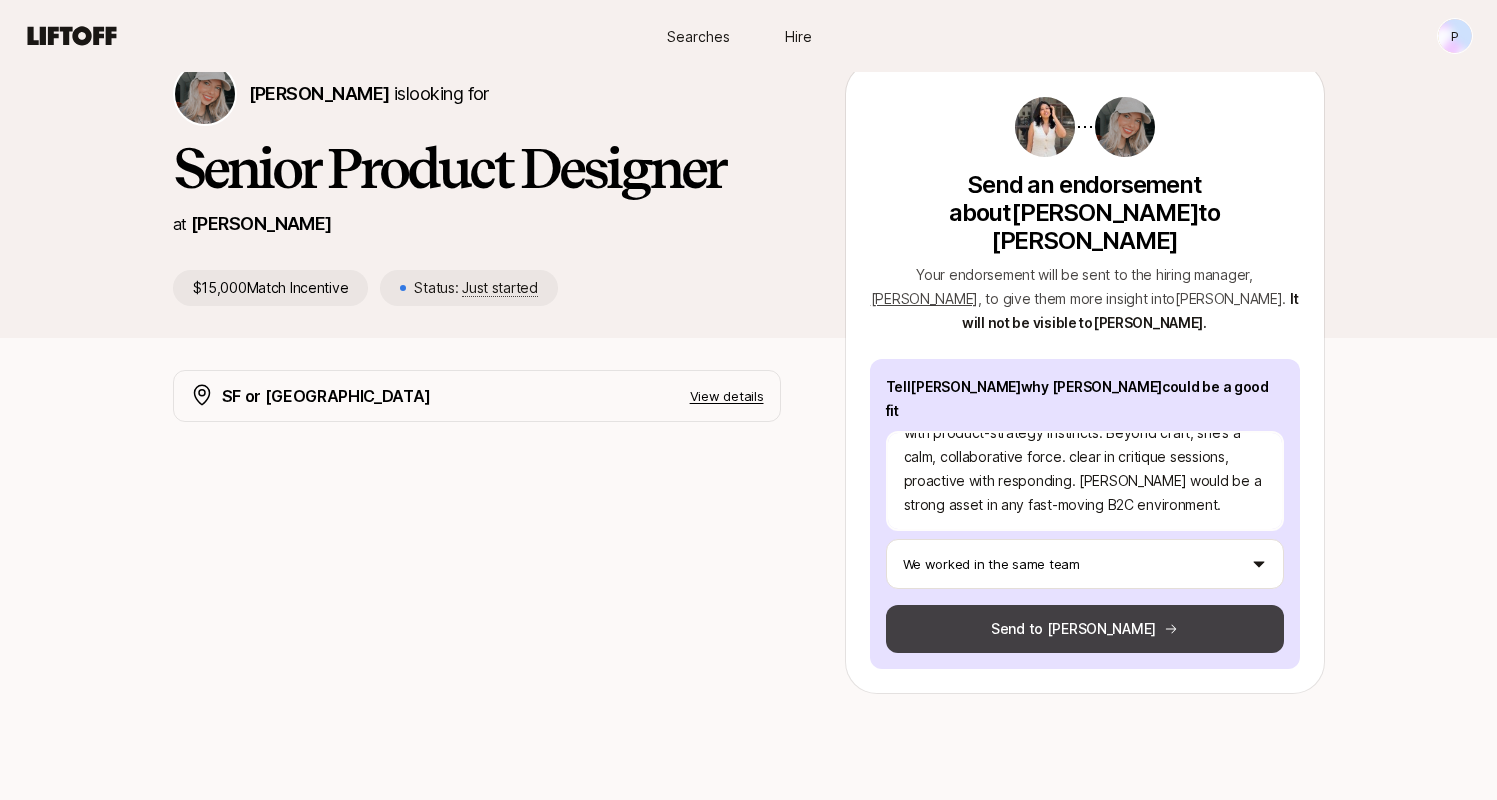 click 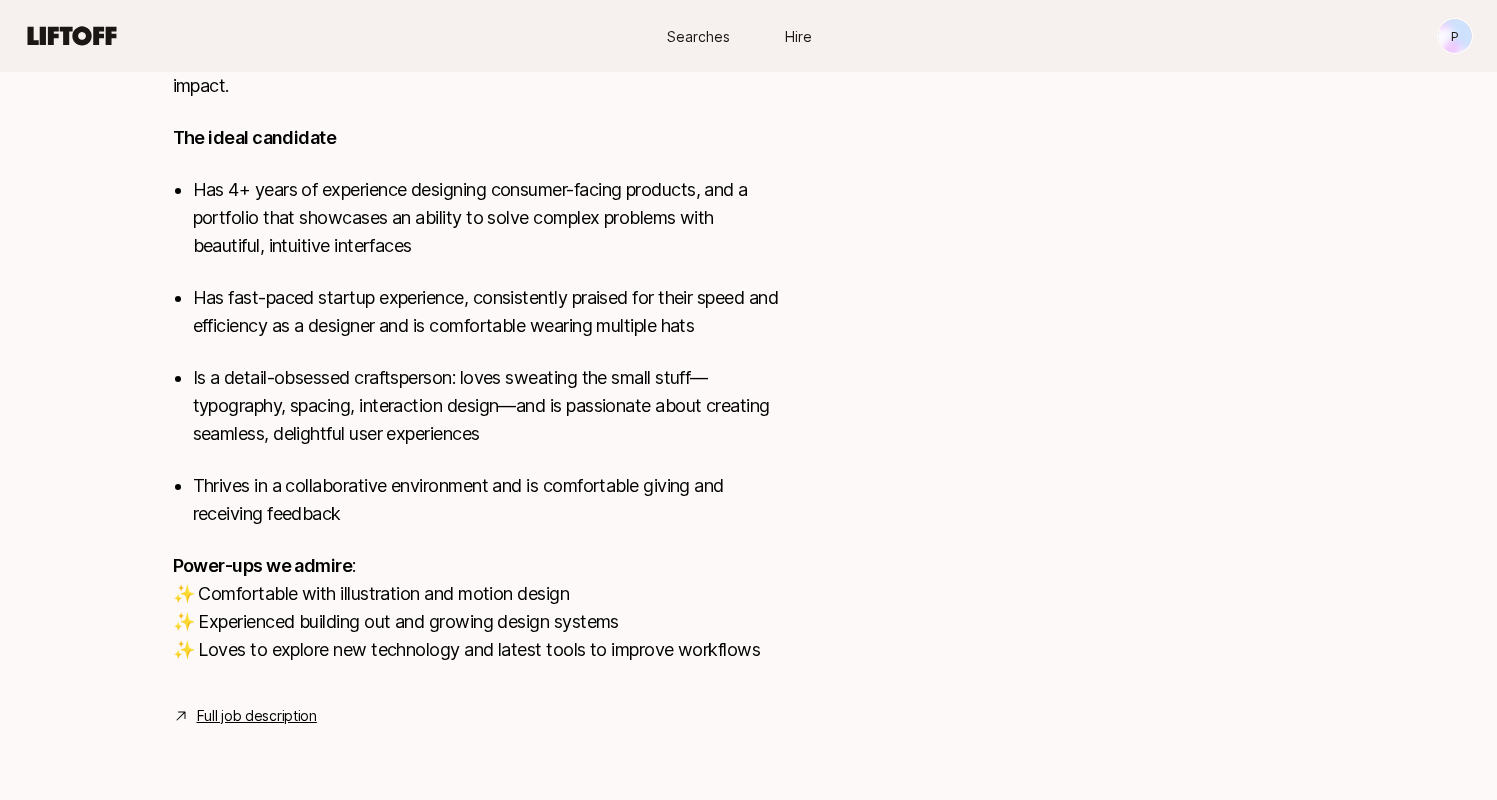 scroll, scrollTop: 1122, scrollLeft: 0, axis: vertical 